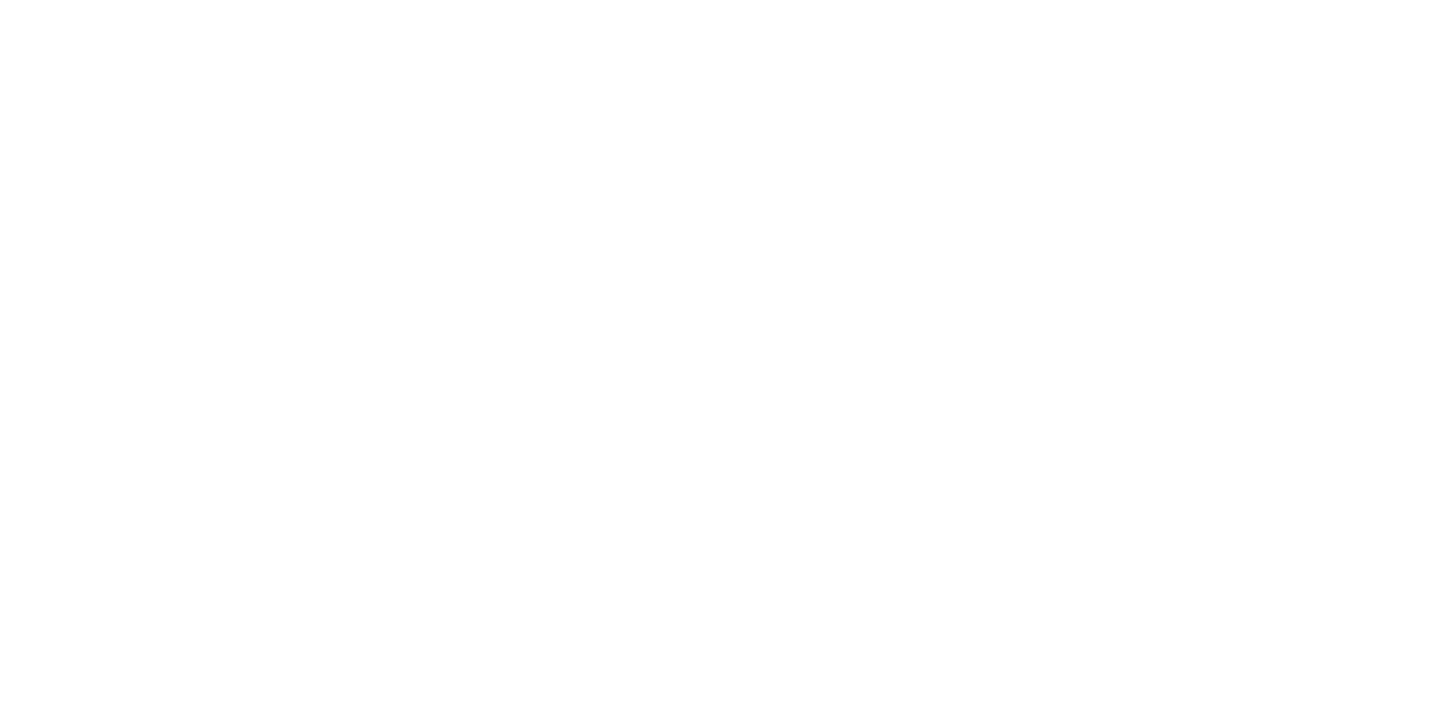 scroll, scrollTop: 0, scrollLeft: 0, axis: both 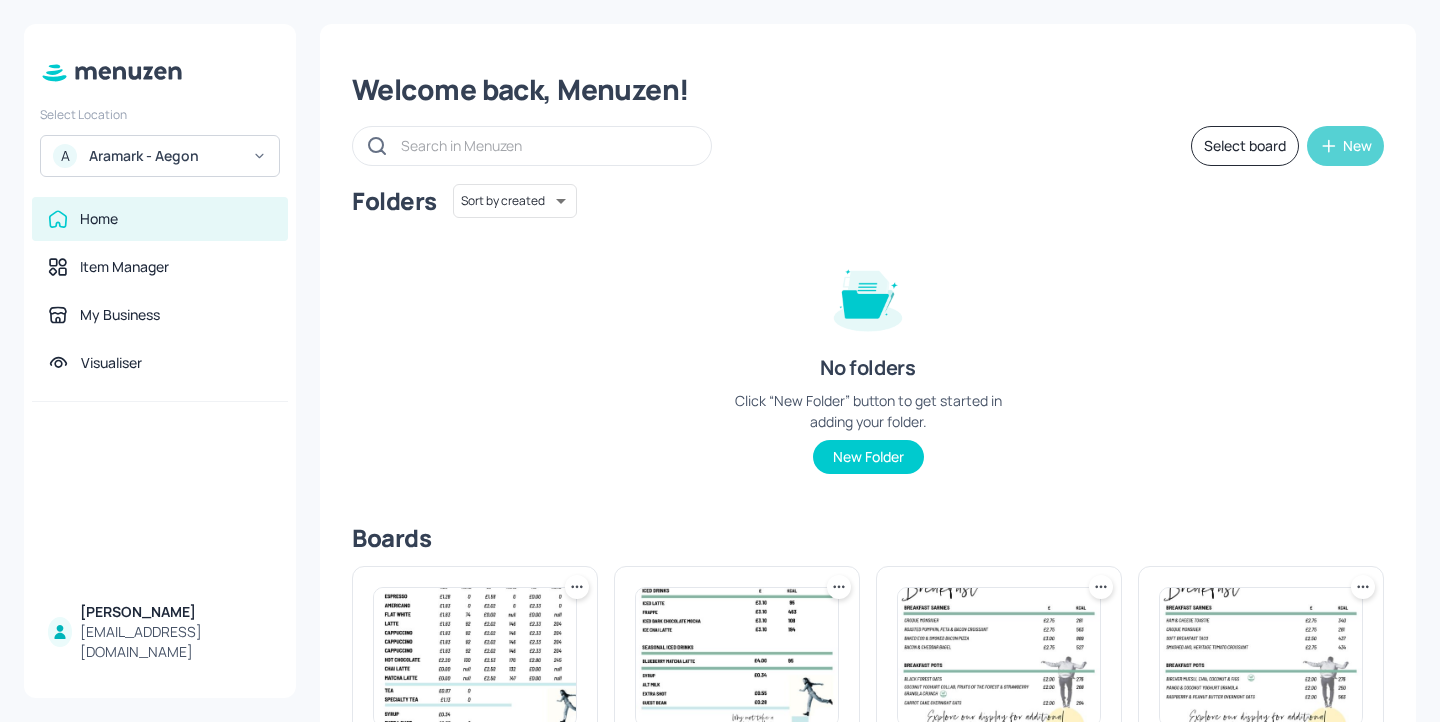 click on "New" at bounding box center [1345, 146] 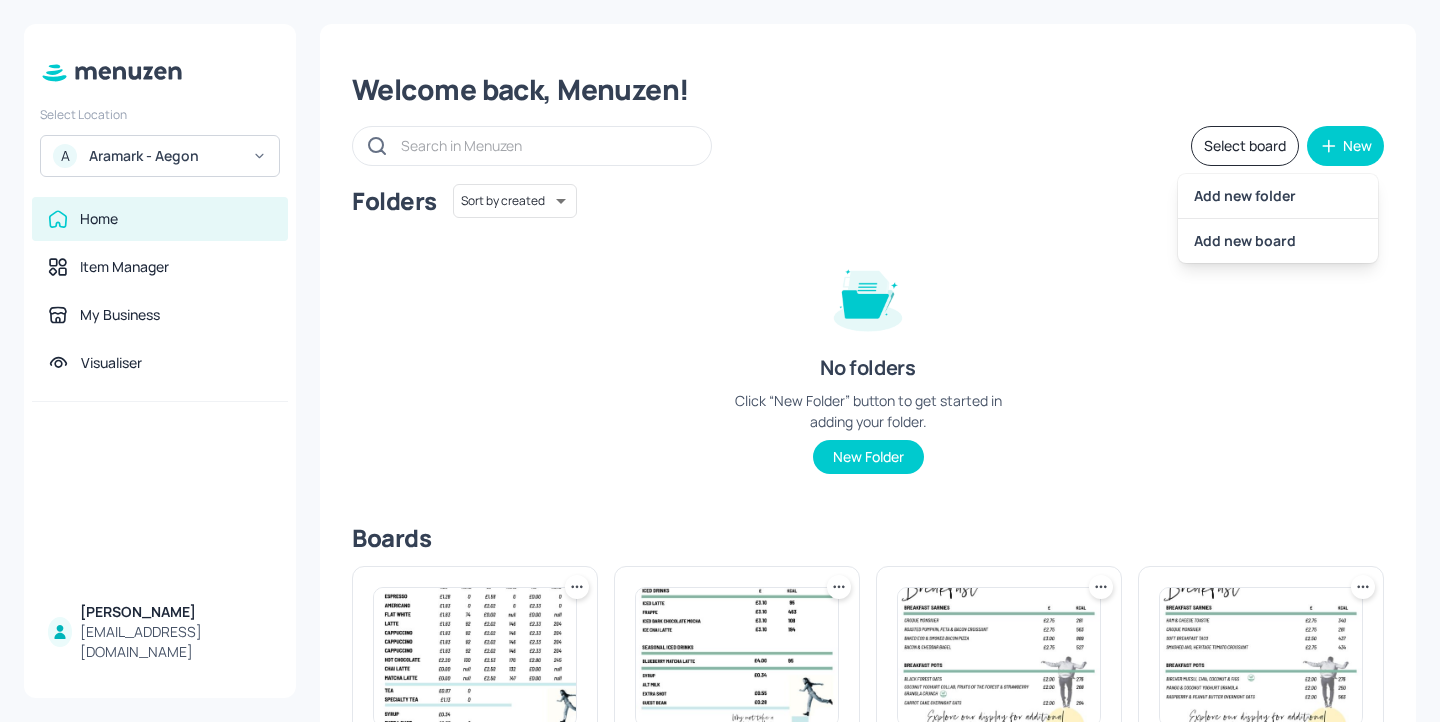 click at bounding box center [720, 361] 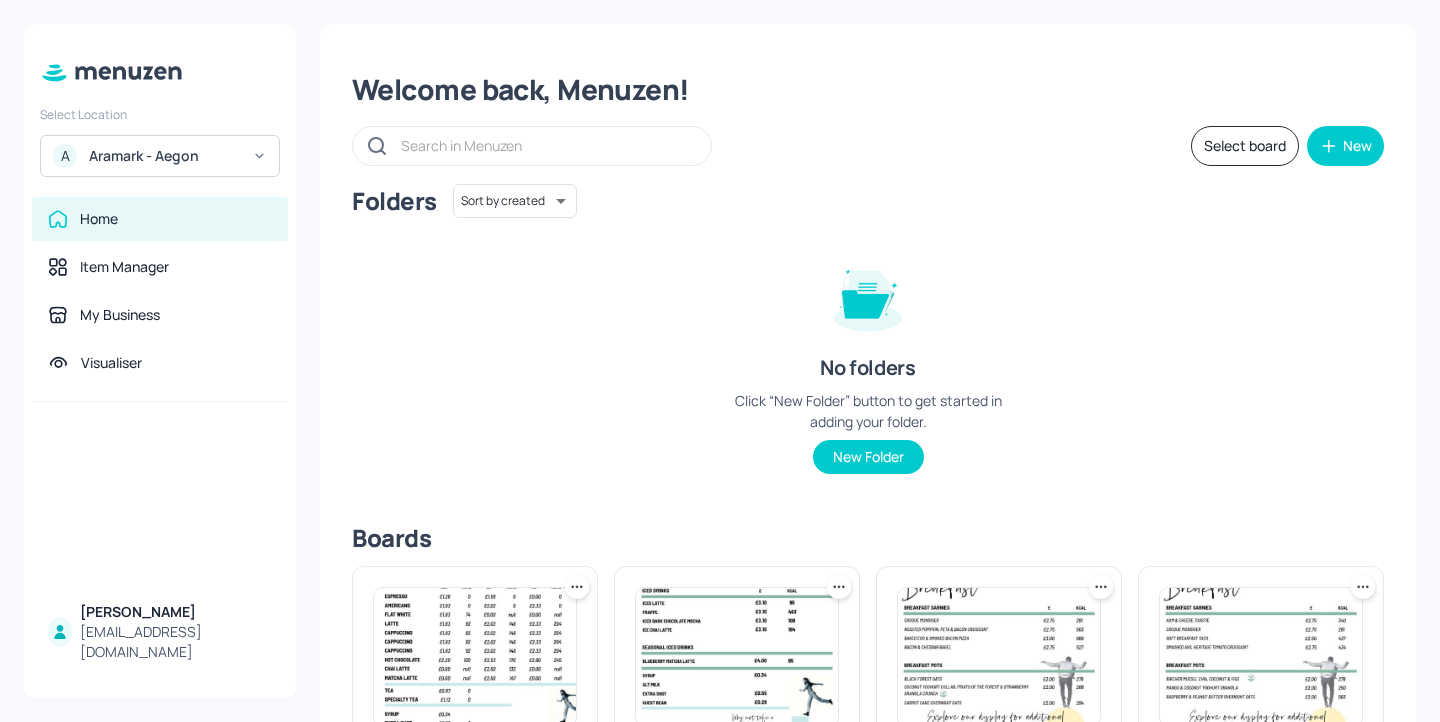 click on "Welcome back, Menuzen! Select board New Folders Sort by created id ​ No folders Click “New Folder” button to get started in adding your folder. New Folder Boards AEGON_HOT_DRINKS_COFFEE Last updated [DATE]. Edit AEGON_ICED_DRINKS Last updated [DATE]. Edit AEGON_WEEKLY_MENU_BREAKFAST_WK2&4 Last updated [DATE]. Edit AEGON_WEEKLY_MENU_BREAKFAST_WK1&3 Last updated [DATE]. Edit AEGON_WEEKLY_MENU_LUNCH_WK4 Last updated [DATE]. Edit AEGON_WEEKLY_MENU_LUNCH_WK3 Last updated [DATE]. Edit AEGON_WEEKLY_MENU_LUNCH_WK2 Last updated about [DATE]. Edit AEGON_WEEKLY_MENU_LUNCH_WK1 Last updated [DATE]. Edit" at bounding box center (868, 688) 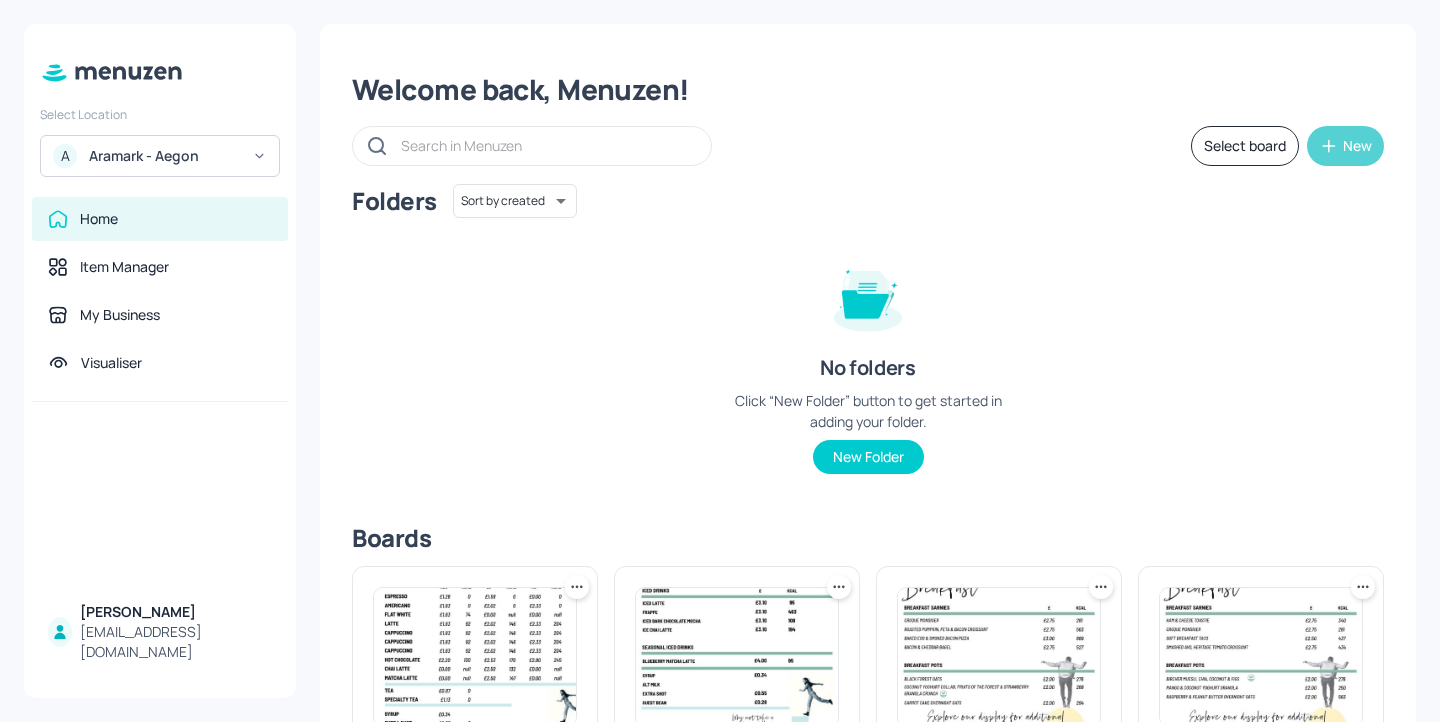 click on "New" at bounding box center (1345, 146) 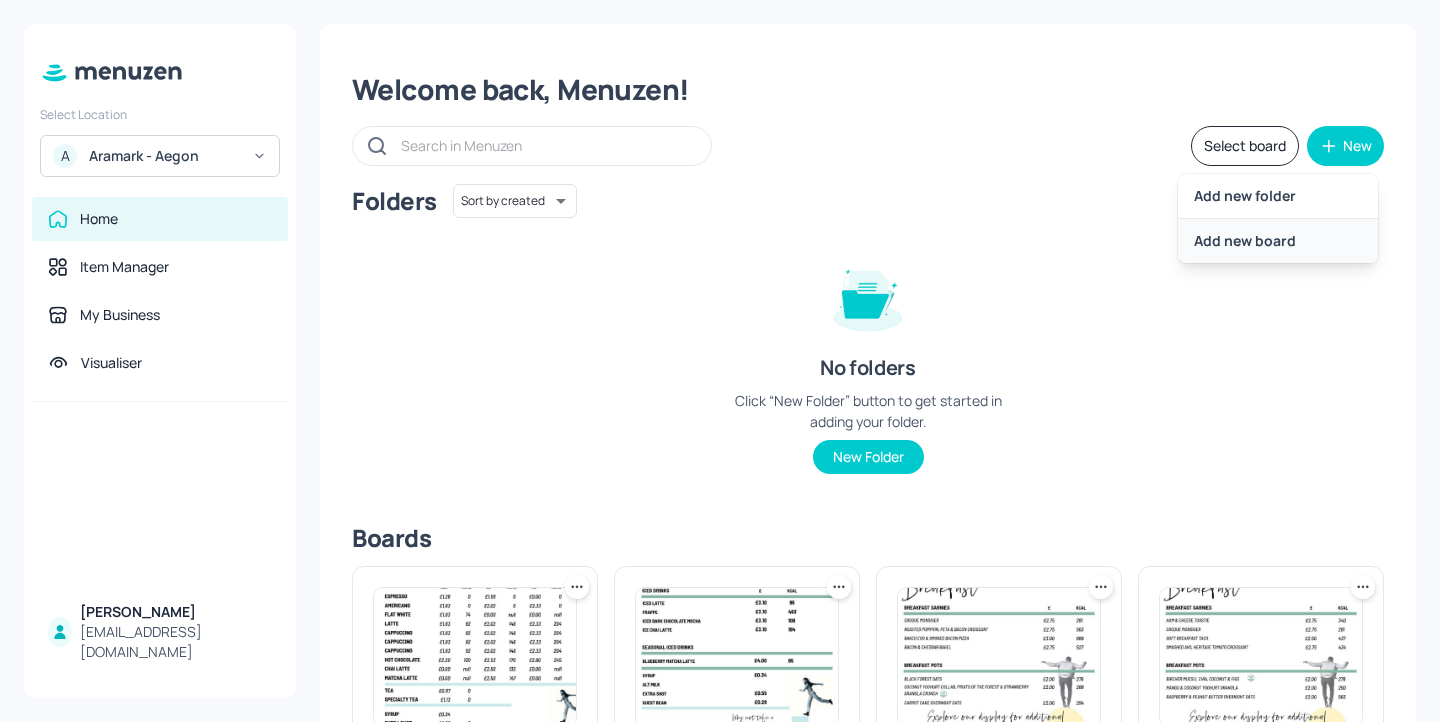 click on "Add new board" at bounding box center [1278, 241] 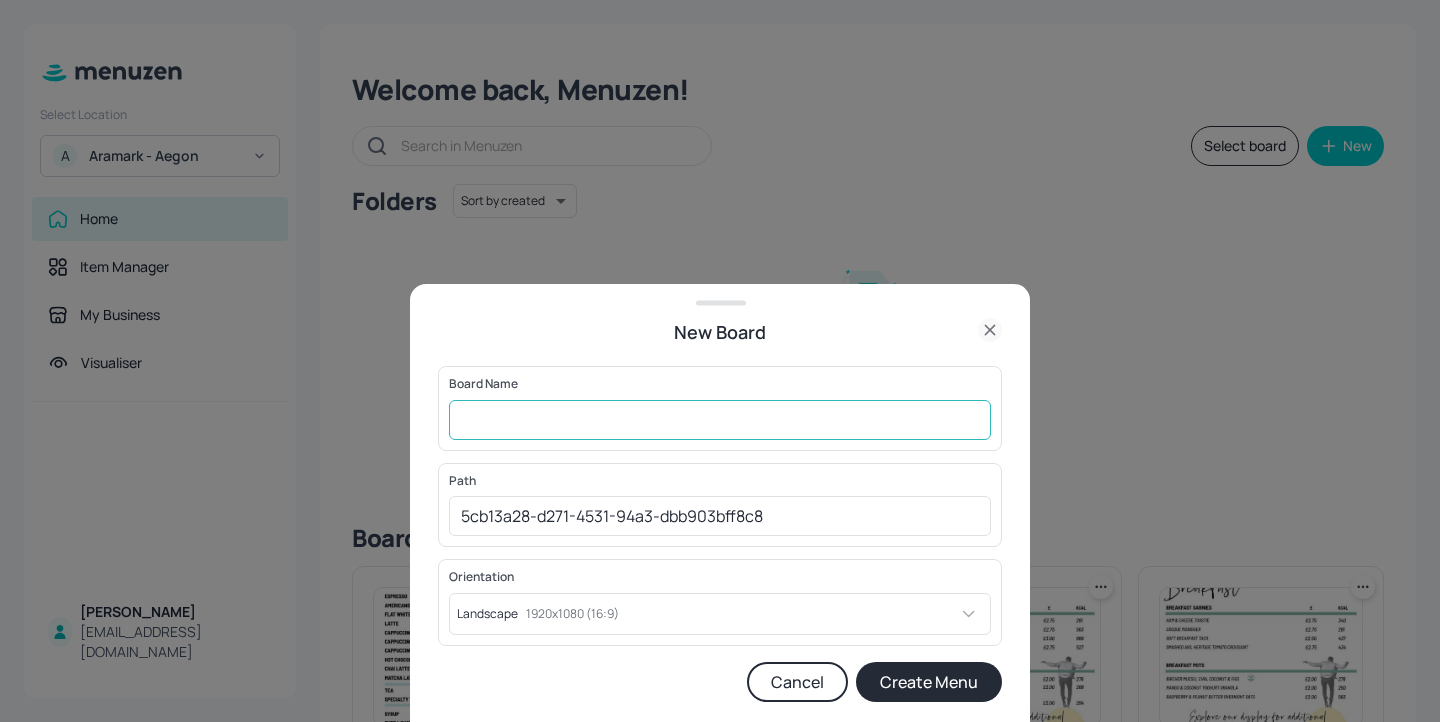 click at bounding box center [720, 420] 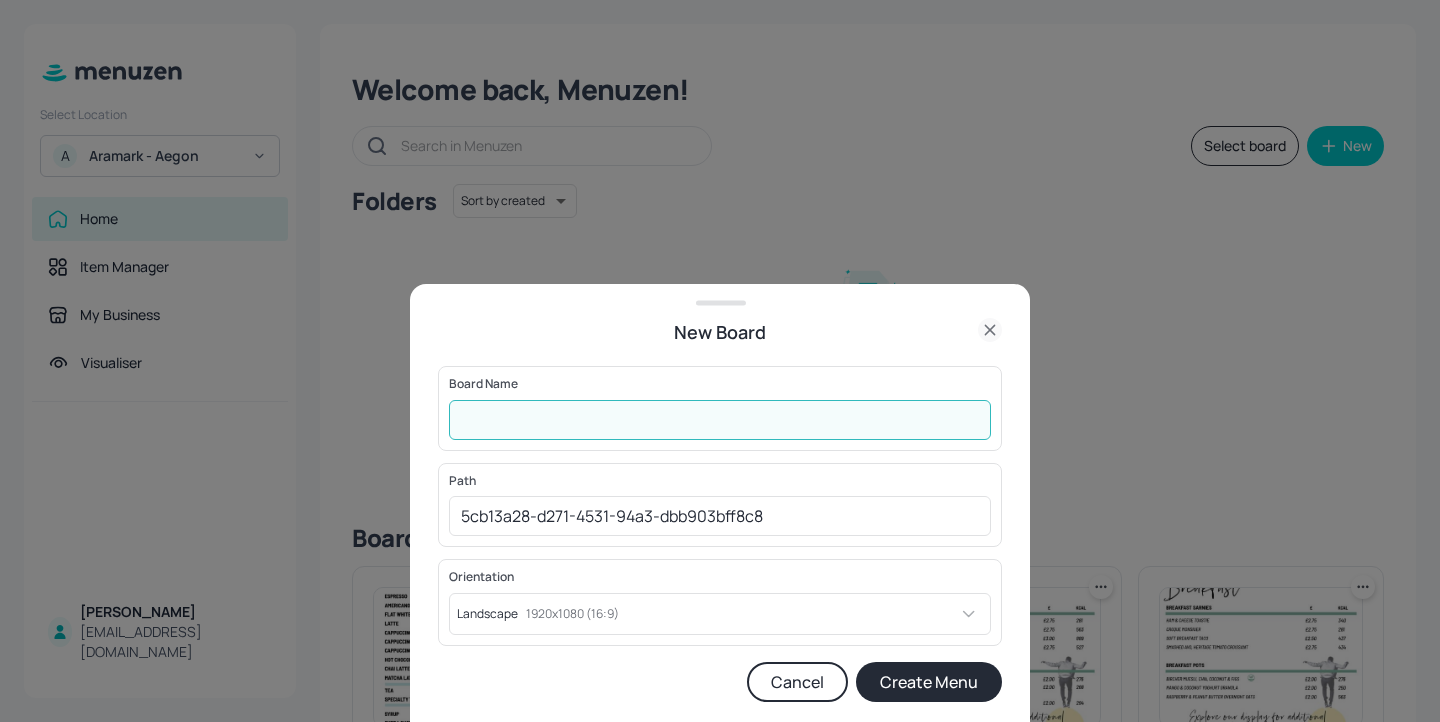 click 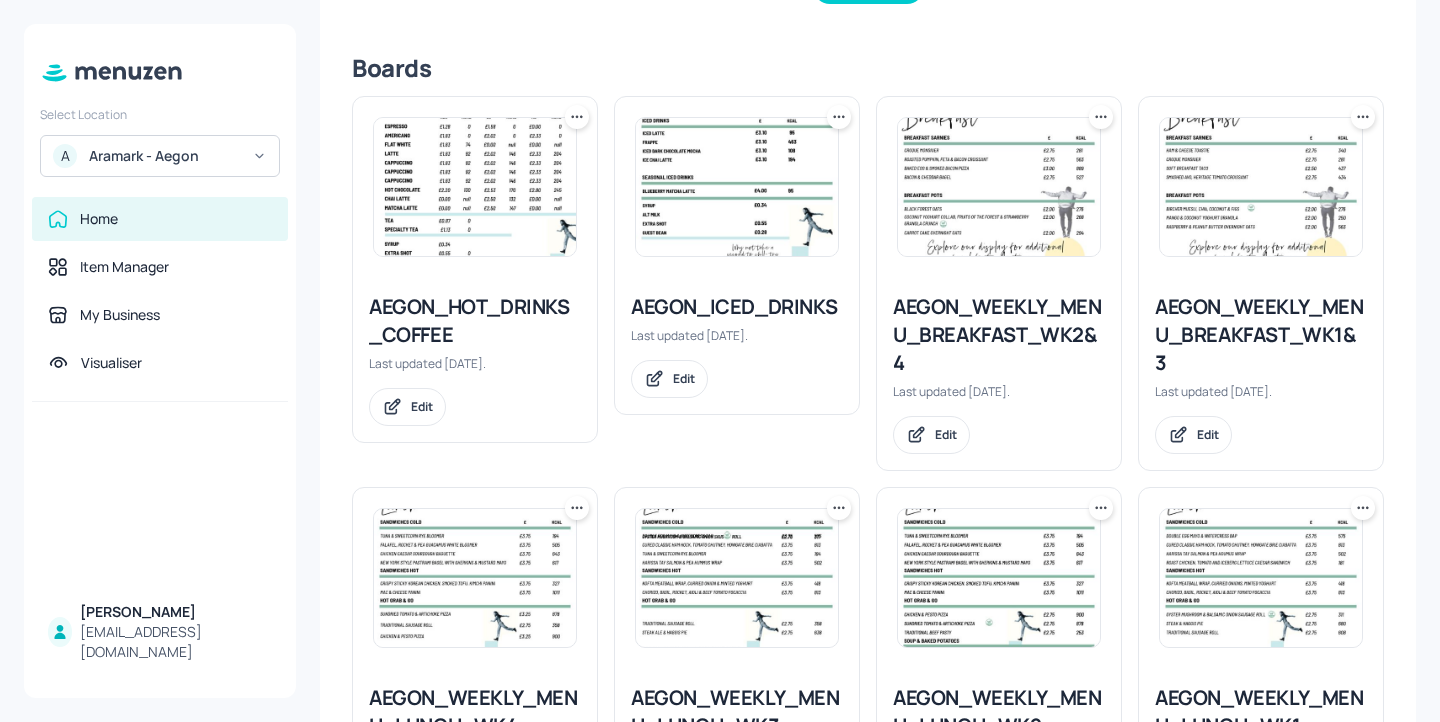 scroll, scrollTop: 469, scrollLeft: 0, axis: vertical 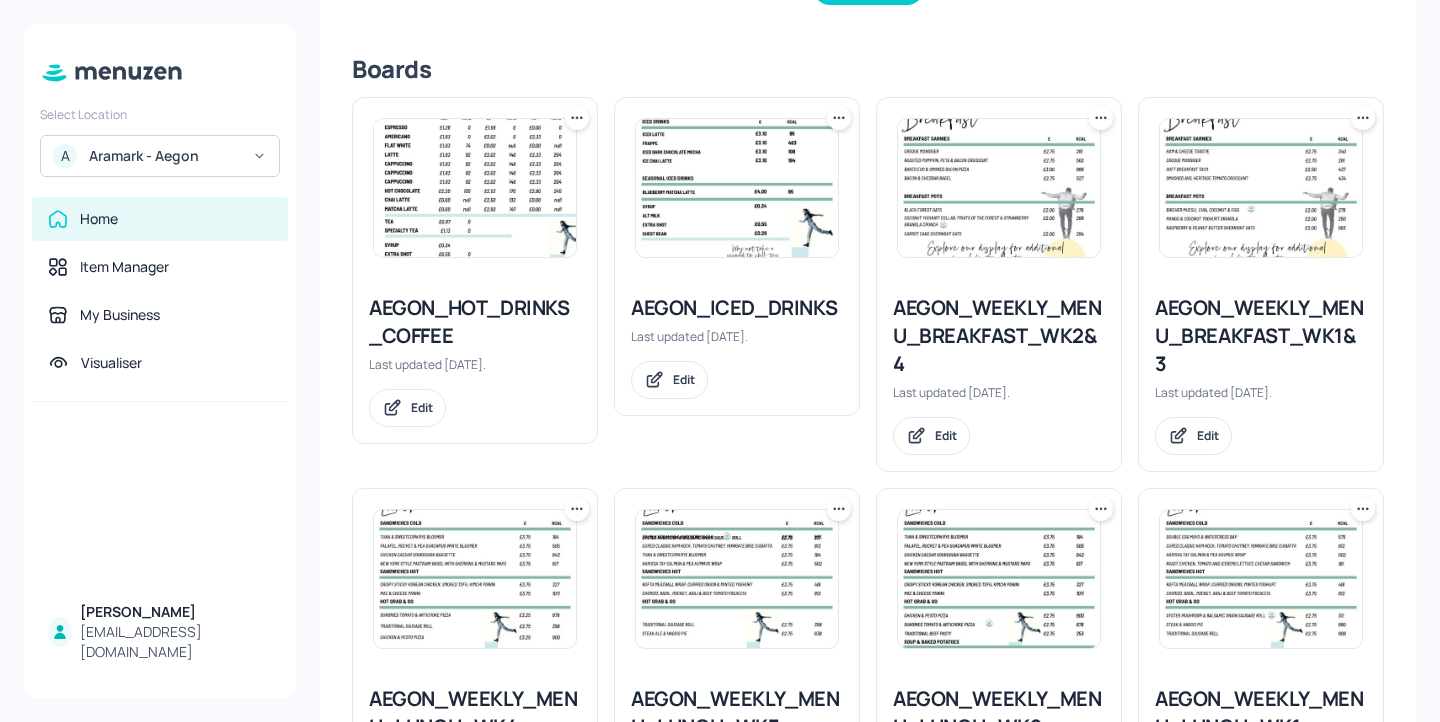 click 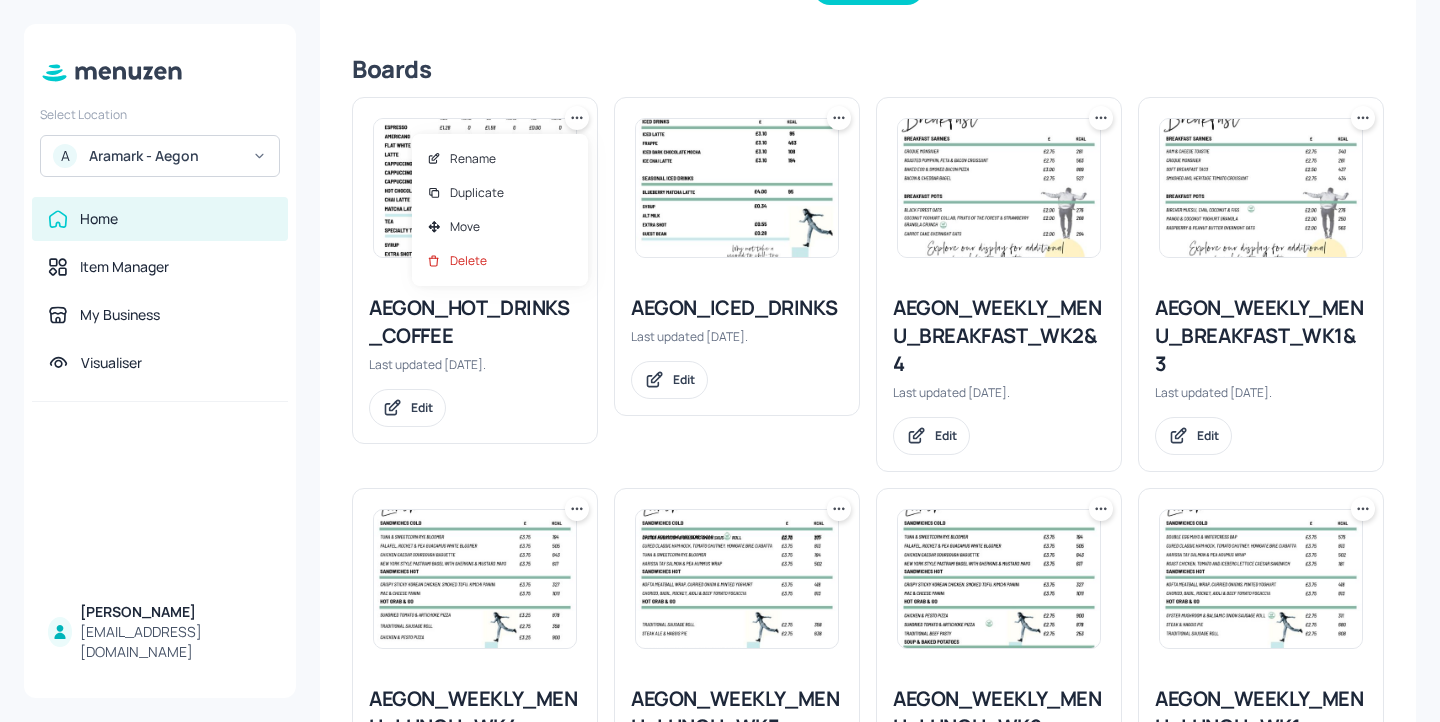 click at bounding box center [720, 361] 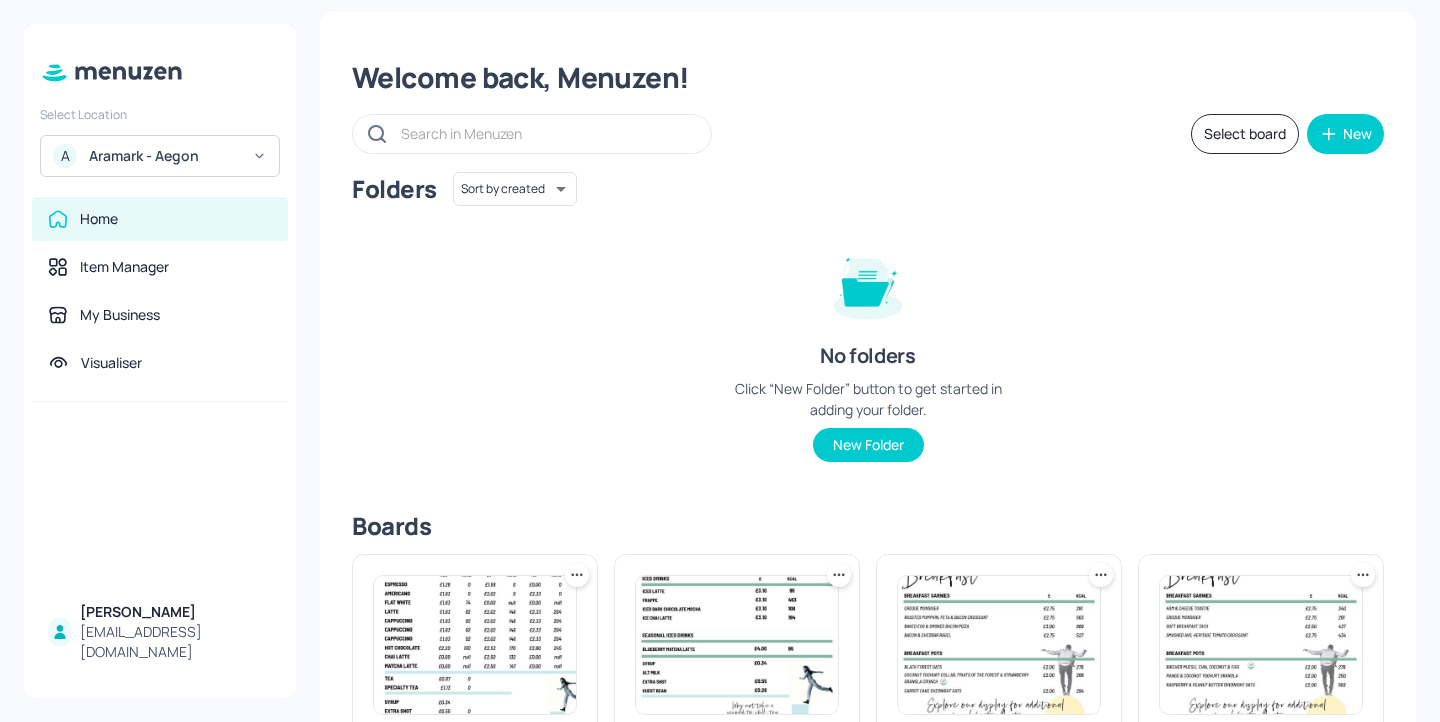 scroll, scrollTop: 0, scrollLeft: 0, axis: both 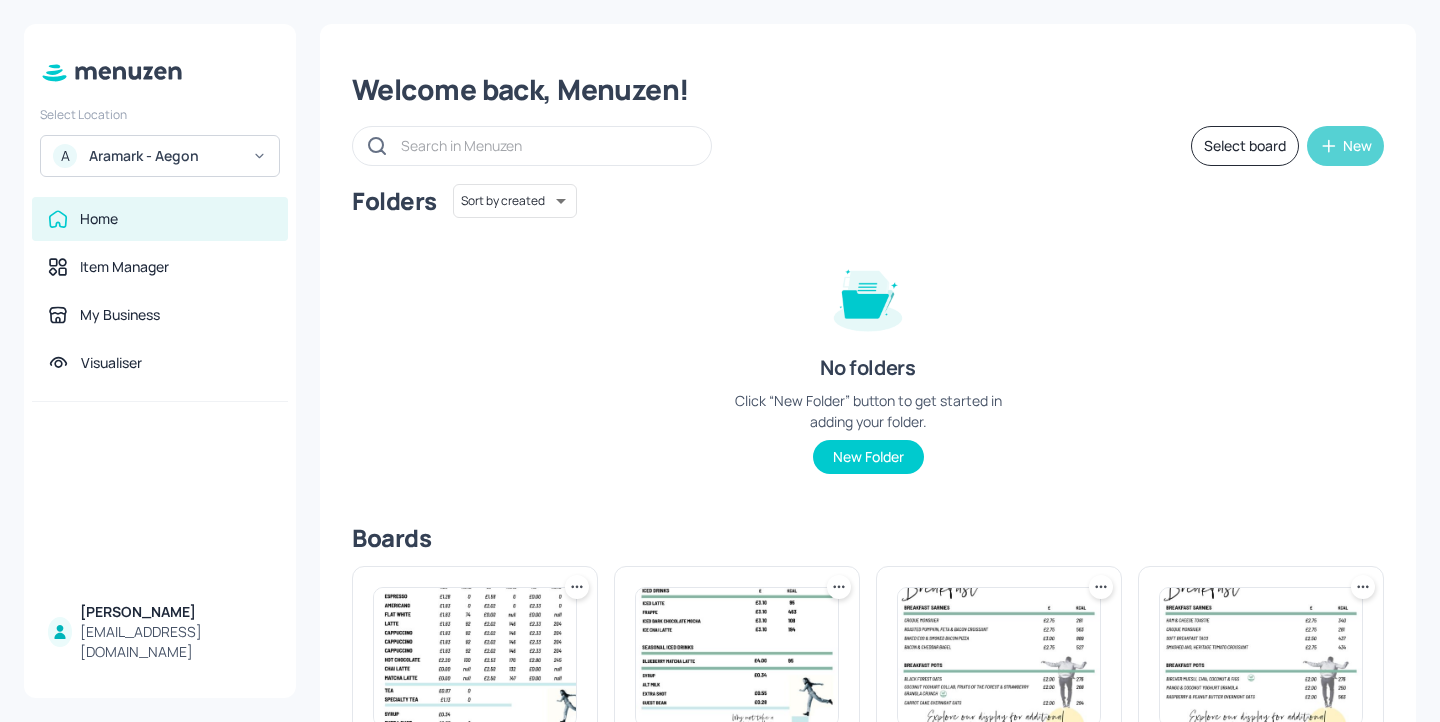 click on "New" at bounding box center [1357, 146] 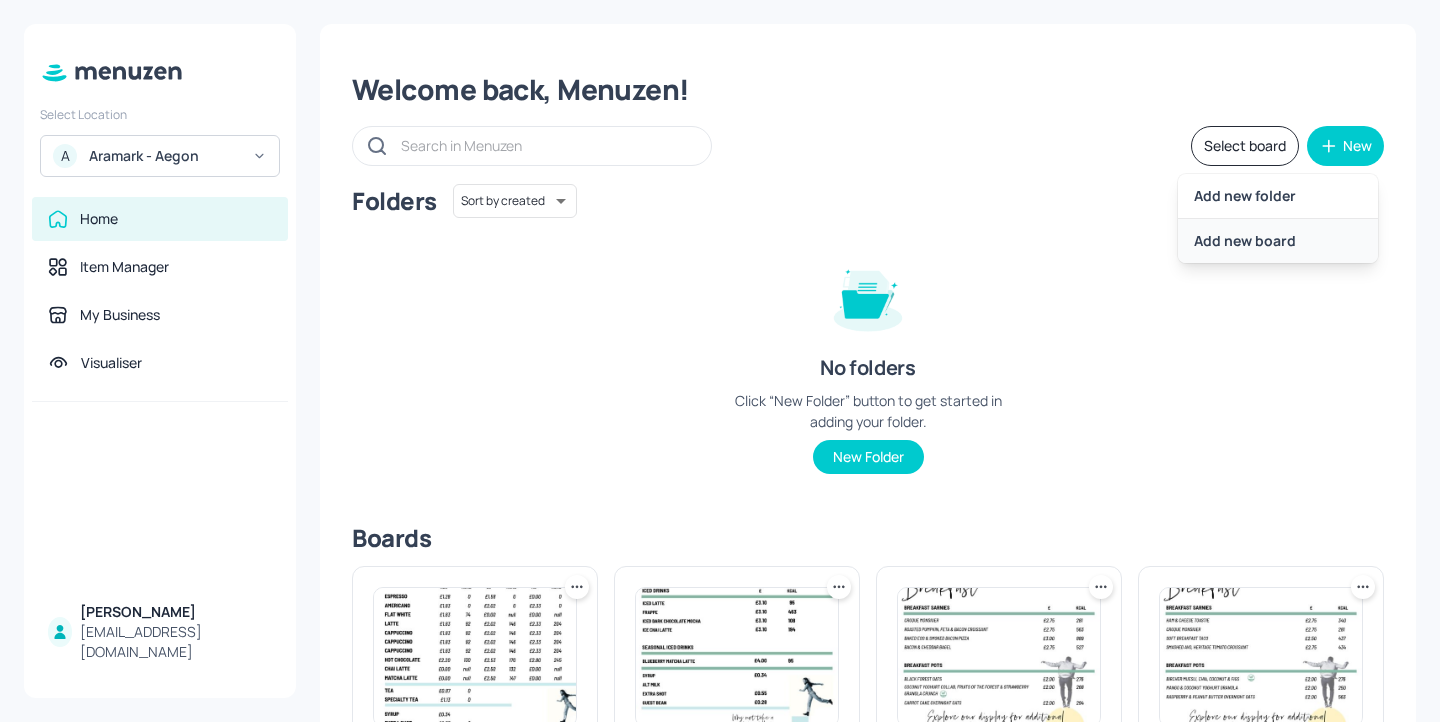 click on "Add new board" at bounding box center [1278, 241] 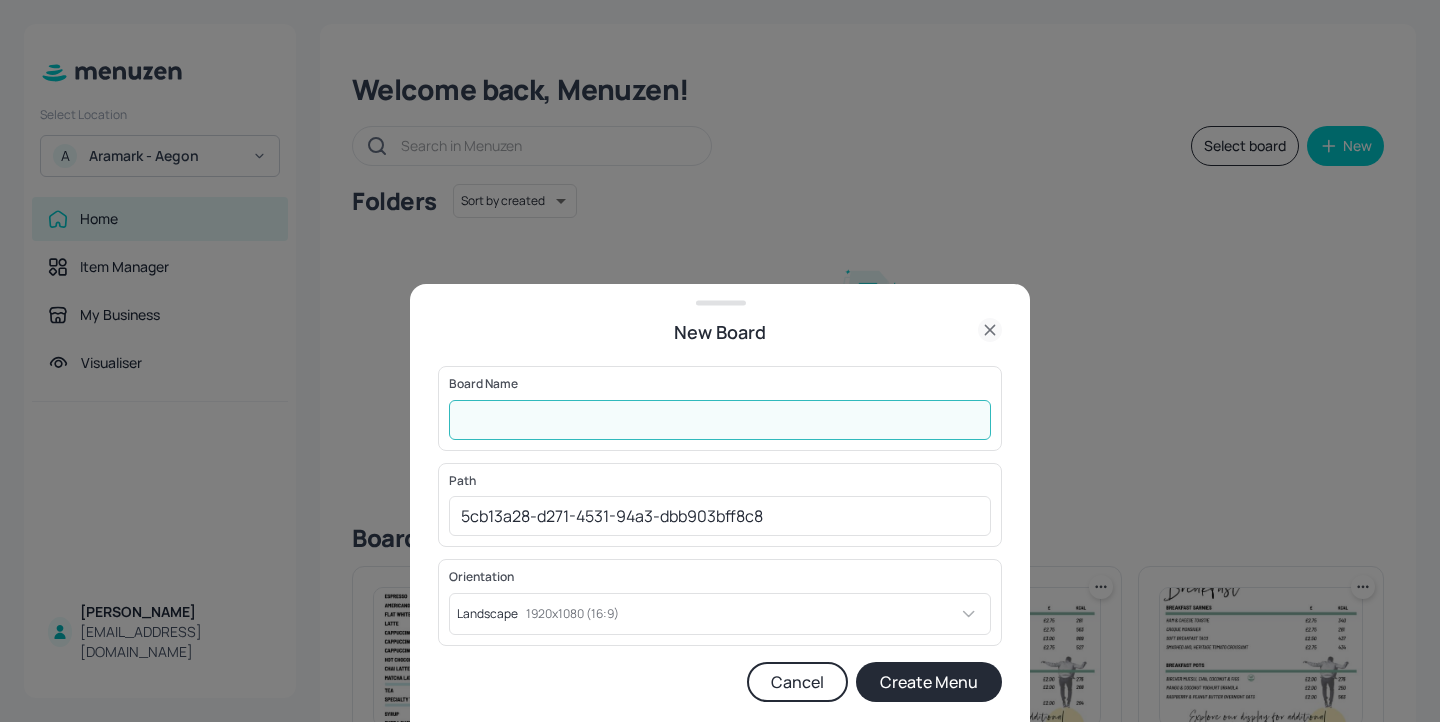 click at bounding box center [720, 420] 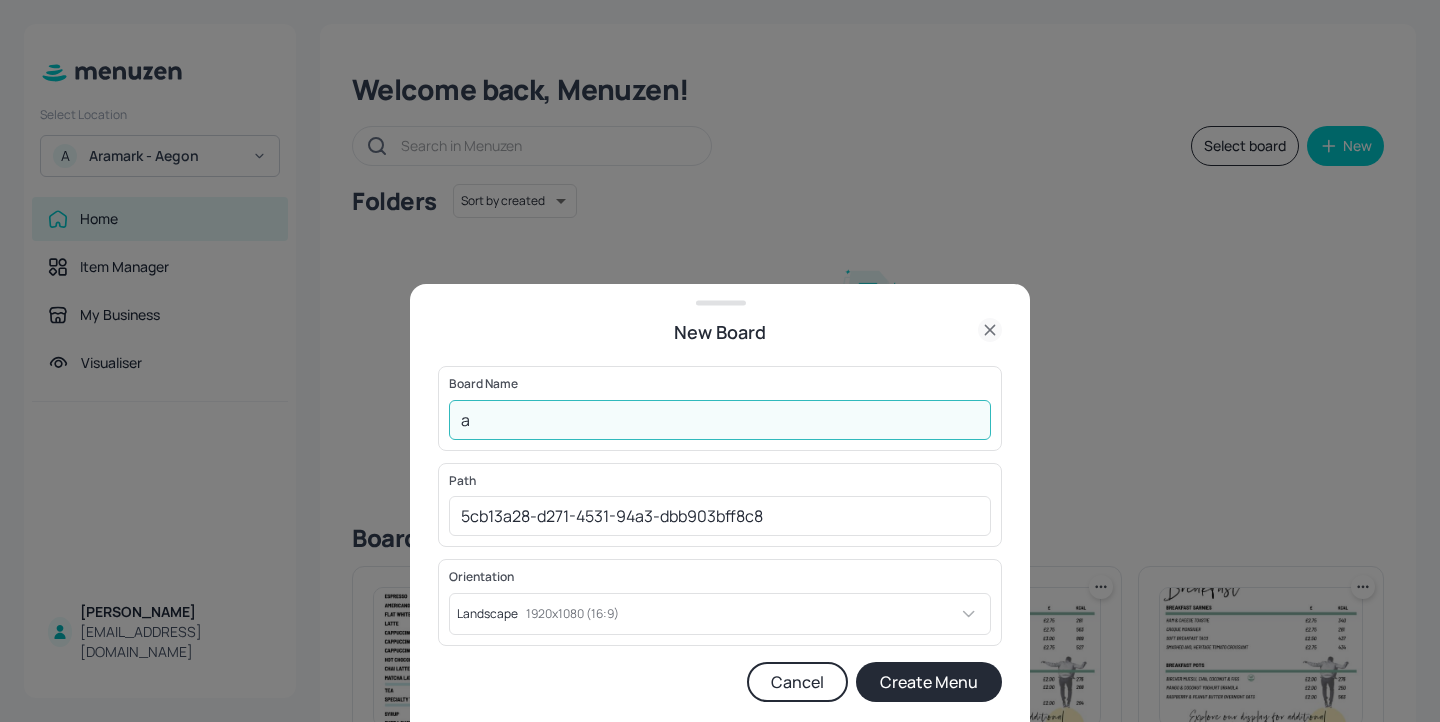 type on "a" 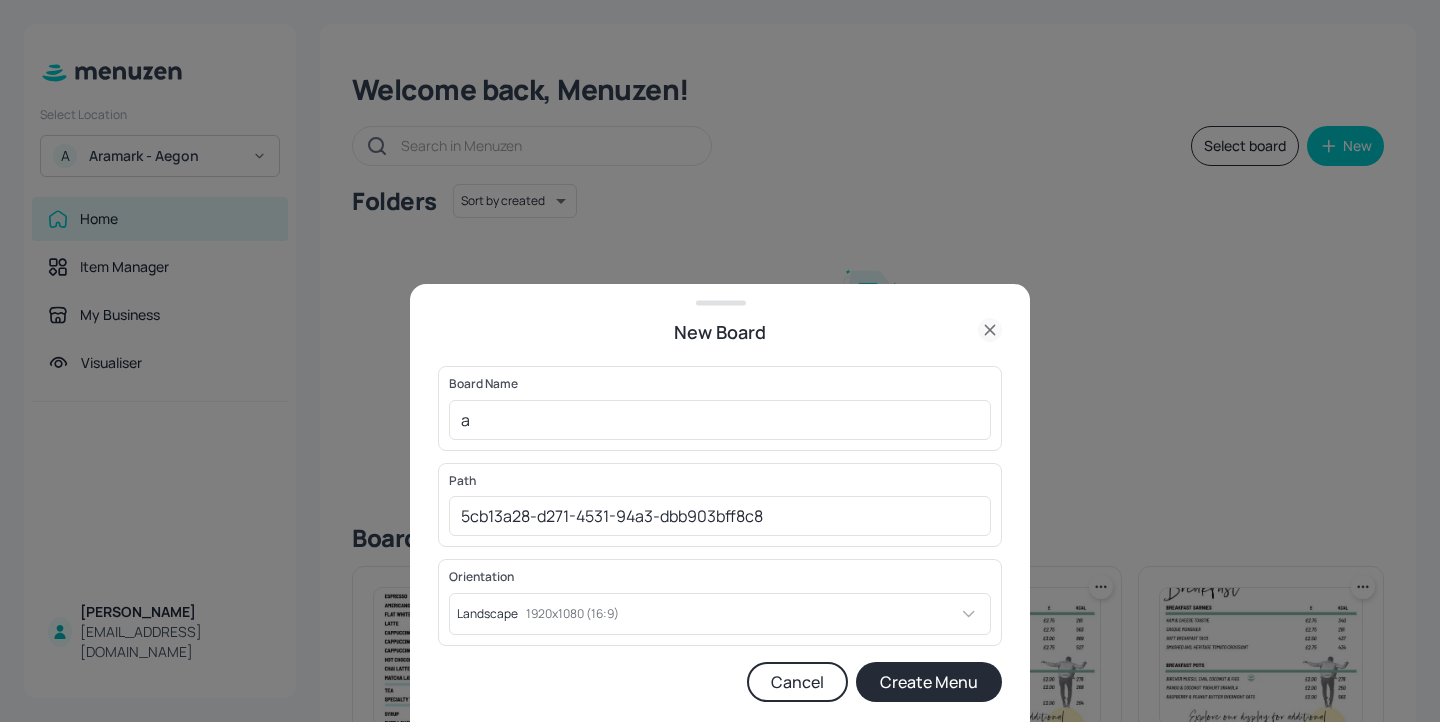 click 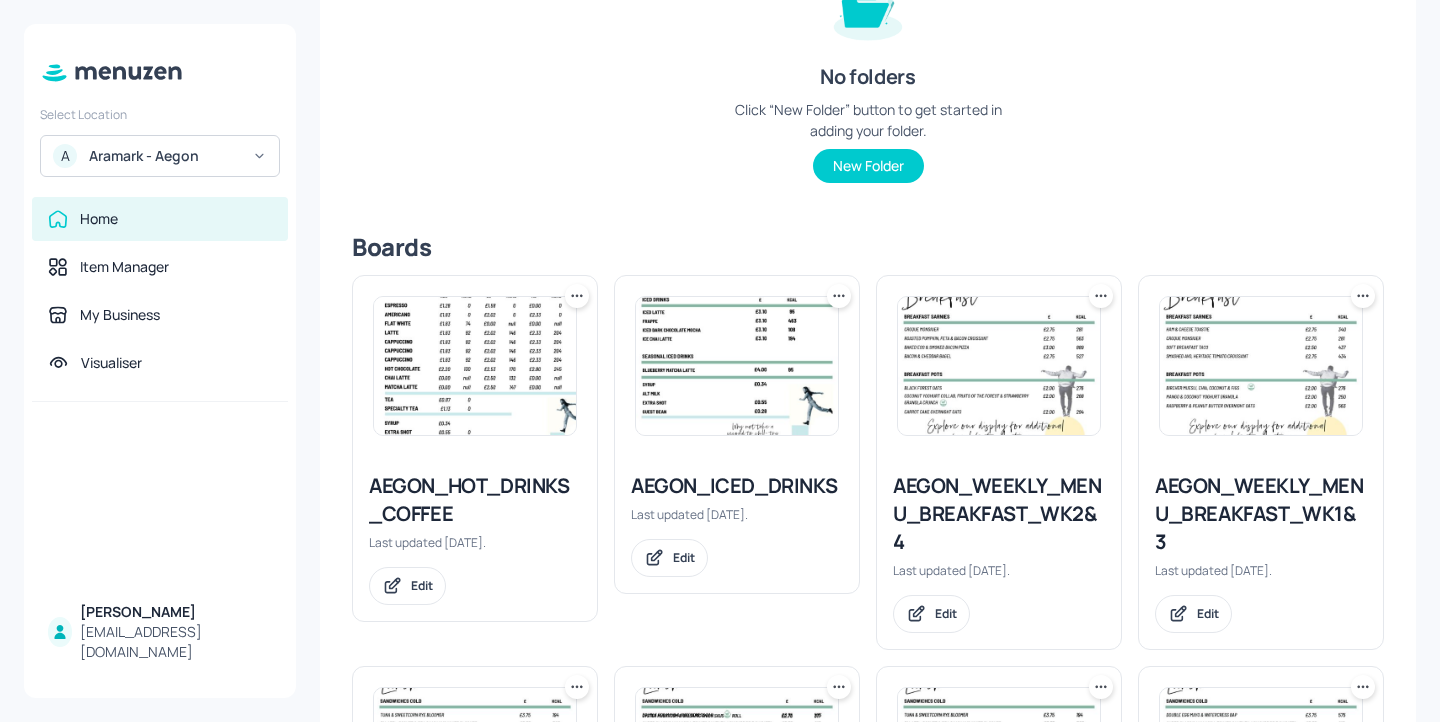 scroll, scrollTop: 293, scrollLeft: 0, axis: vertical 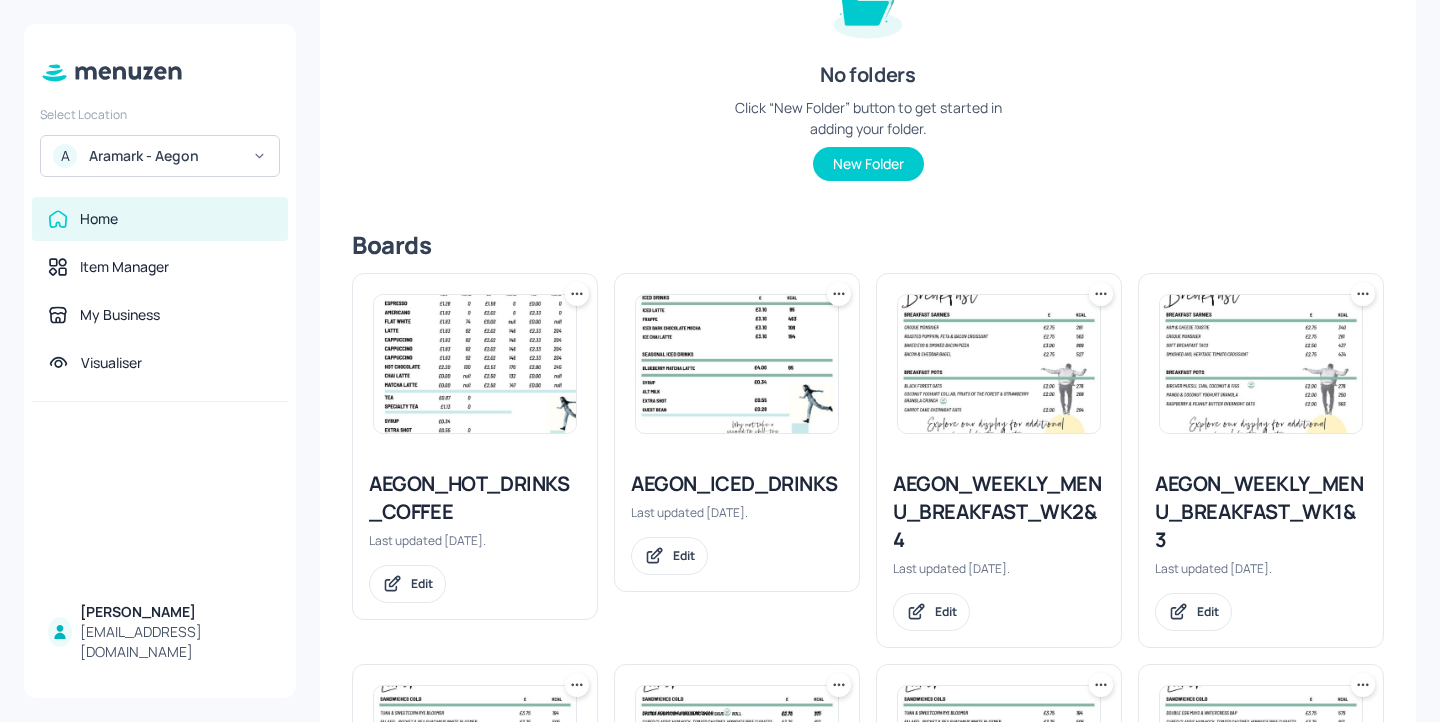 click 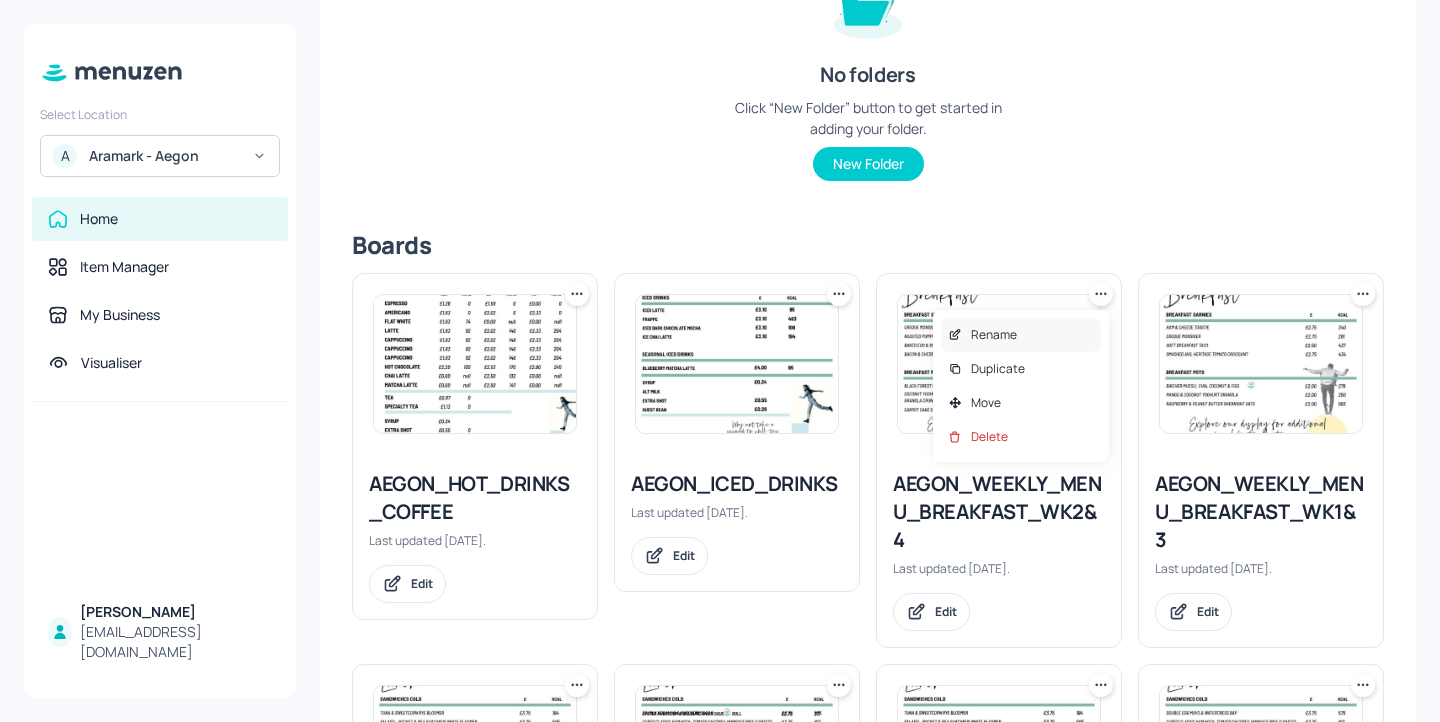 click on "Rename" at bounding box center [1021, 335] 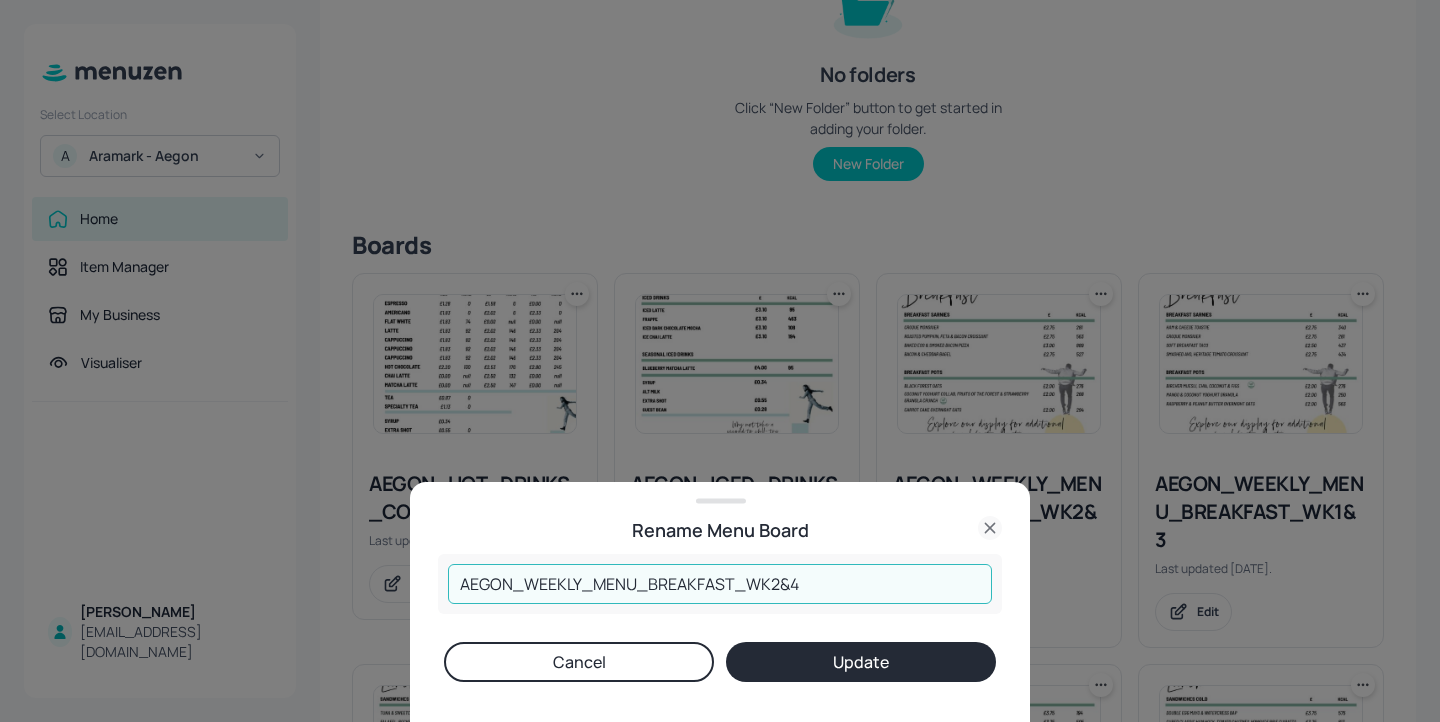 drag, startPoint x: 815, startPoint y: 596, endPoint x: 458, endPoint y: 538, distance: 361.6808 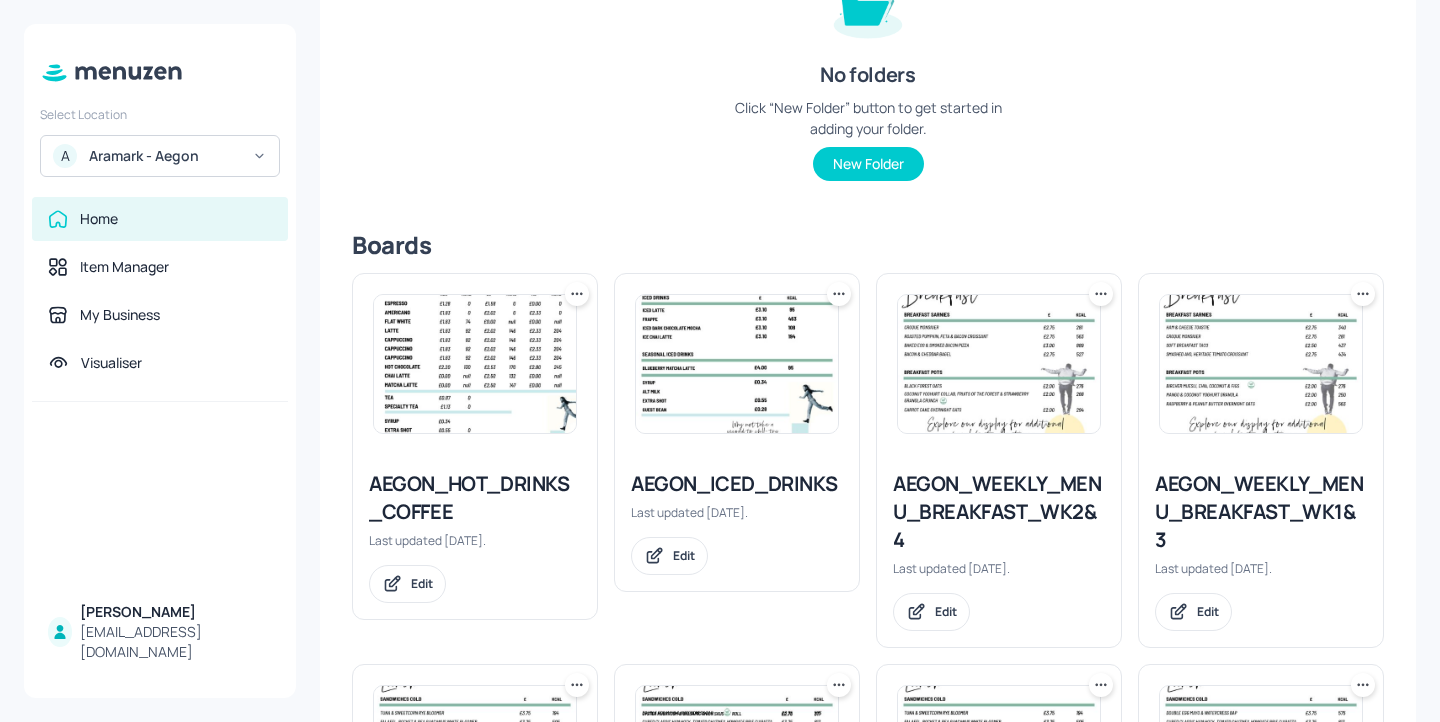 scroll, scrollTop: 0, scrollLeft: 0, axis: both 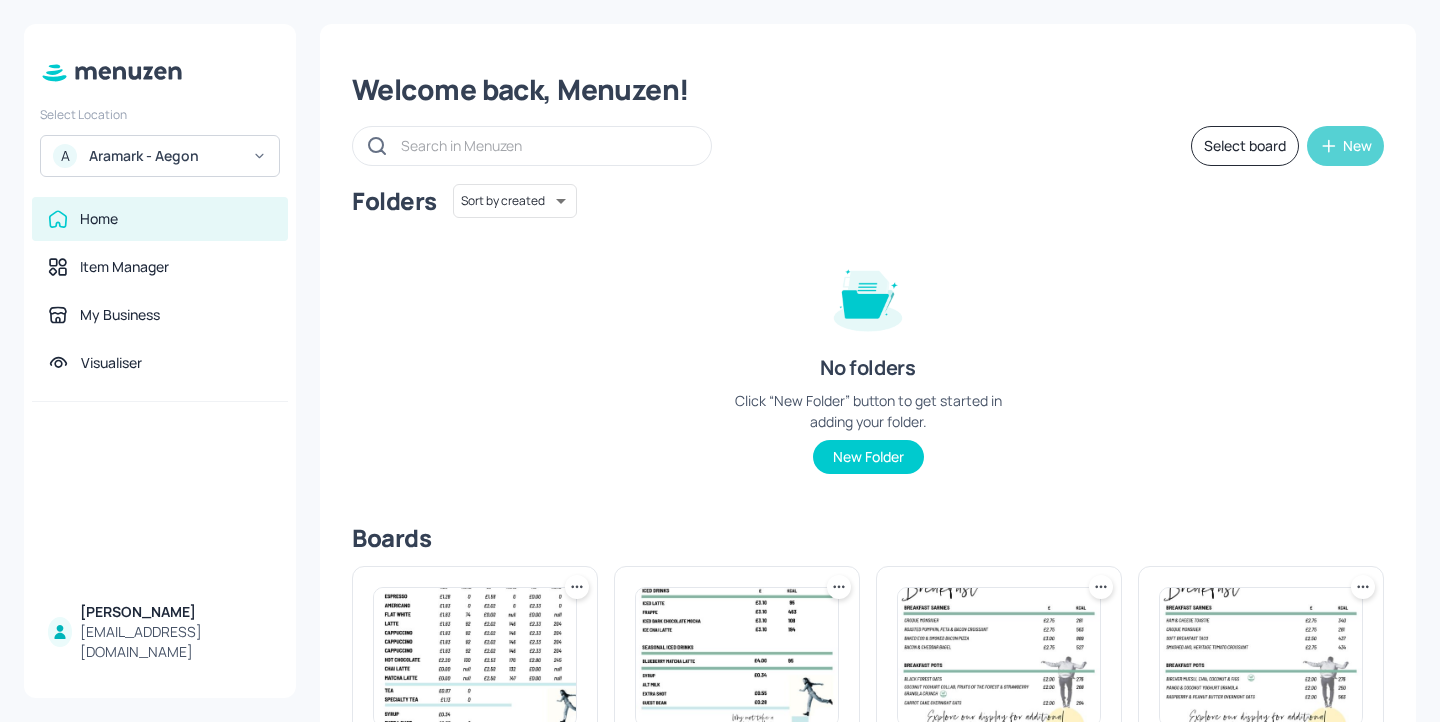 click on "New" at bounding box center [1357, 146] 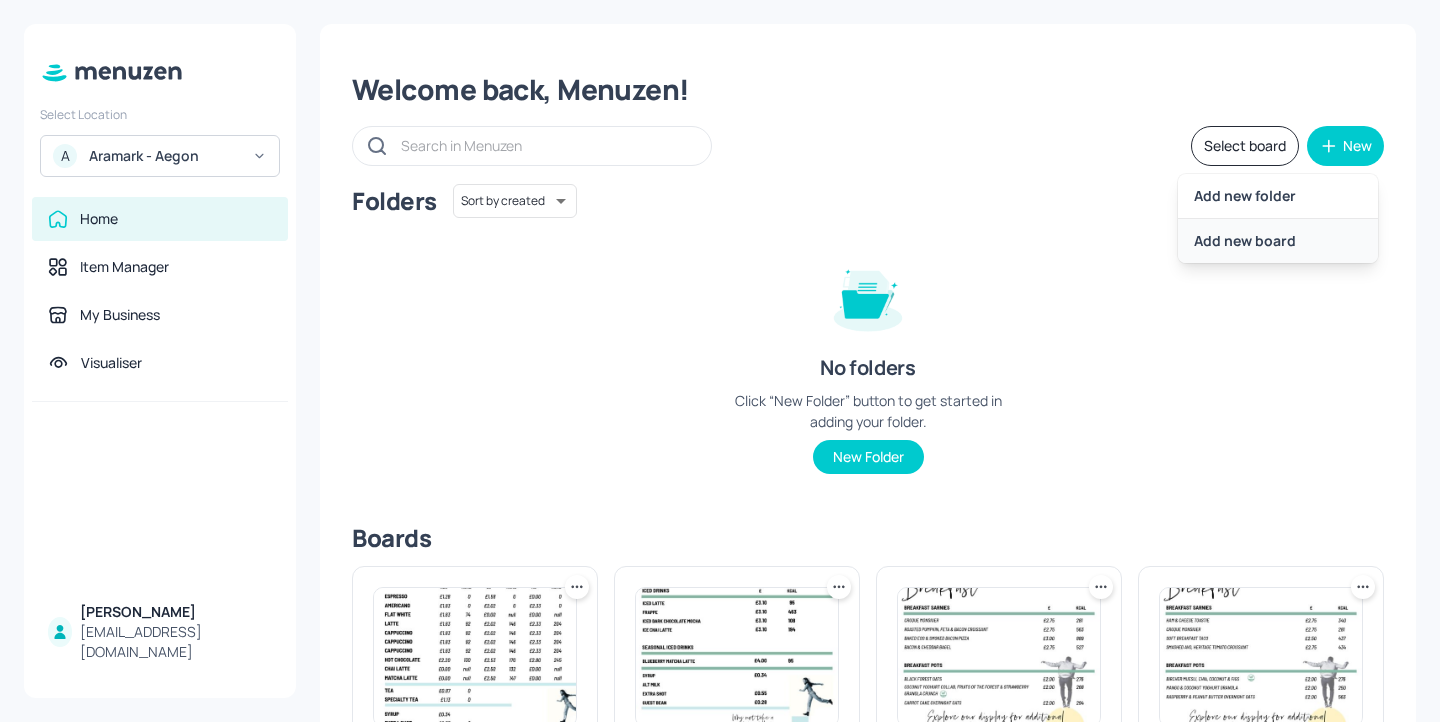 click on "Add new board" at bounding box center [1278, 241] 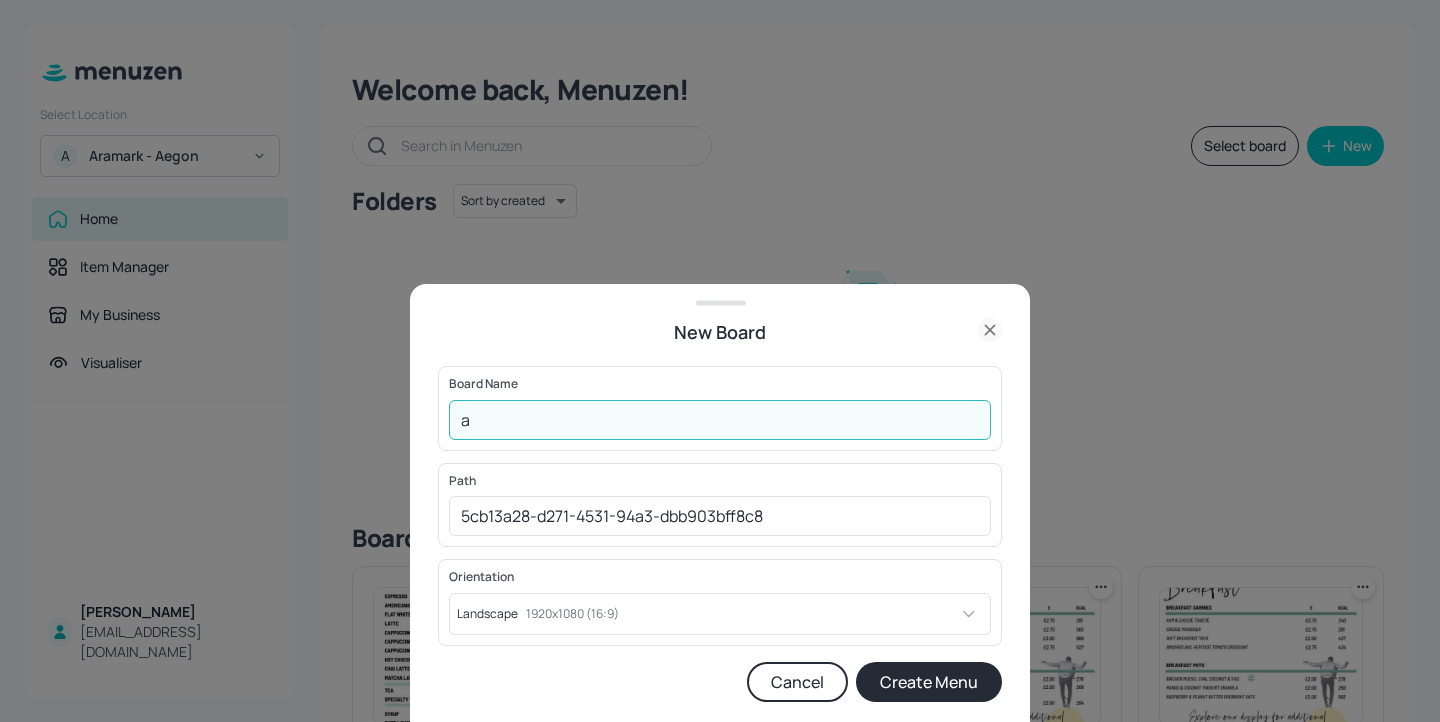 drag, startPoint x: 589, startPoint y: 431, endPoint x: 429, endPoint y: 392, distance: 164.68454 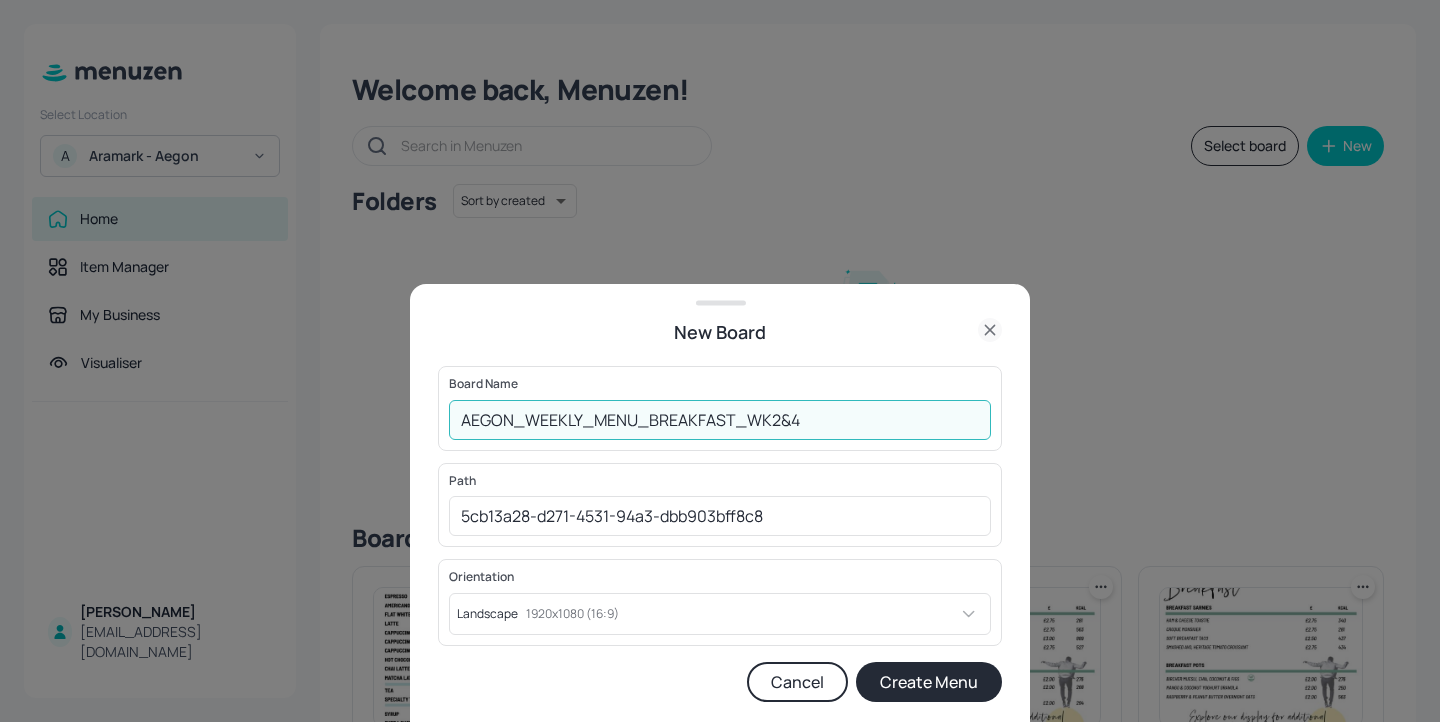 drag, startPoint x: 528, startPoint y: 420, endPoint x: 633, endPoint y: 419, distance: 105.00476 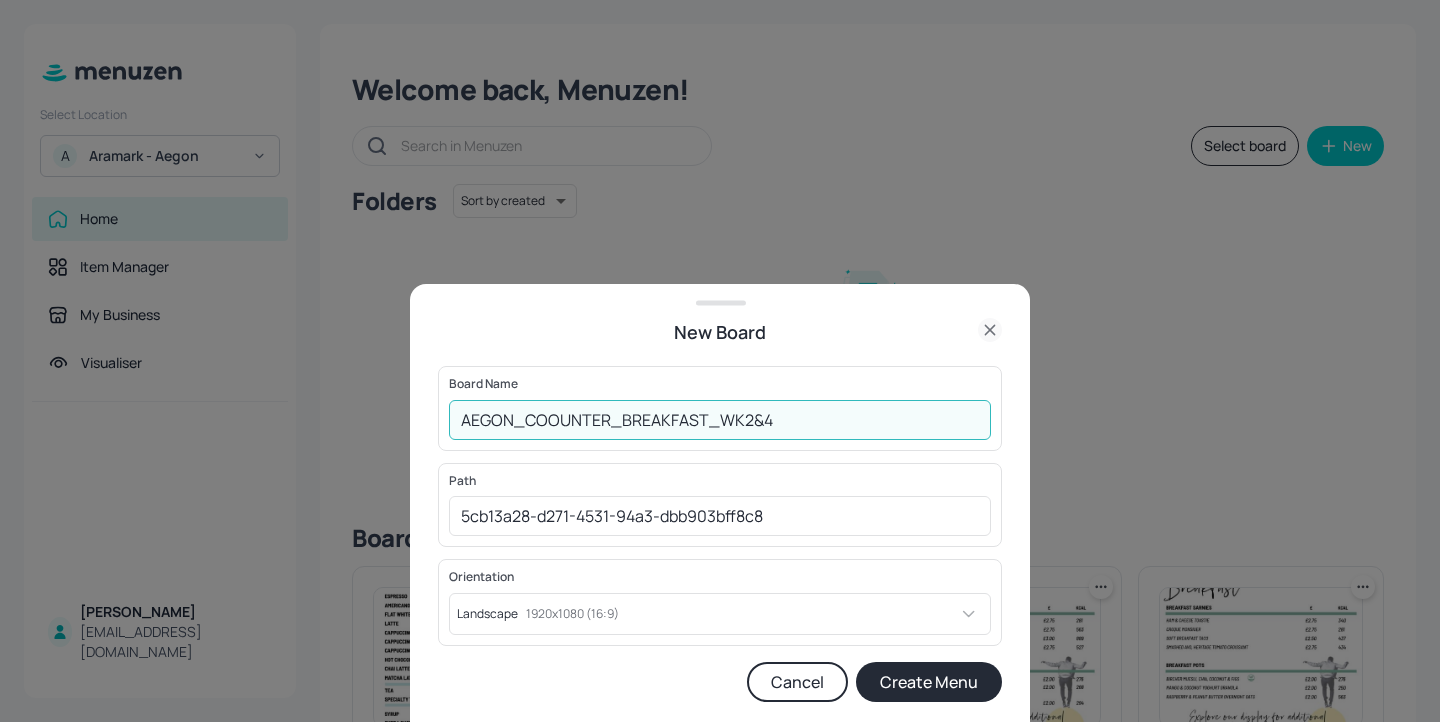 click on "AEGON_COOUNTER_BREAKFAST_WK2&4" at bounding box center (720, 420) 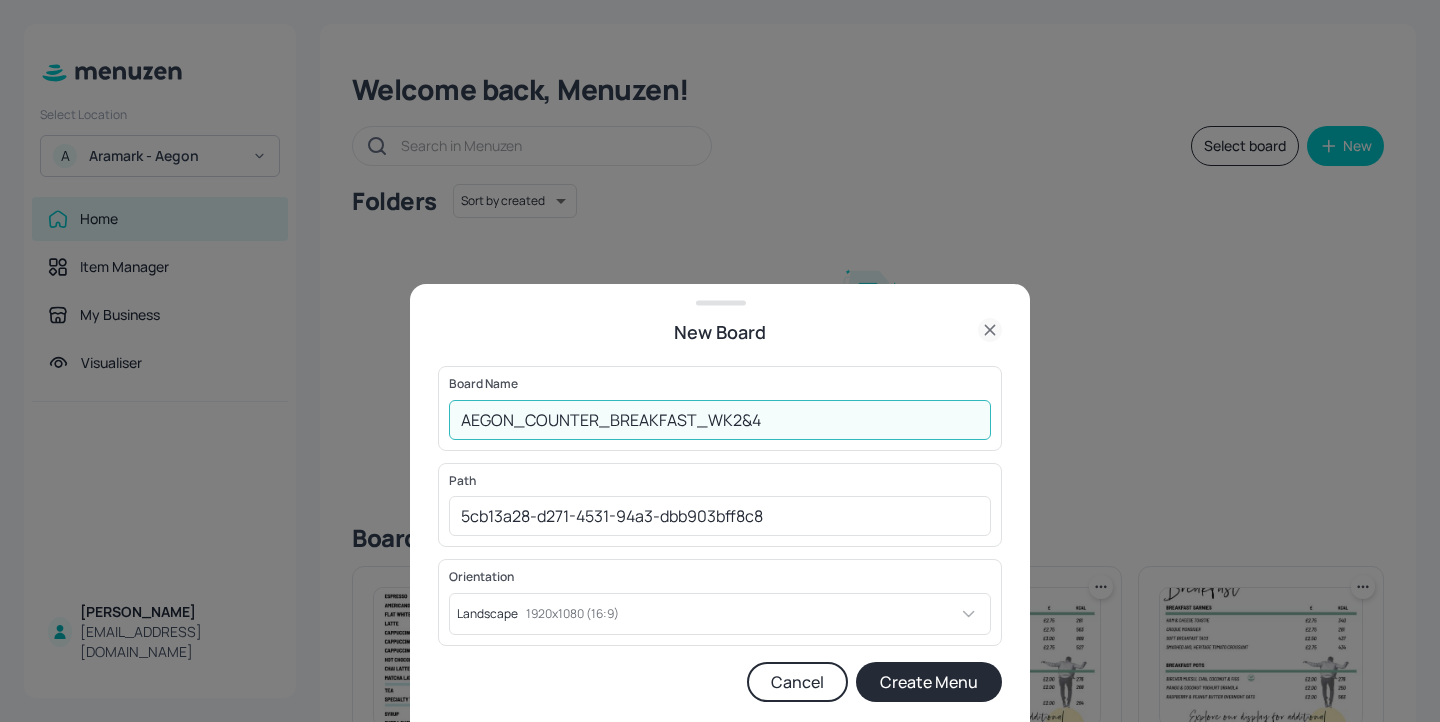 click on "AEGON_COUNTER_BREAKFAST_WK2&4" at bounding box center (720, 420) 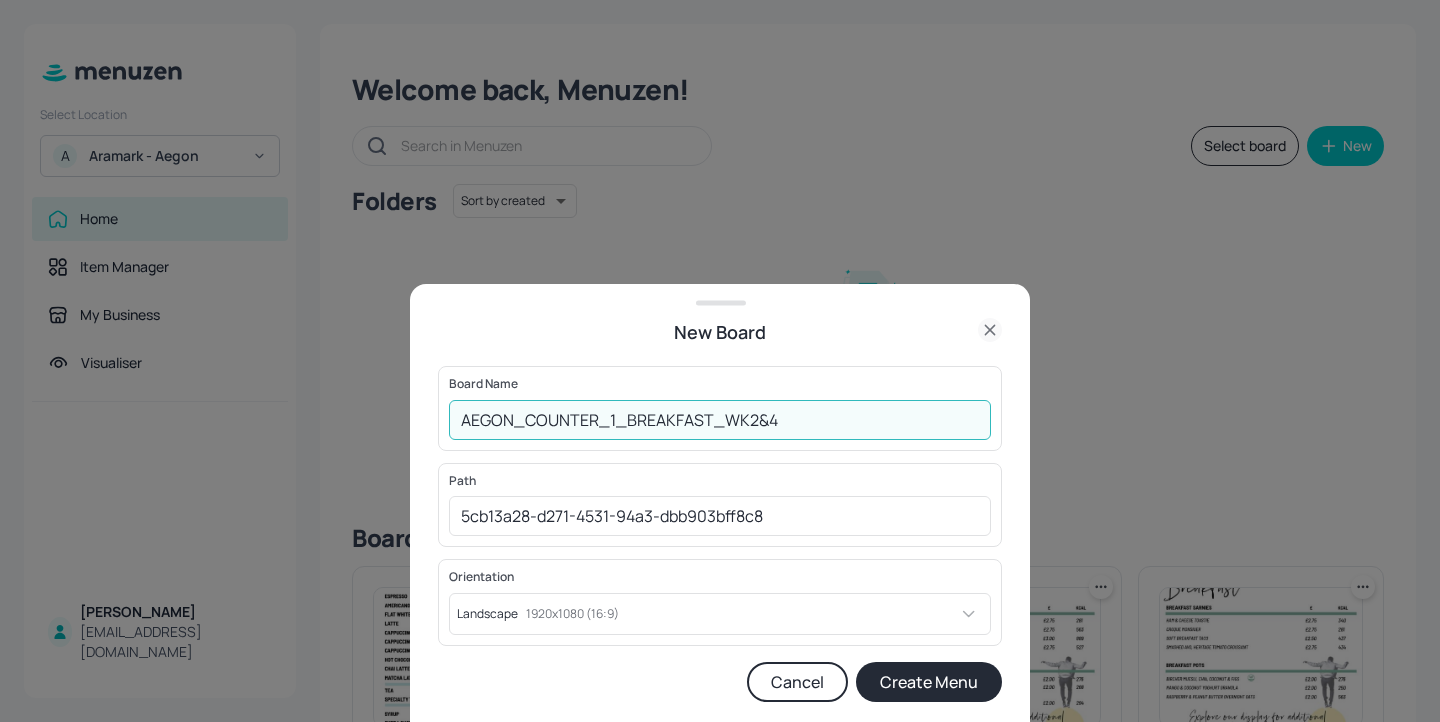 drag, startPoint x: 624, startPoint y: 421, endPoint x: 707, endPoint y: 425, distance: 83.09633 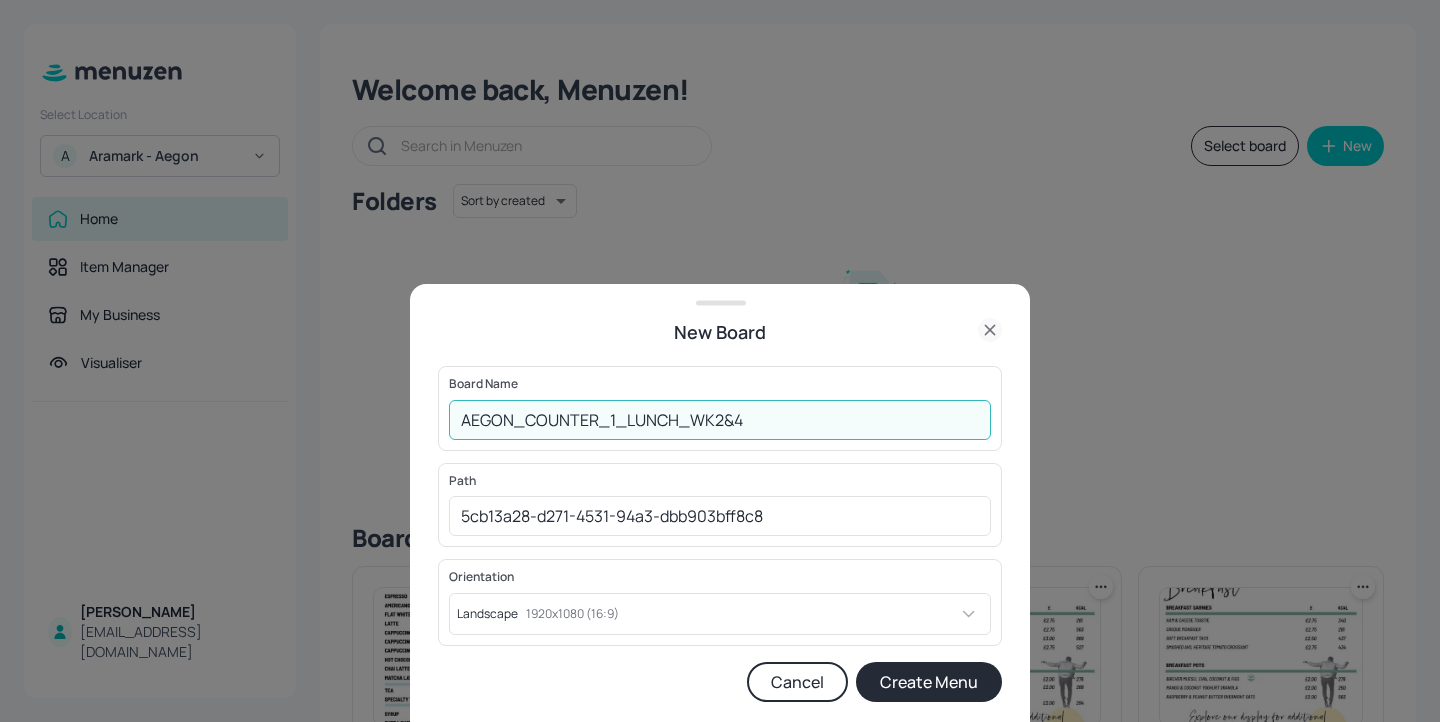 drag, startPoint x: 786, startPoint y: 424, endPoint x: 714, endPoint y: 425, distance: 72.00694 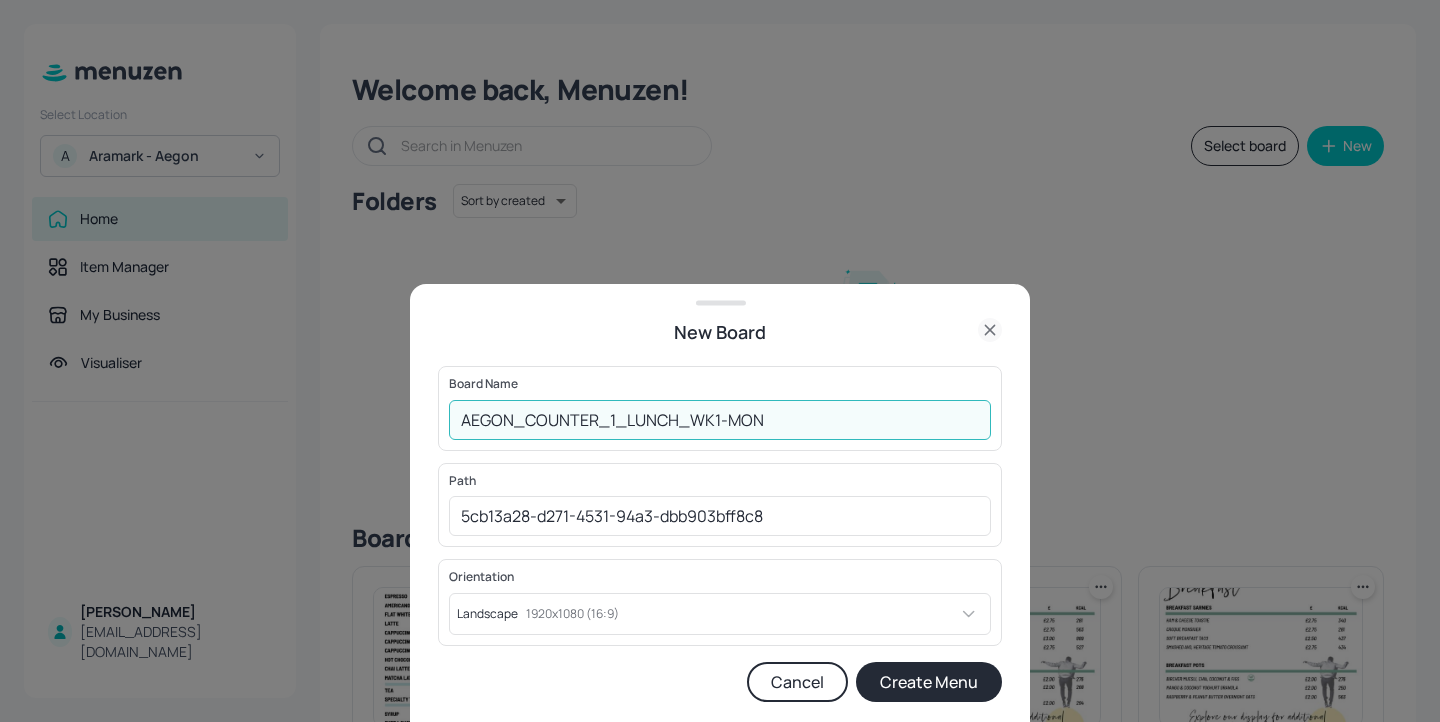 drag, startPoint x: 689, startPoint y: 424, endPoint x: 629, endPoint y: 421, distance: 60.074955 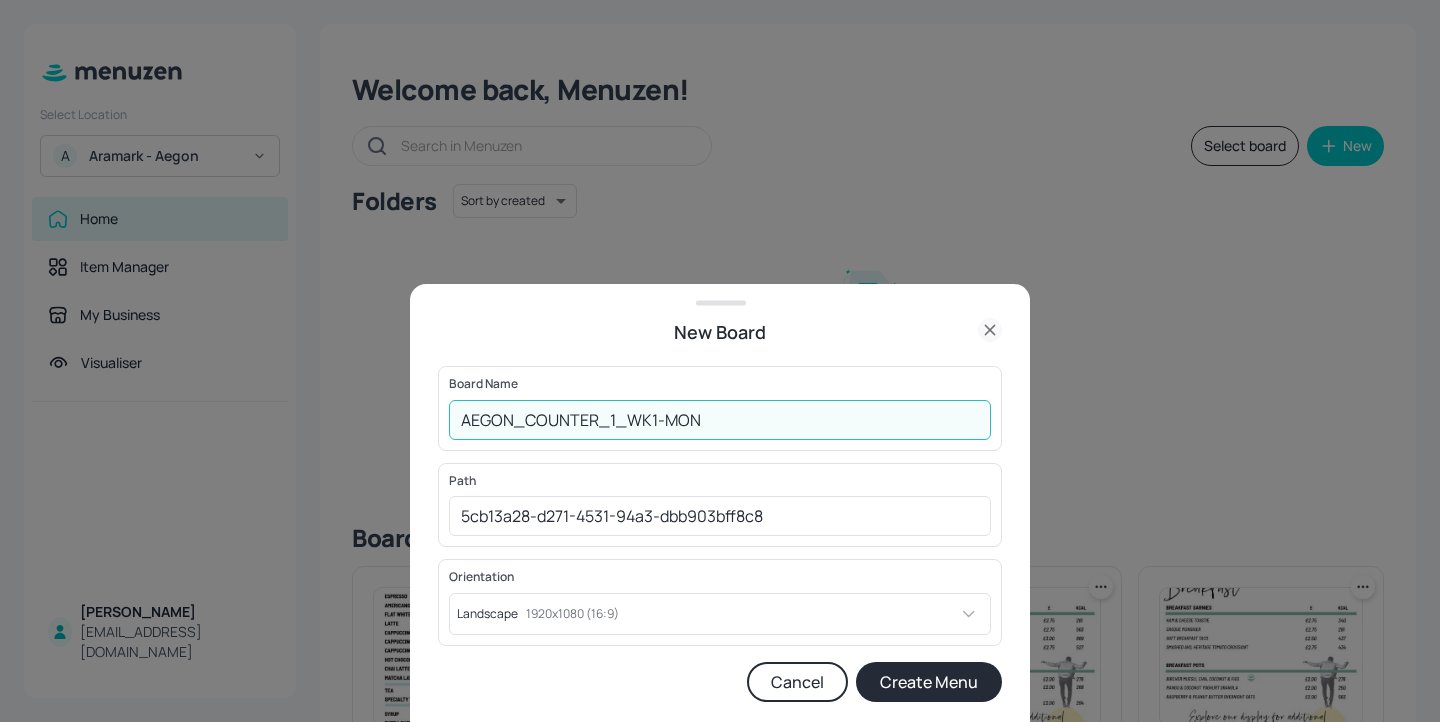 click on "AEGON_COUNTER_1_WK1-MON" at bounding box center [720, 420] 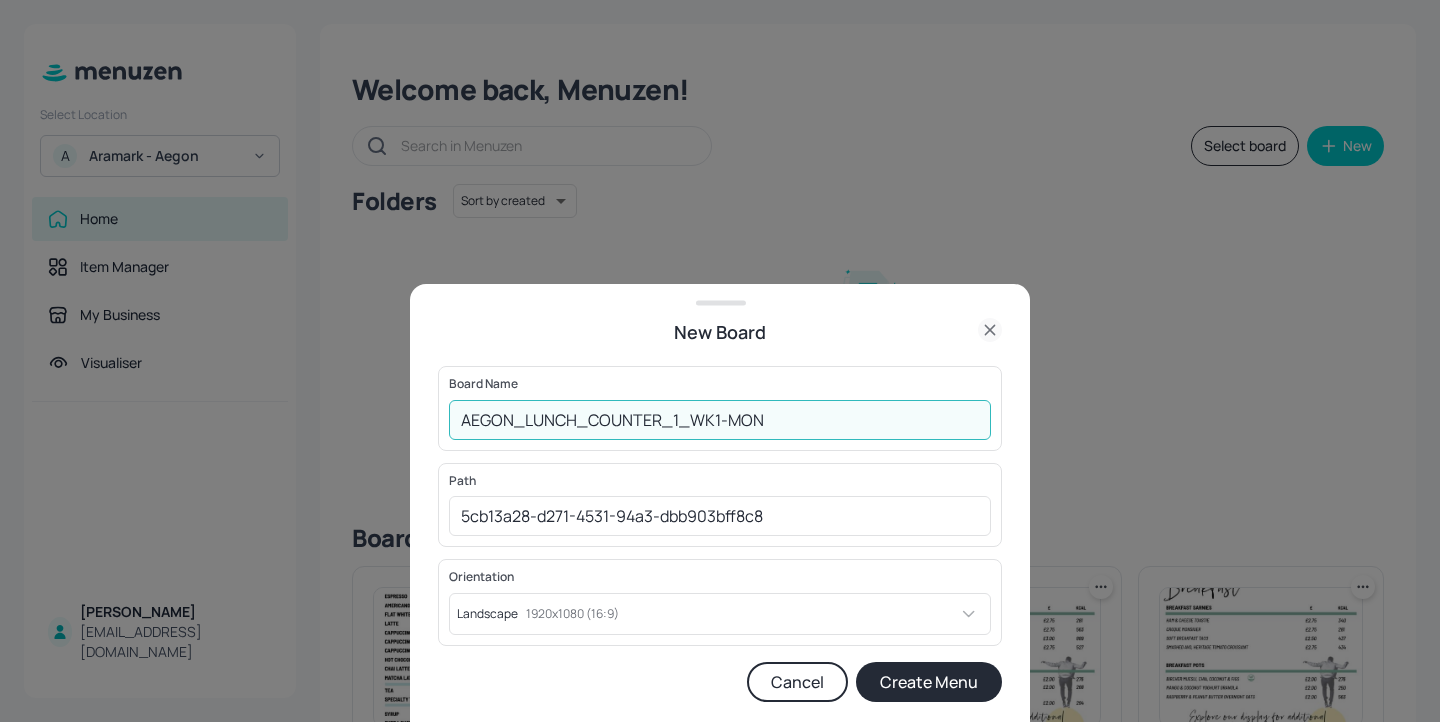 click on "AEGON_LUNCH_COUNTER_1_WK1-MON" at bounding box center (720, 420) 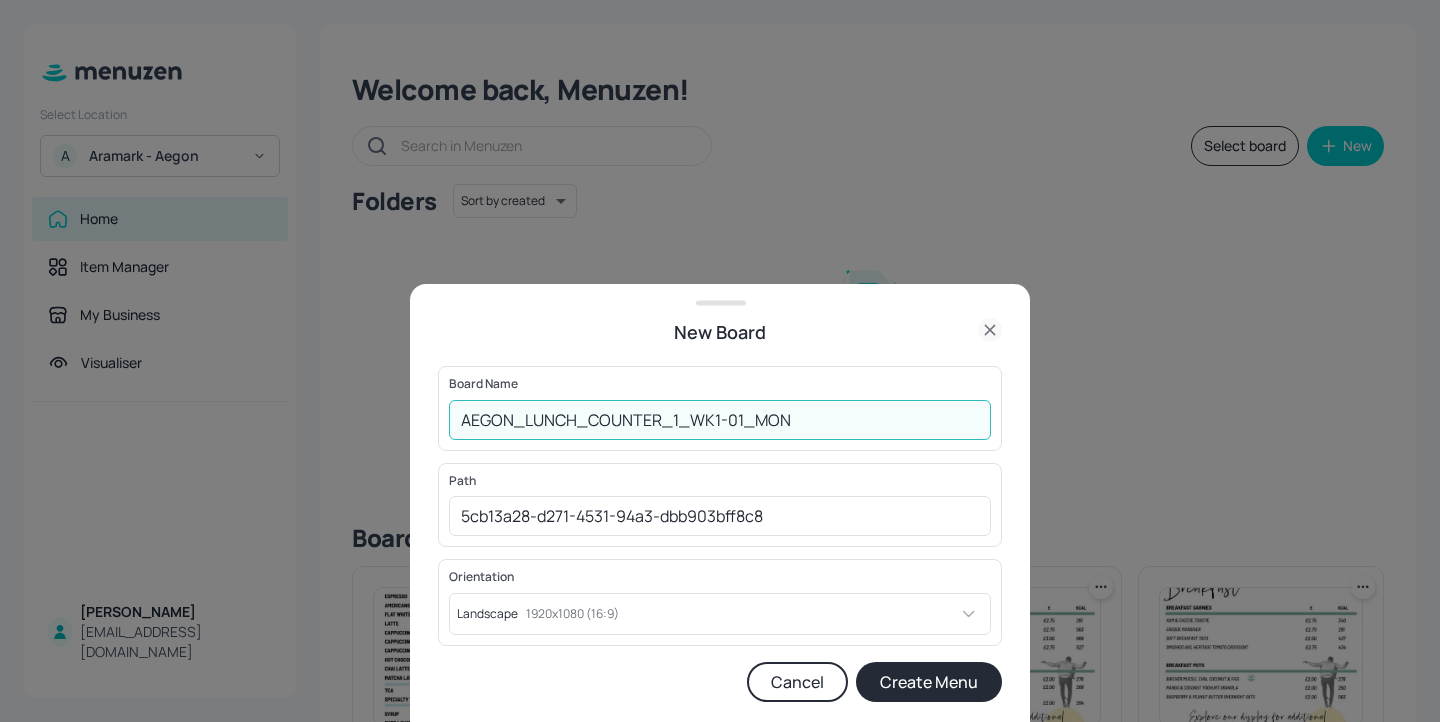 click on "AEGON_LUNCH_COUNTER_1_WK1-01_MON" at bounding box center (720, 420) 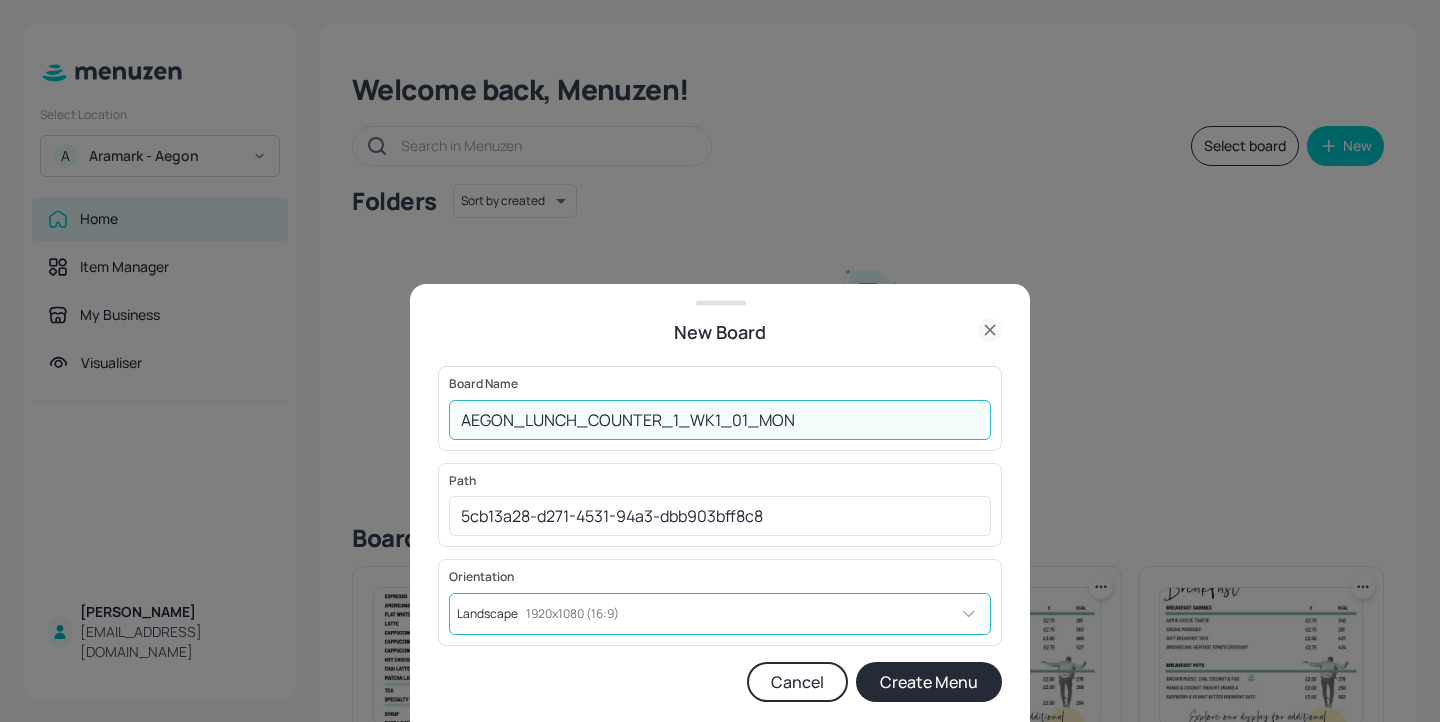 click on "Select Location A Aramark - Aegon Home Item Manager My Business Visualiser [PERSON_NAME] [EMAIL_ADDRESS][DOMAIN_NAME] Welcome back, Menuzen! Select board New Folders Sort by created id ​ No folders Click “New Folder” button to get started in adding your folder. New Folder Boards AEGON_HOT_DRINKS_COFFEE Last updated [DATE]. Edit AEGON_ICED_DRINKS Last updated [DATE]. Edit AEGON_WEEKLY_MENU_BREAKFAST_WK2&4 Last updated [DATE]. Edit AEGON_WEEKLY_MENU_BREAKFAST_WK1&3 Last updated [DATE]. Edit AEGON_WEEKLY_MENU_LUNCH_WK4 Last updated [DATE]. Edit AEGON_WEEKLY_MENU_LUNCH_WK3 Last updated [DATE]. Edit AEGON_WEEKLY_MENU_LUNCH_WK2 Last updated about [DATE]. Edit AEGON_WEEKLY_MENU_LUNCH_WK1 Last updated [DATE]. Edit
New Board Board Name AEGON_LUNCH_COUNTER_1_WK1_01_MON ​ Path 5cb13a28-d271-4531-94a3-dbb903bff8c8 ​ Orientation Landscape 1920x1080 (16:9) Landscape ​ Cancel Create Menu" at bounding box center [720, 361] 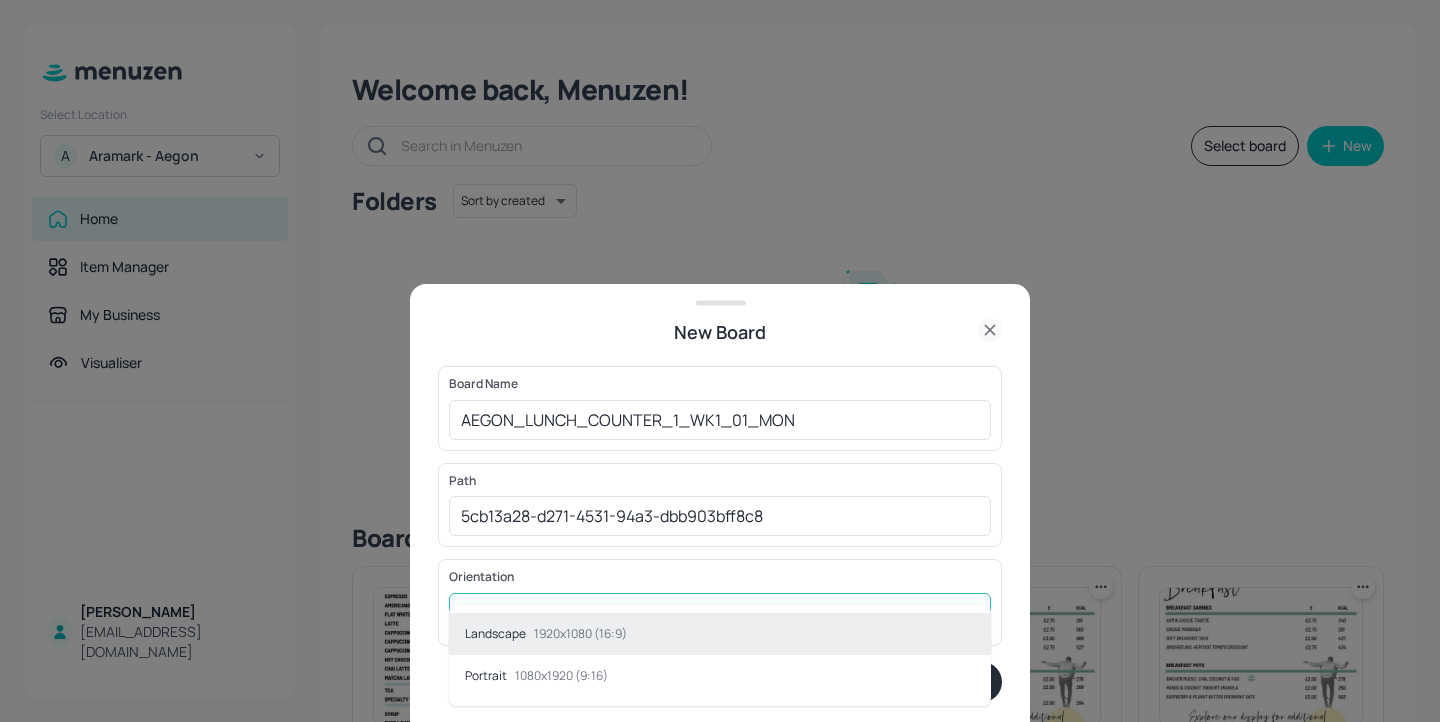 click at bounding box center [720, 361] 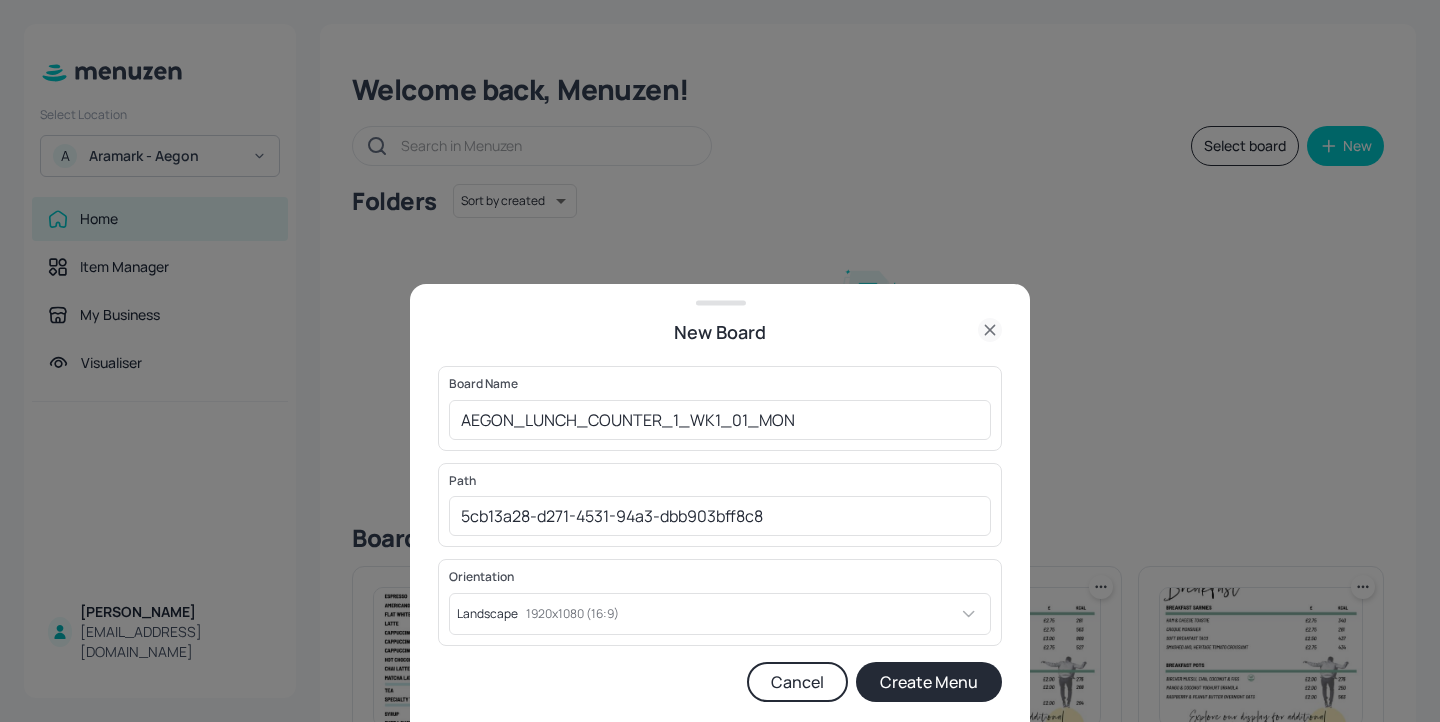 click on "Create Menu" at bounding box center [929, 682] 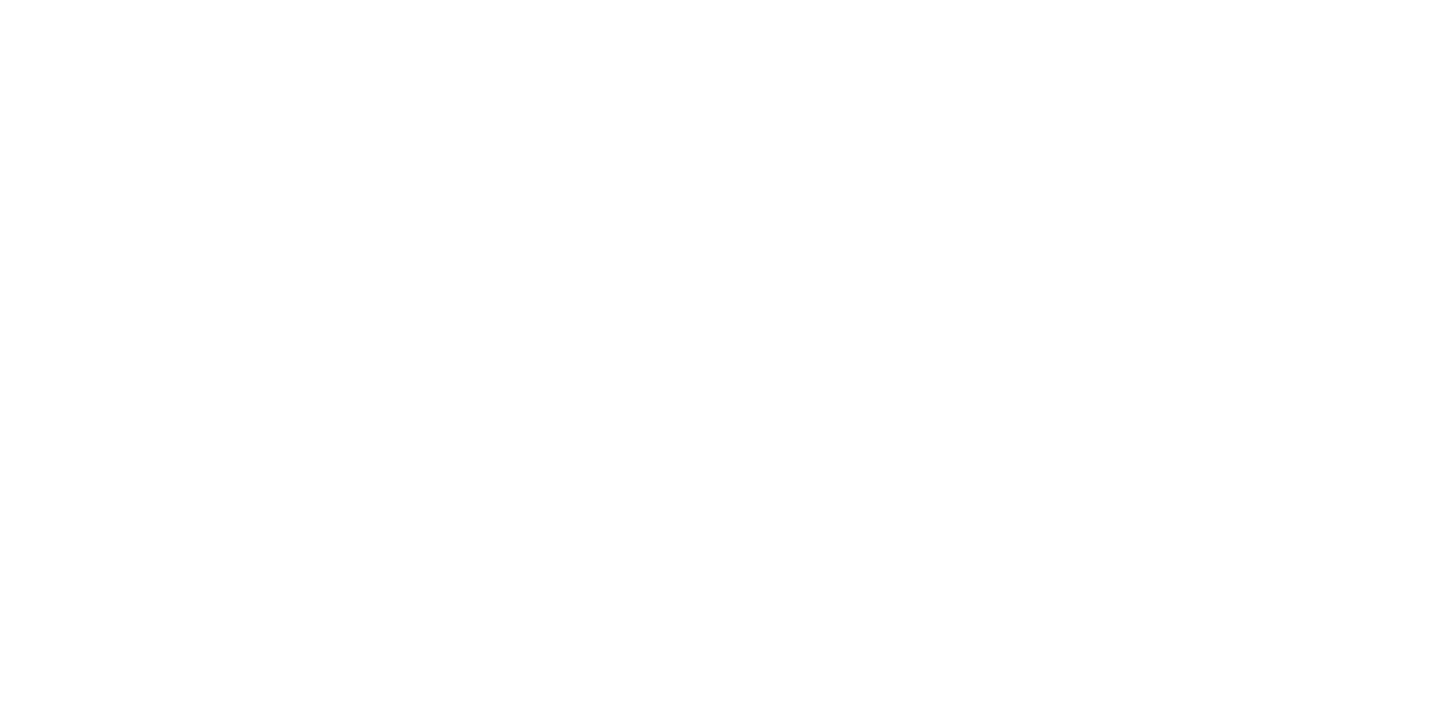 scroll, scrollTop: 0, scrollLeft: 0, axis: both 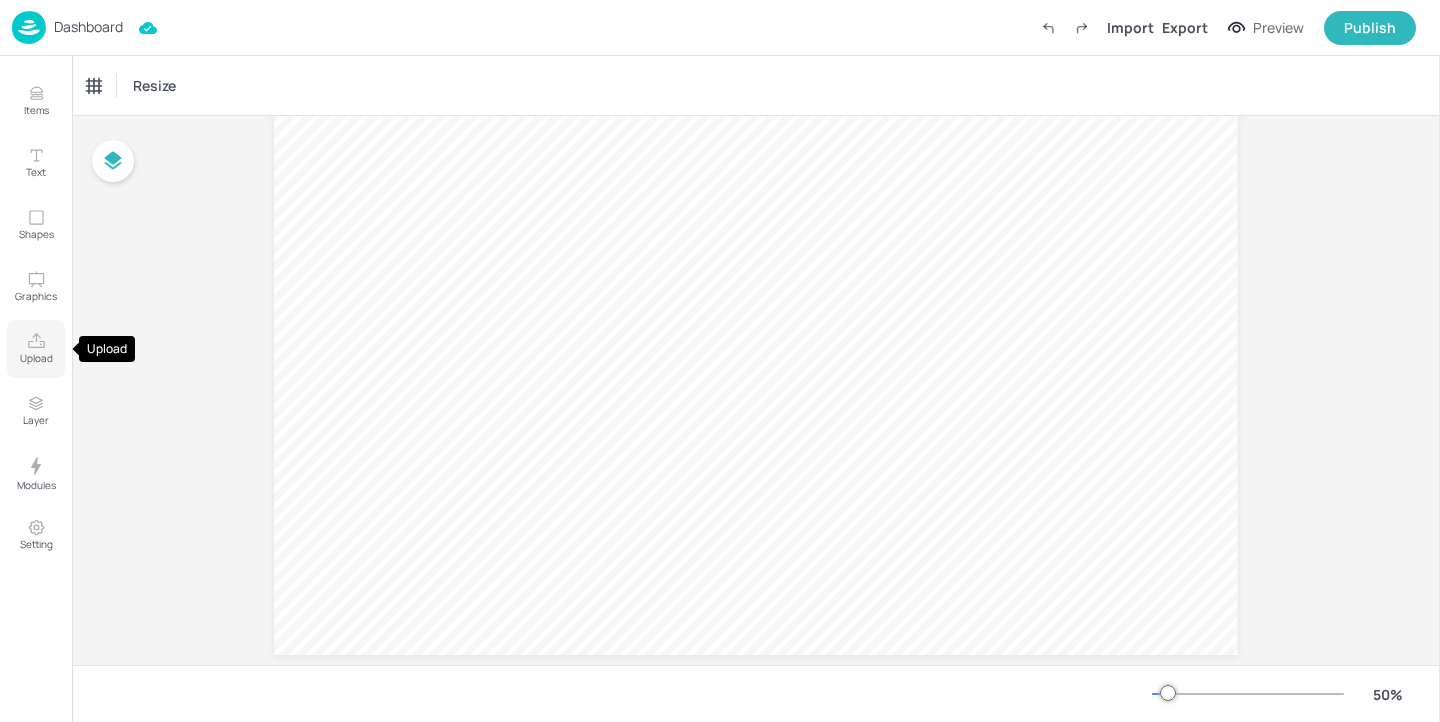 click on "Upload" at bounding box center [36, 358] 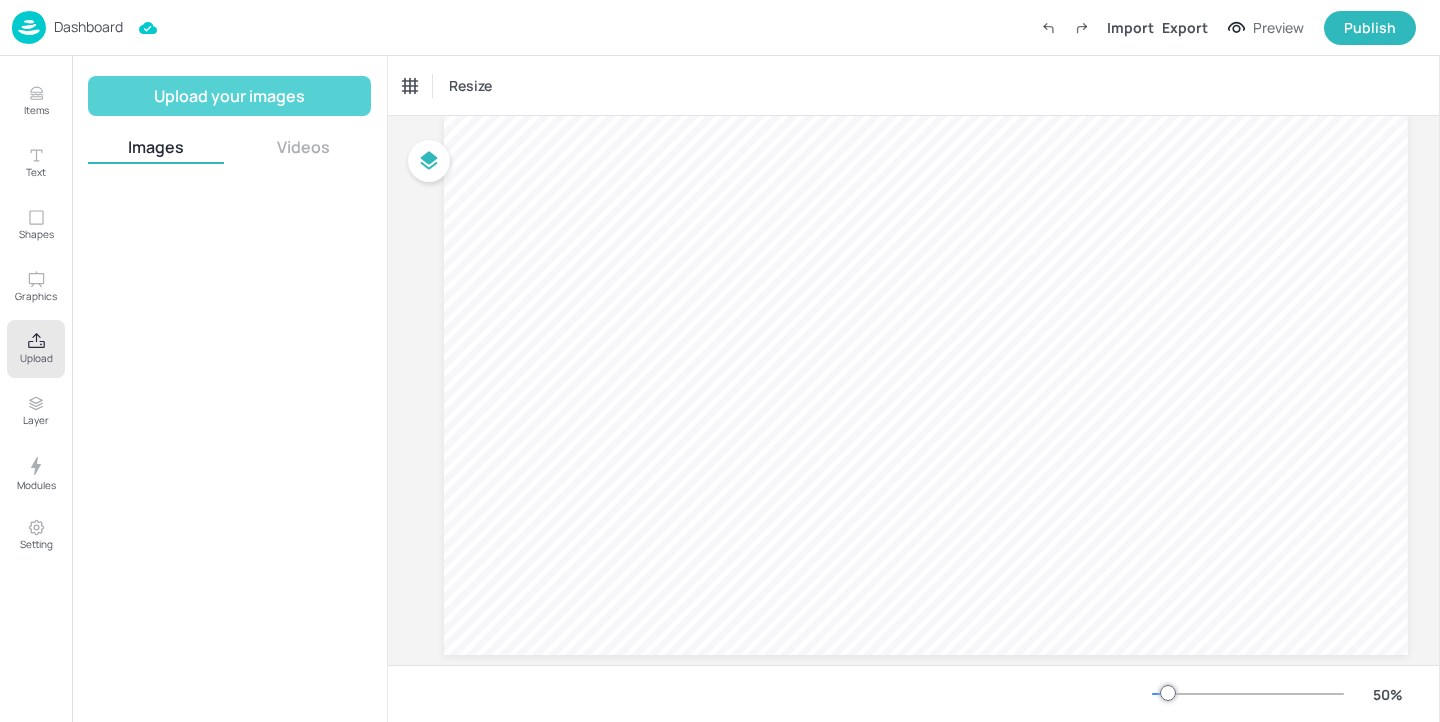click on "Upload your images" at bounding box center [229, 96] 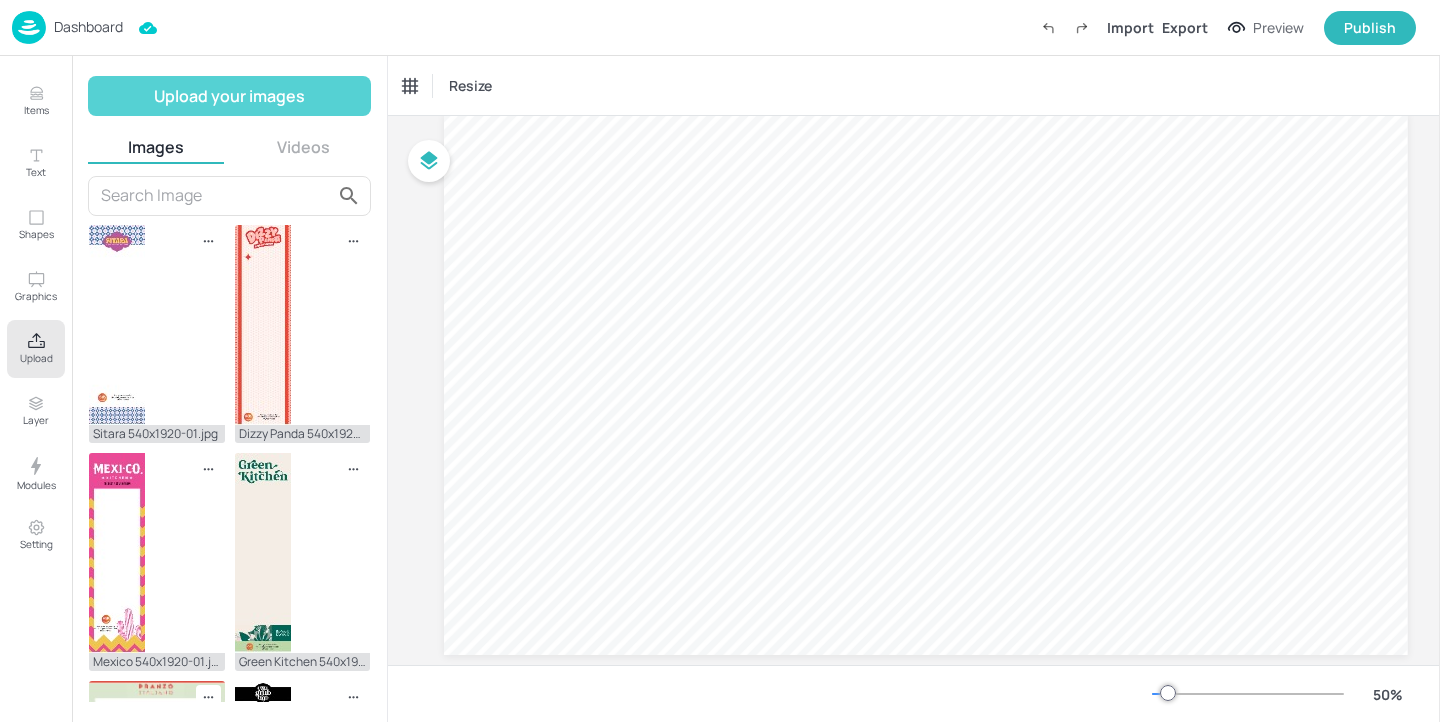 click on "Upload your images" at bounding box center (229, 96) 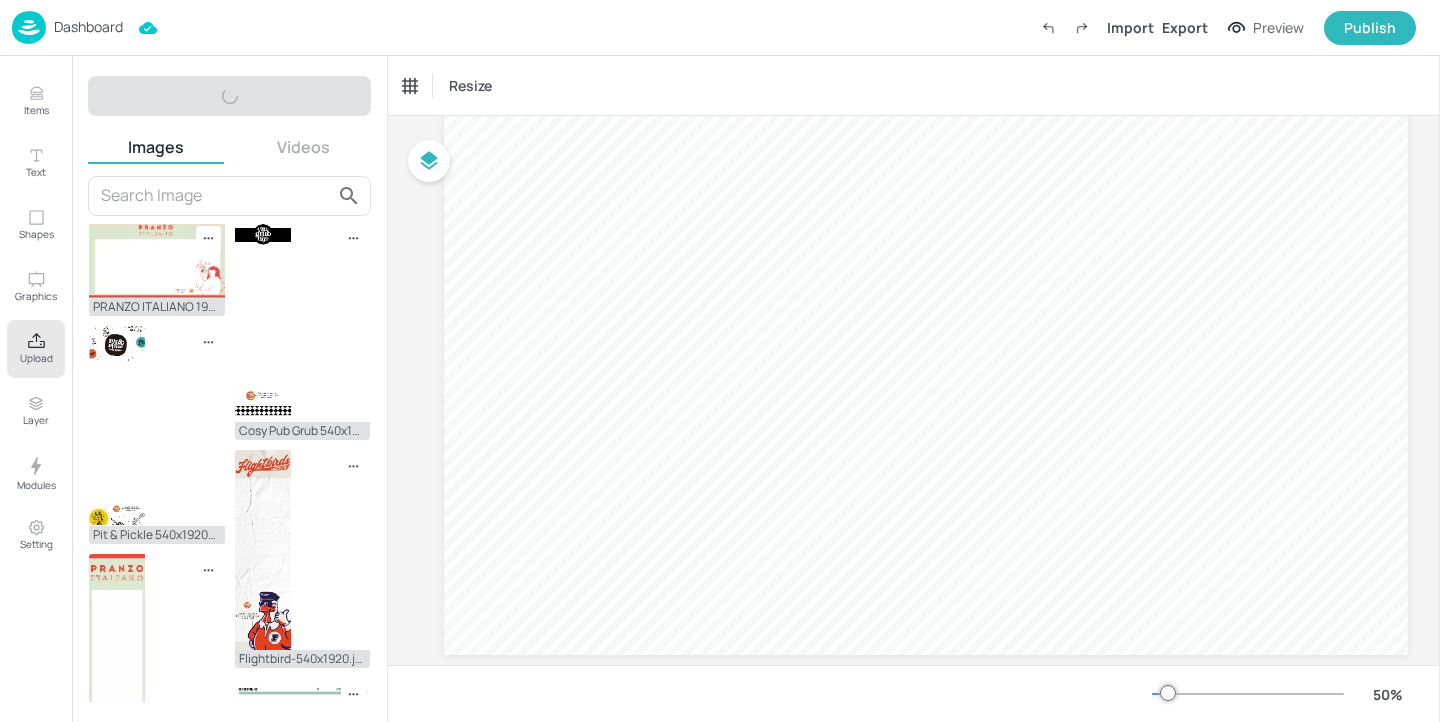scroll, scrollTop: 0, scrollLeft: 0, axis: both 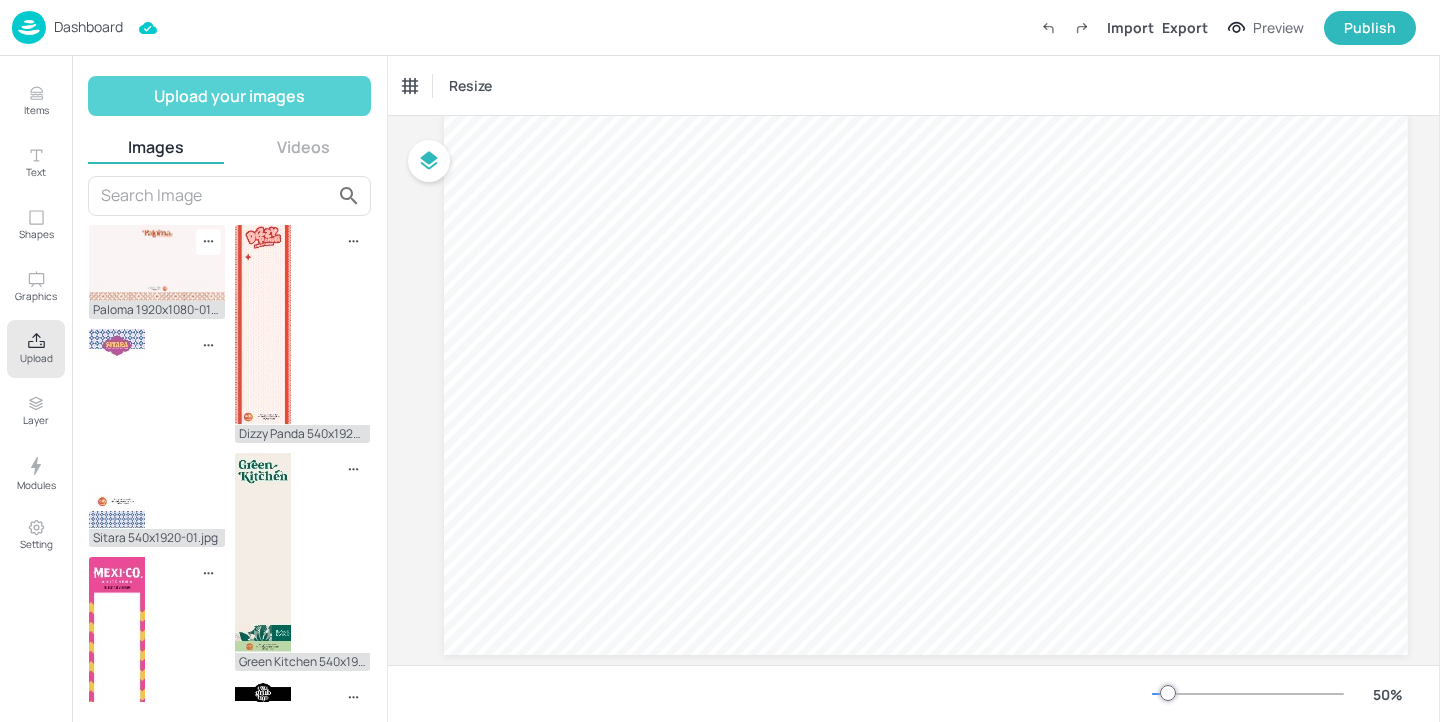 click on "Upload your images" at bounding box center [229, 96] 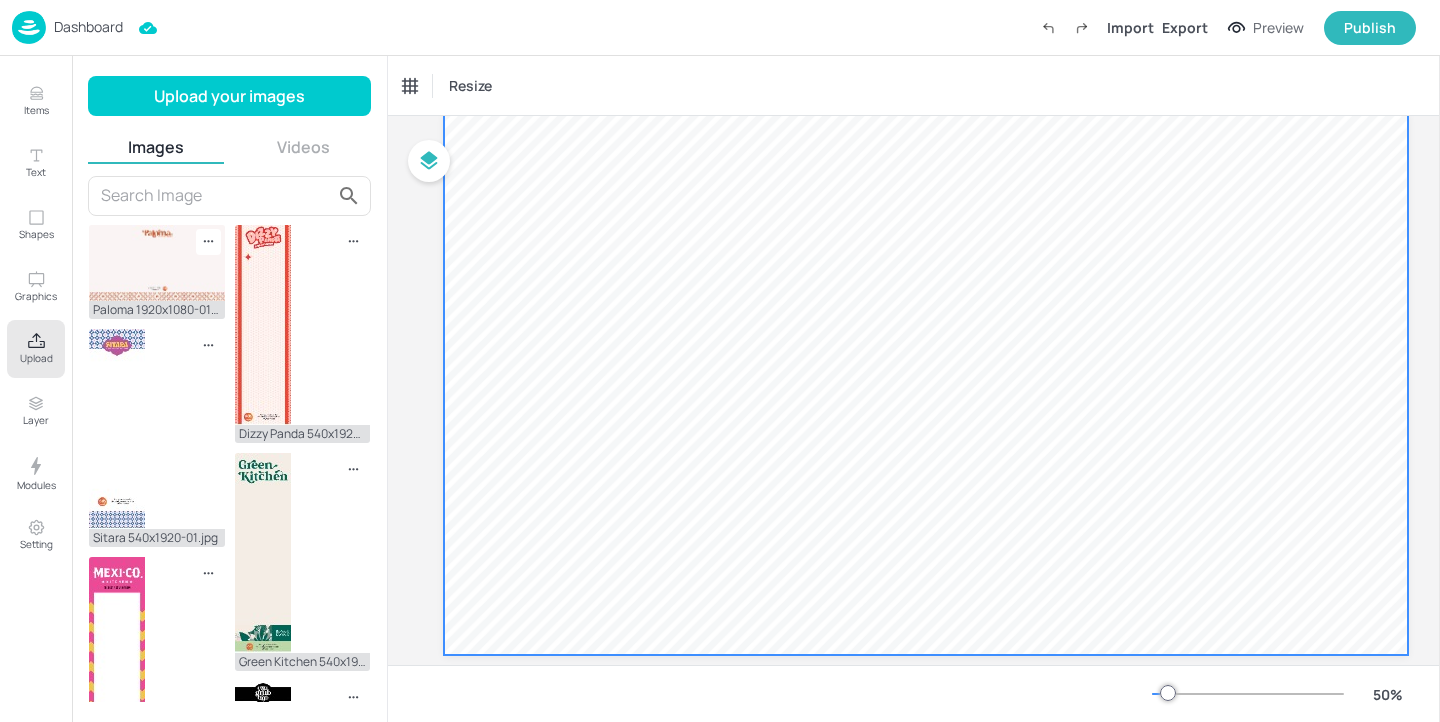 scroll, scrollTop: 0, scrollLeft: 0, axis: both 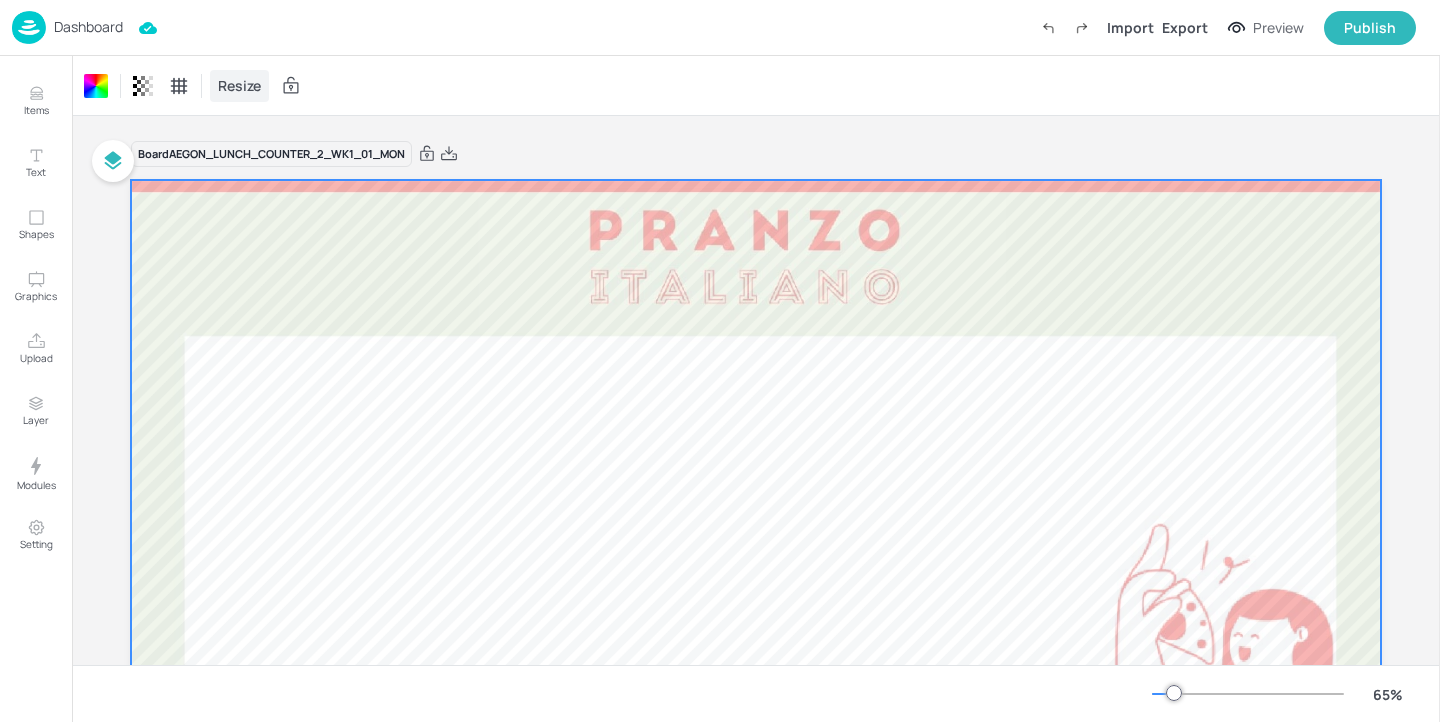 click on "Resize" at bounding box center (239, 85) 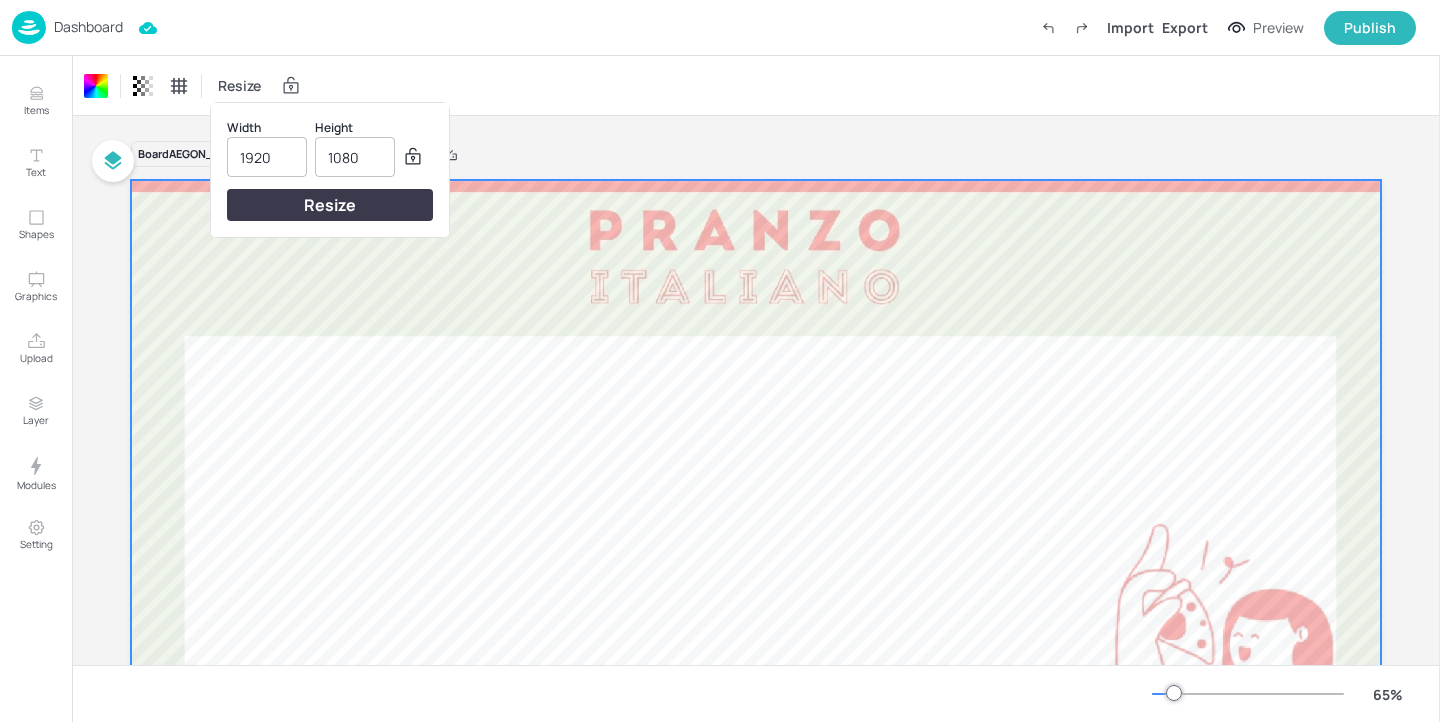drag, startPoint x: 276, startPoint y: 159, endPoint x: 236, endPoint y: 154, distance: 40.311287 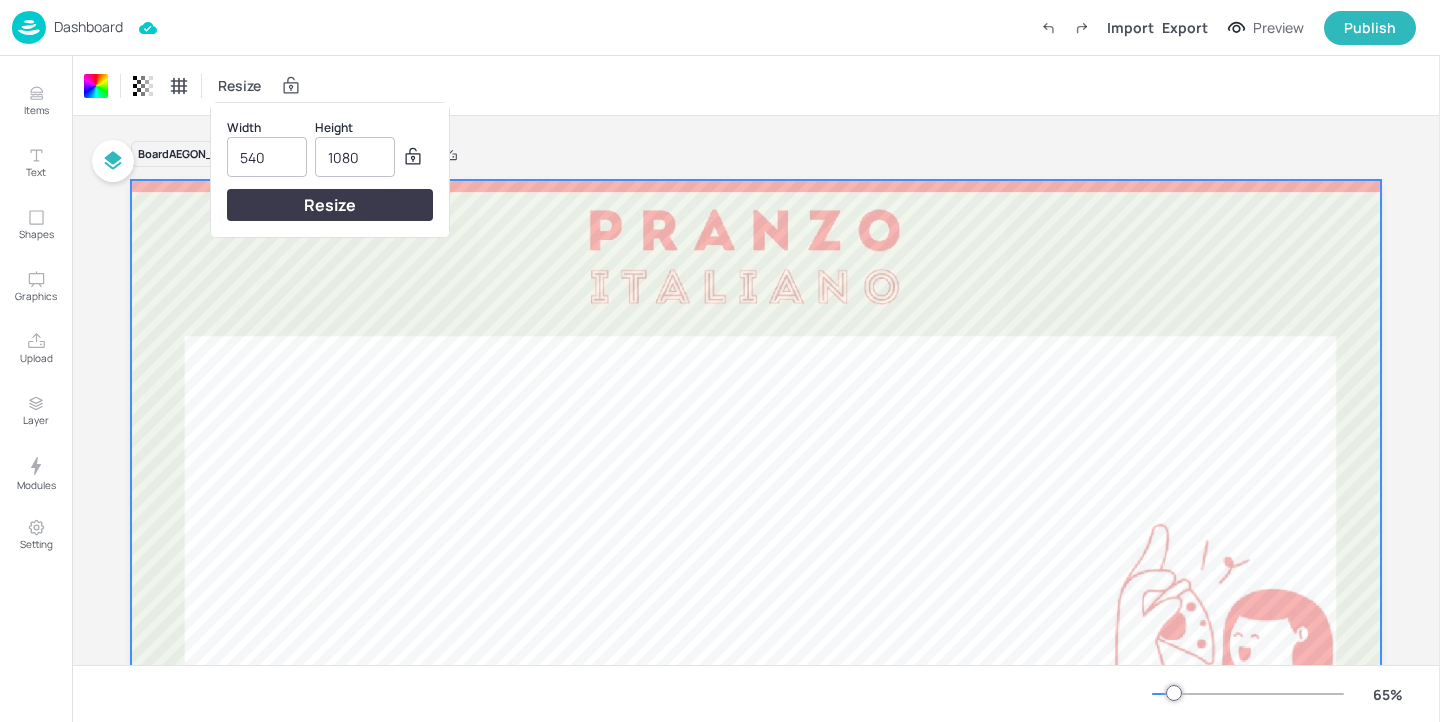type on "540" 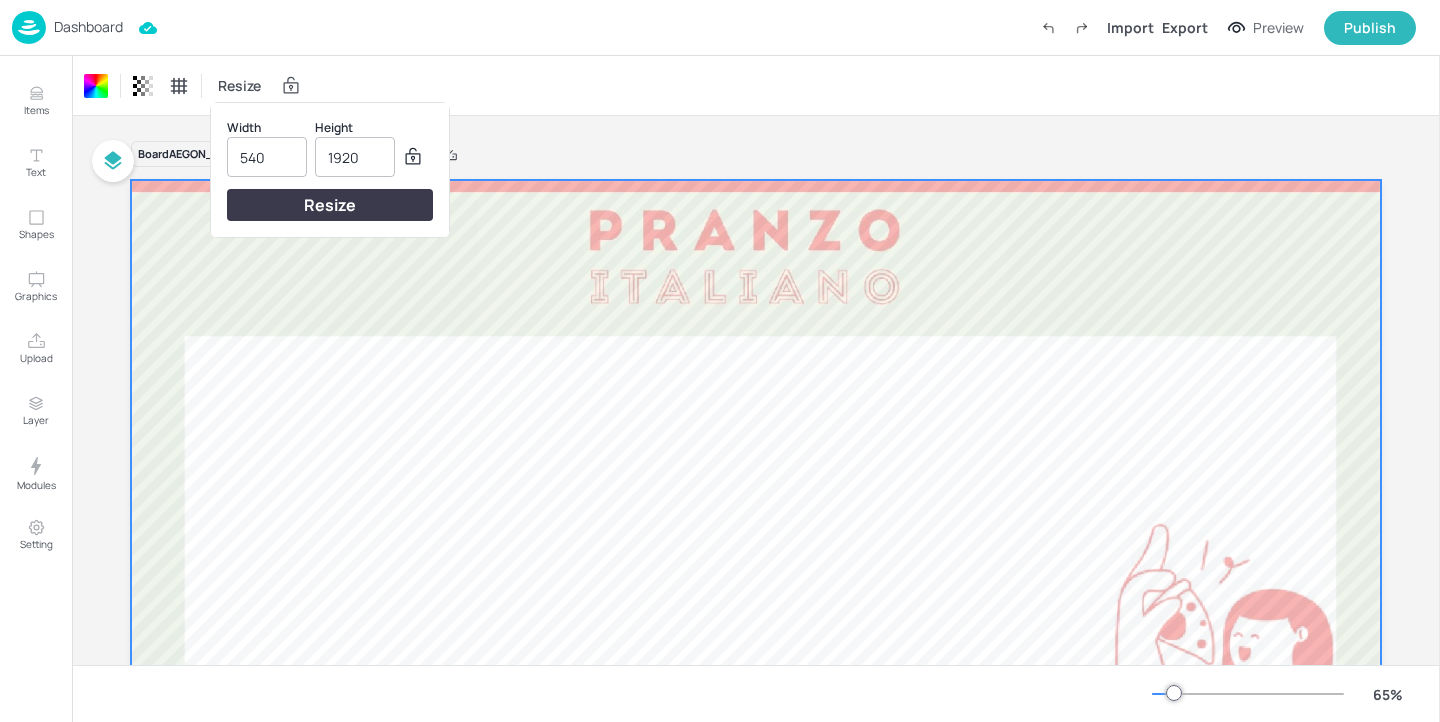 type on "1920" 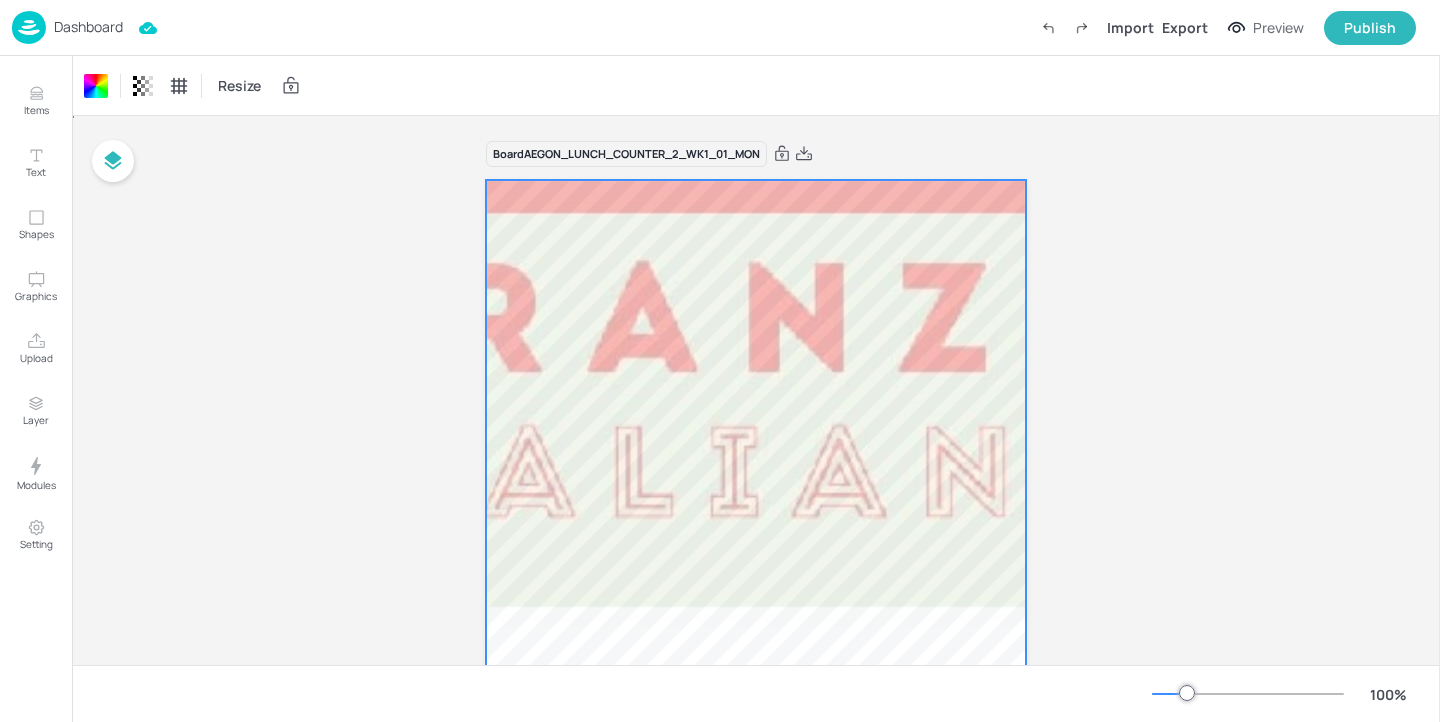click at bounding box center (755, 1140) 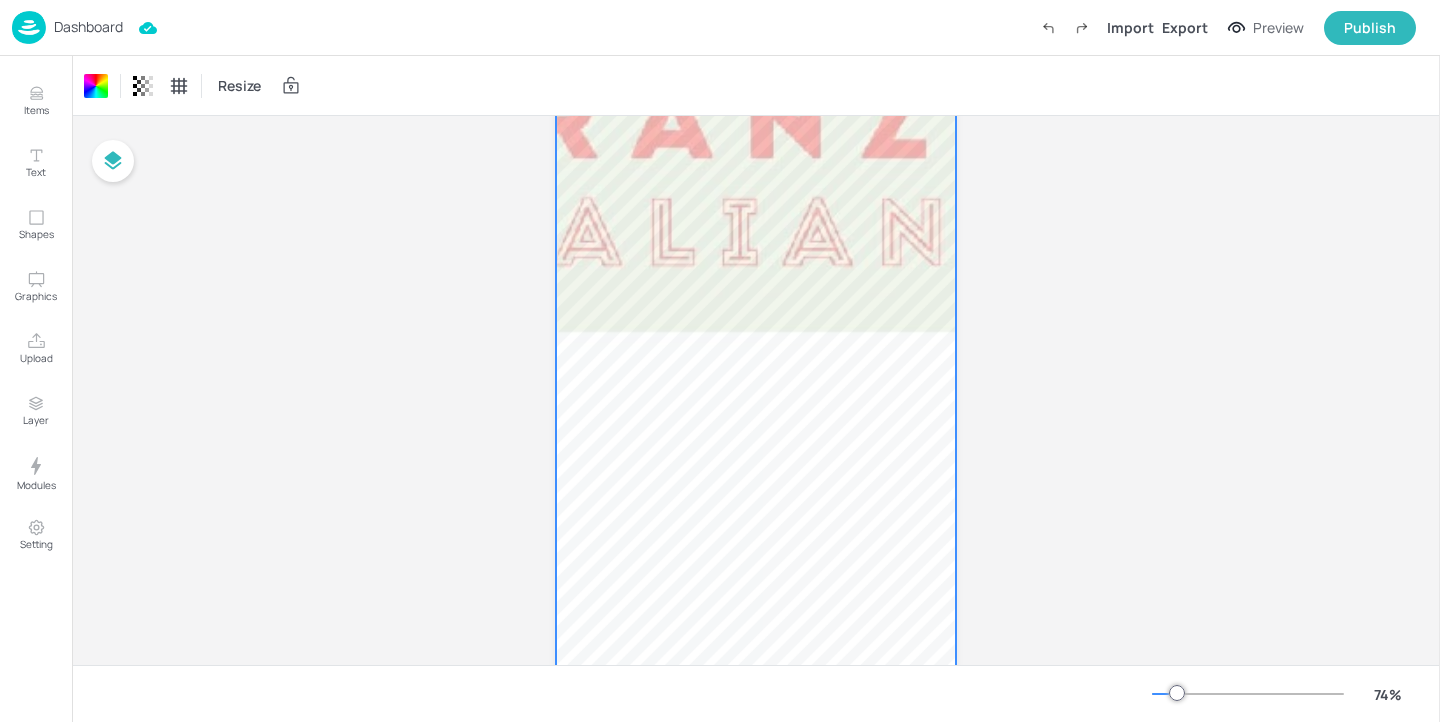 scroll, scrollTop: 0, scrollLeft: 0, axis: both 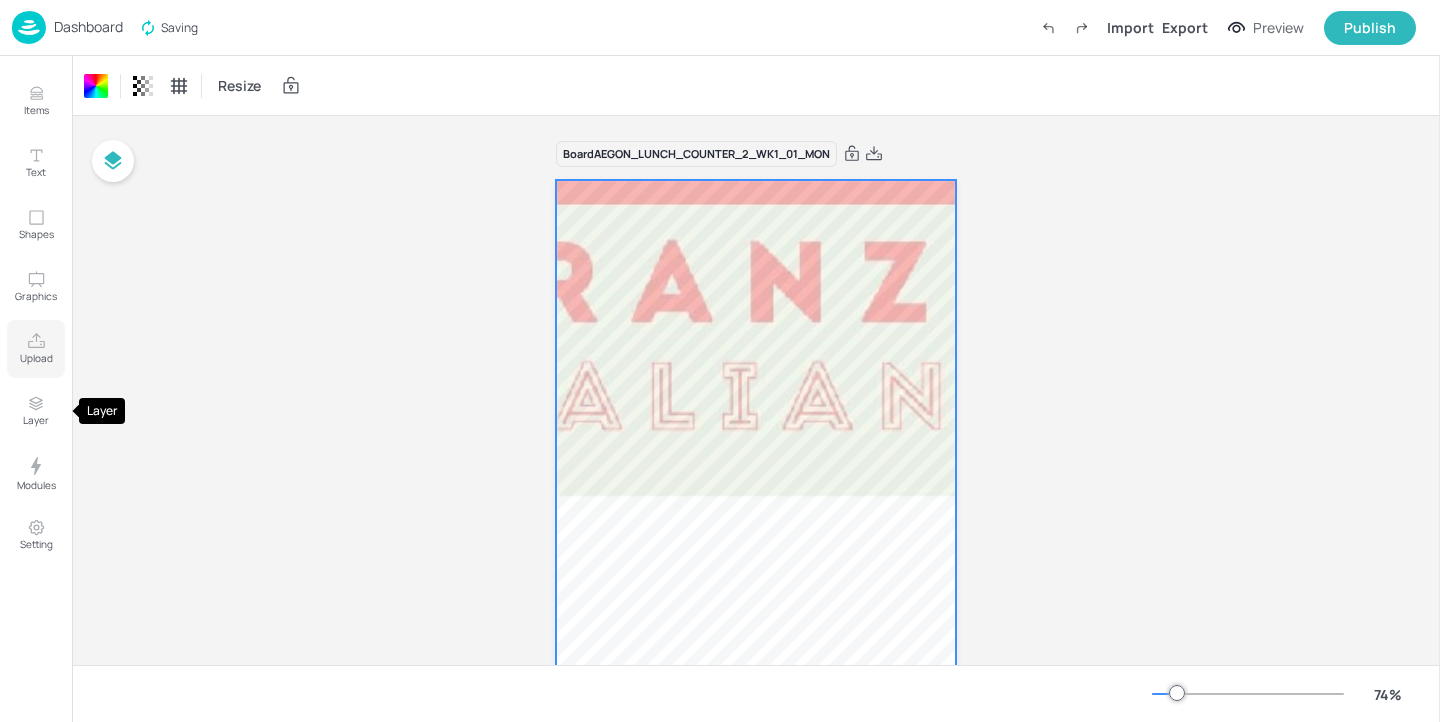 click on "Upload" at bounding box center (36, 358) 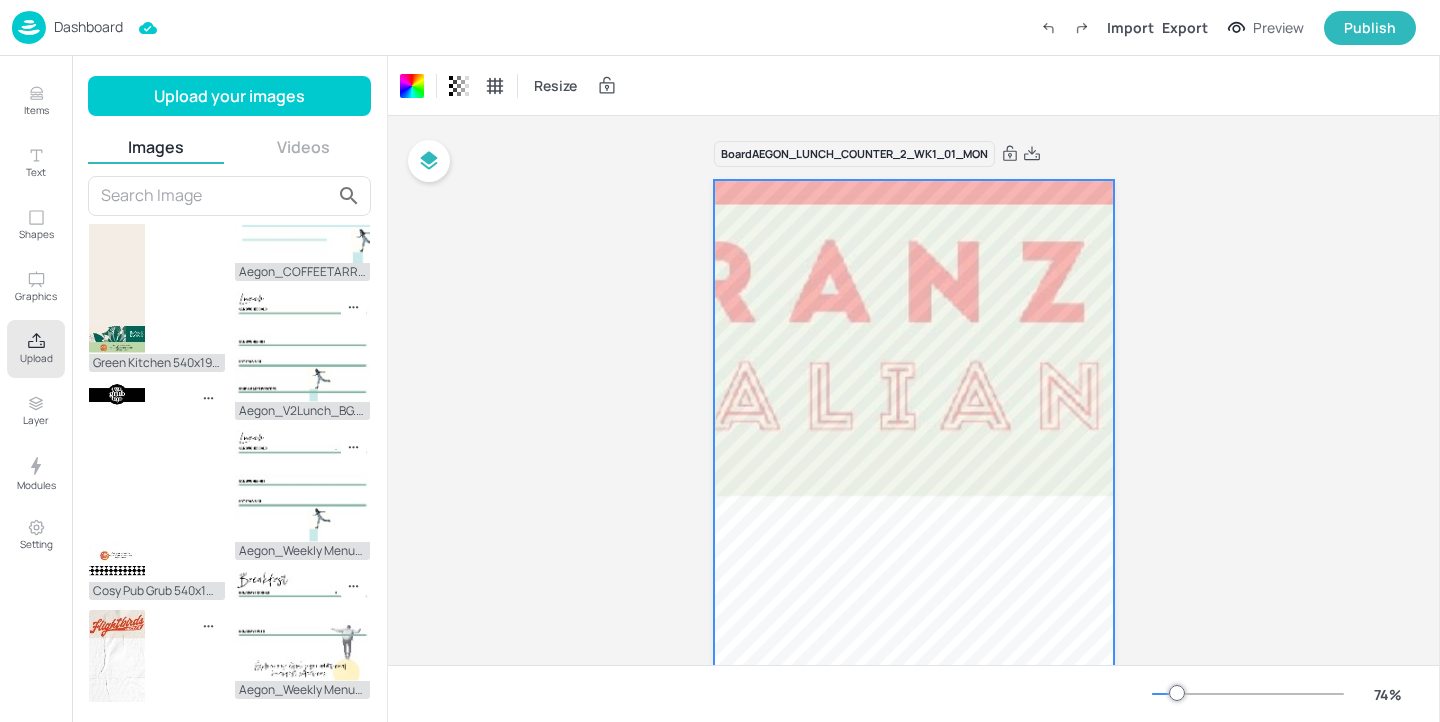 scroll, scrollTop: 329, scrollLeft: 0, axis: vertical 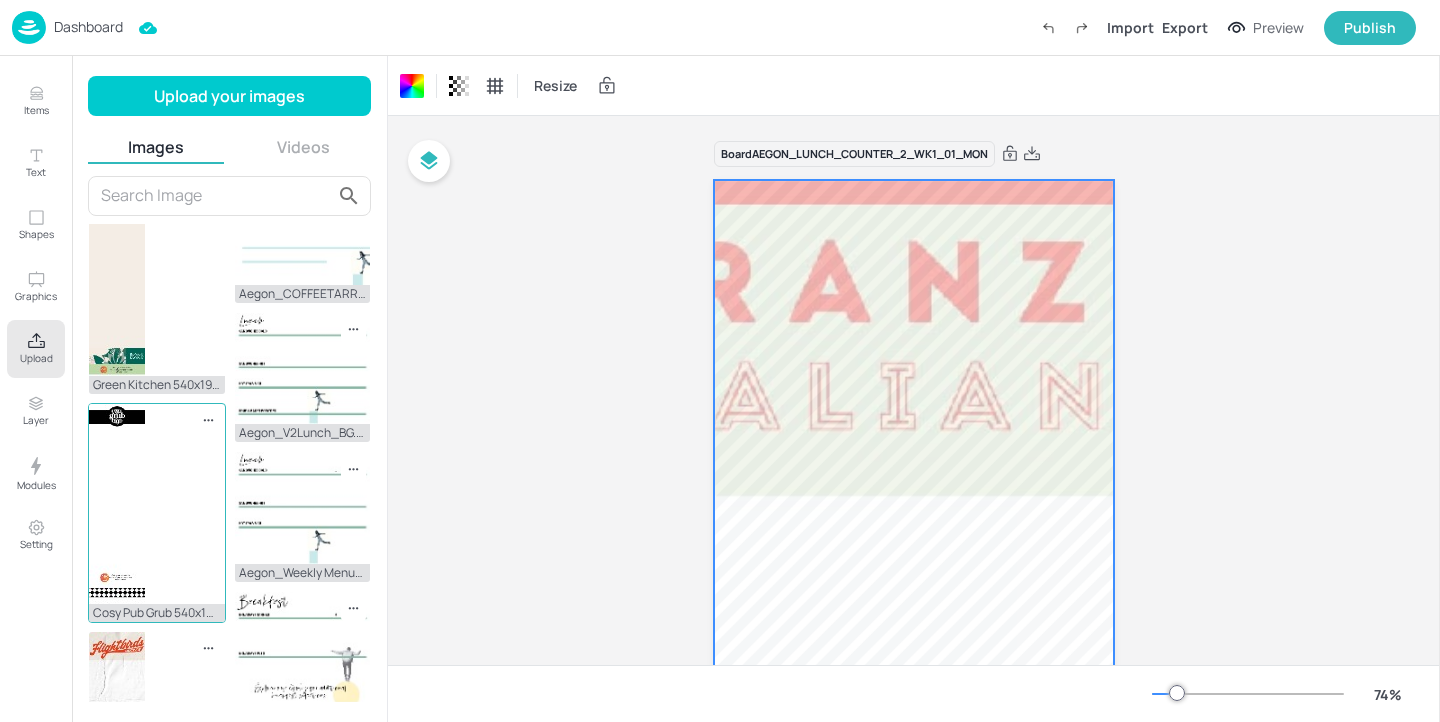 click at bounding box center [117, 504] 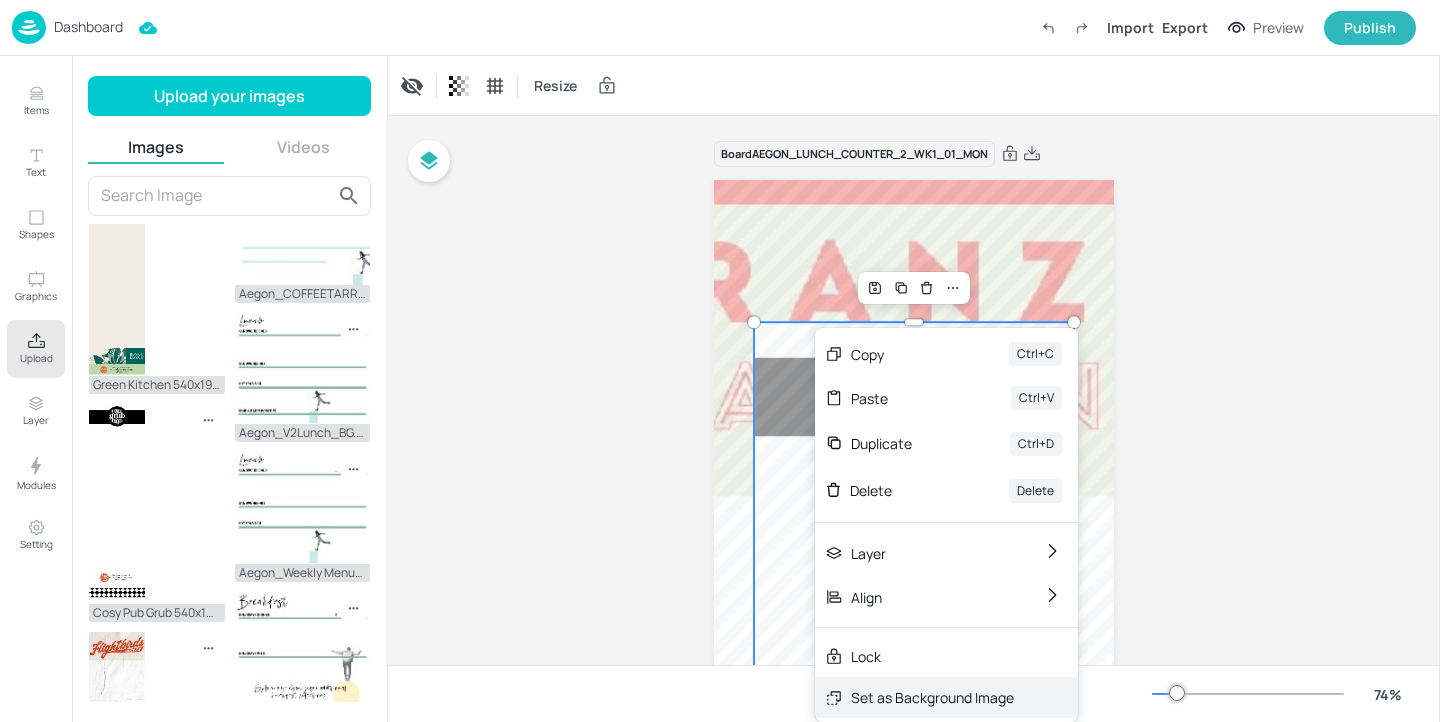 click on "Set as Background Image" at bounding box center [932, 697] 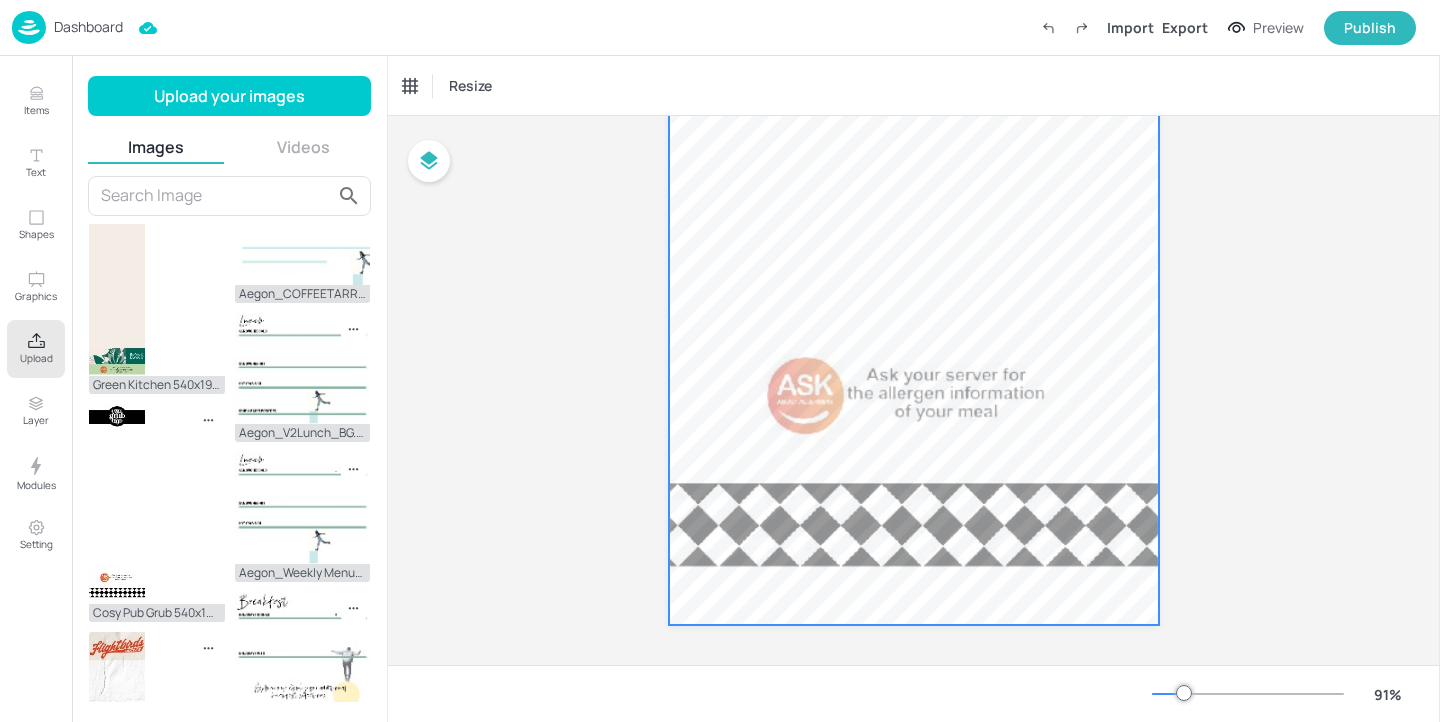 scroll, scrollTop: 1310, scrollLeft: 0, axis: vertical 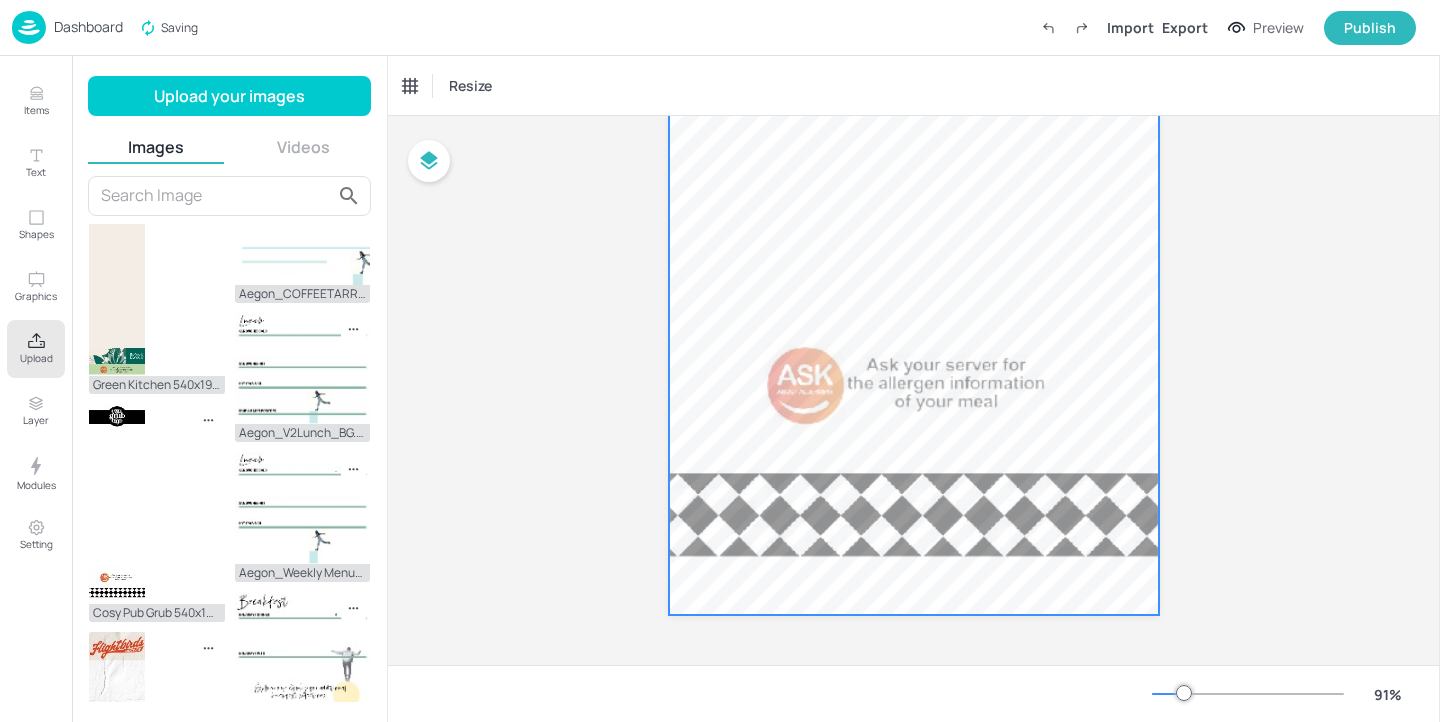 click at bounding box center [914, -258] 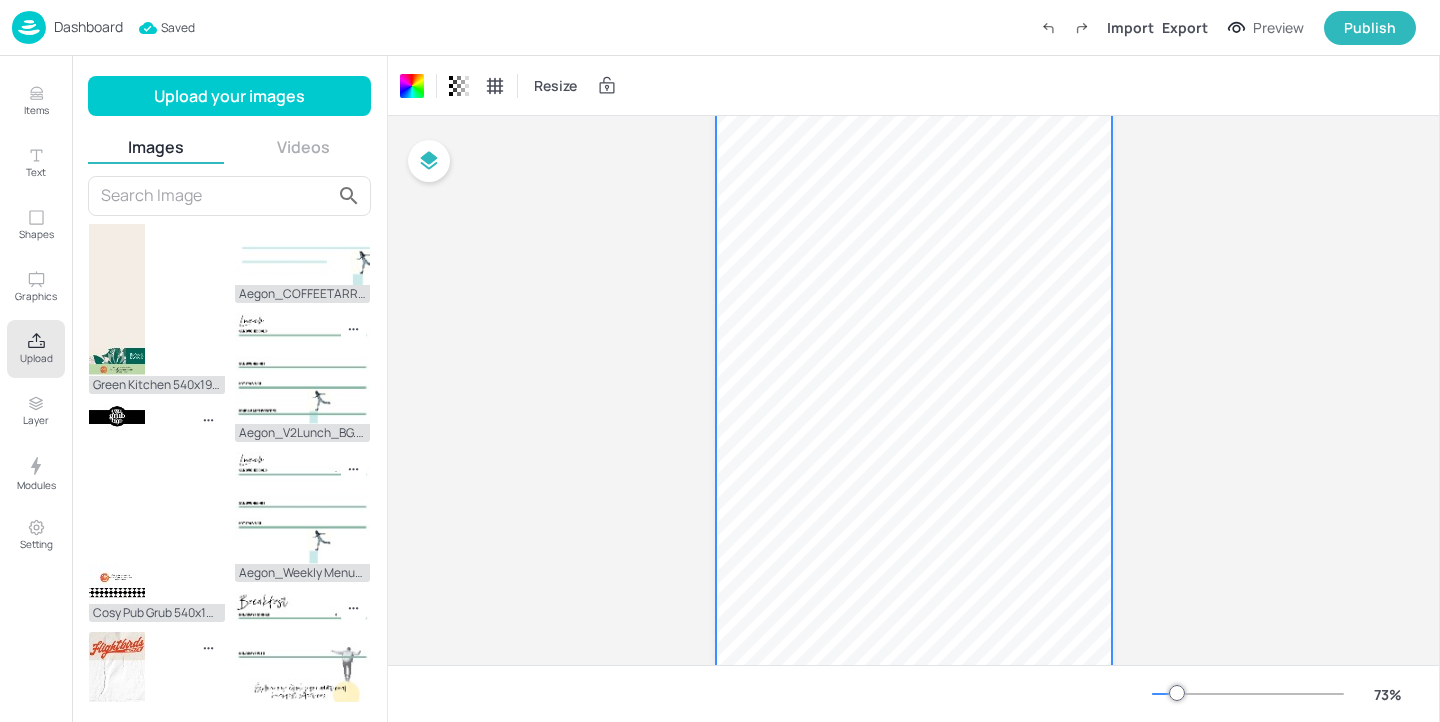 scroll, scrollTop: 0, scrollLeft: 0, axis: both 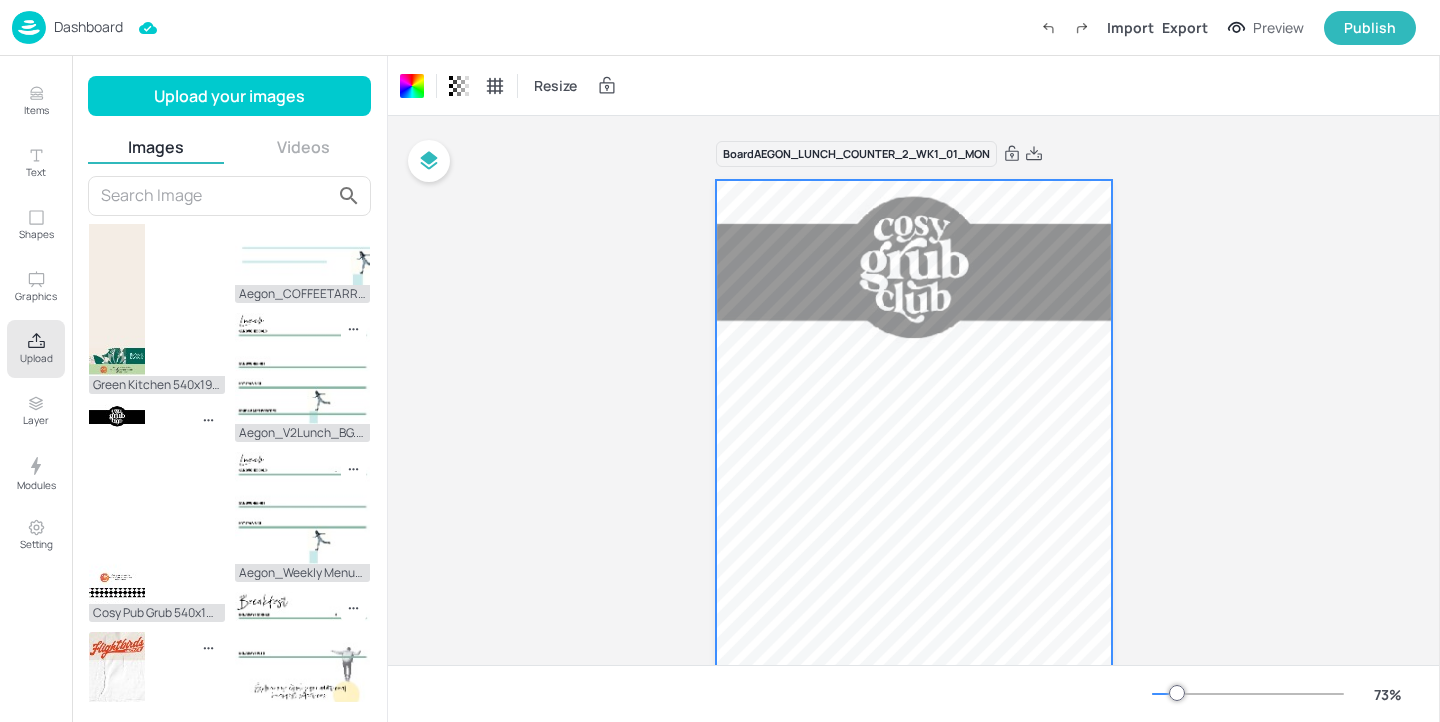 click on "Dashboard Import Export Preview Publish" at bounding box center (714, 27) 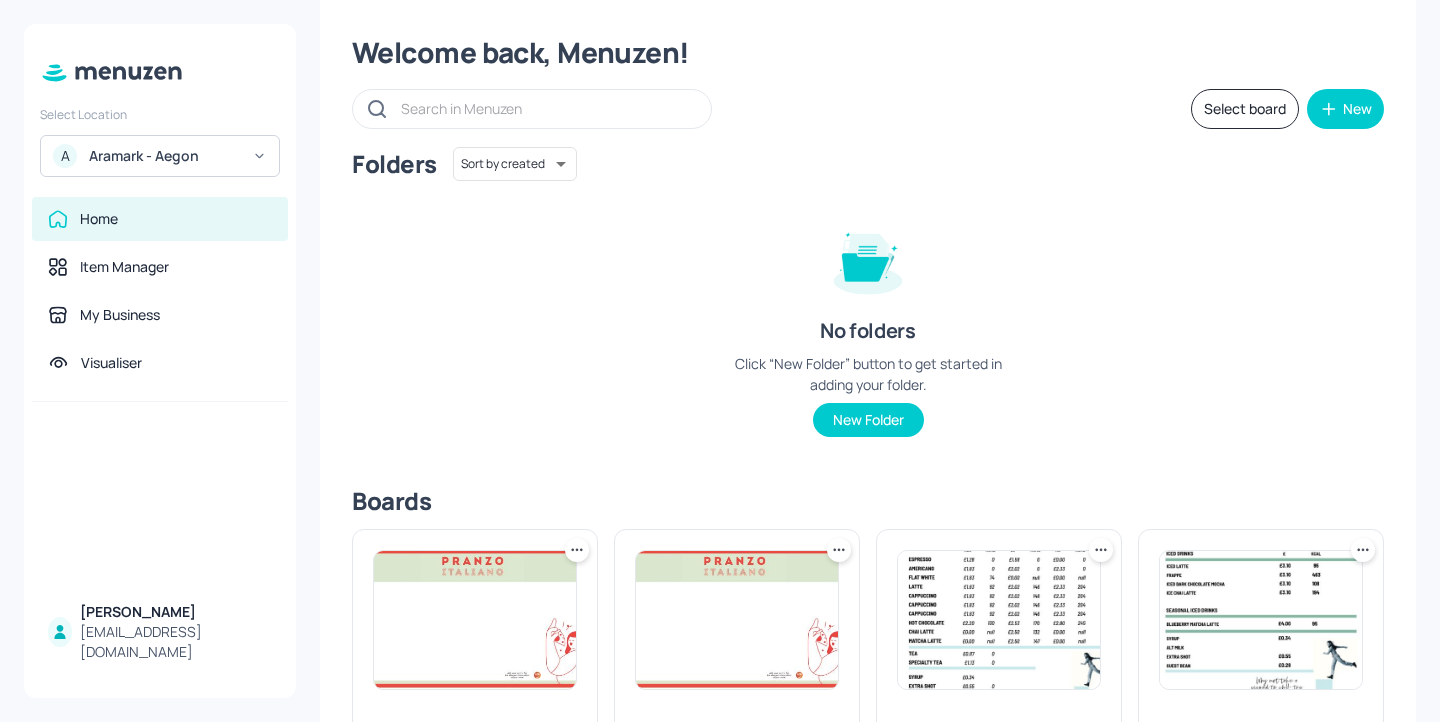 scroll, scrollTop: 49, scrollLeft: 0, axis: vertical 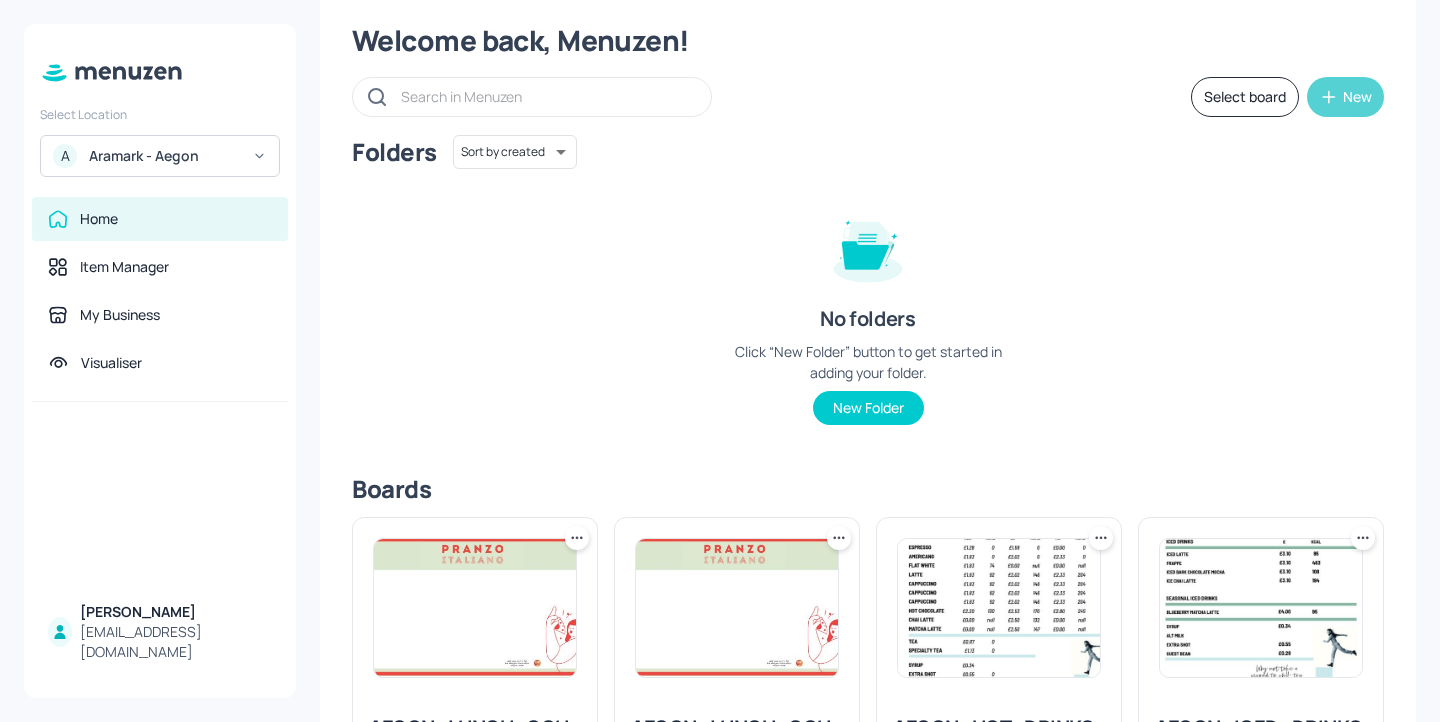 click 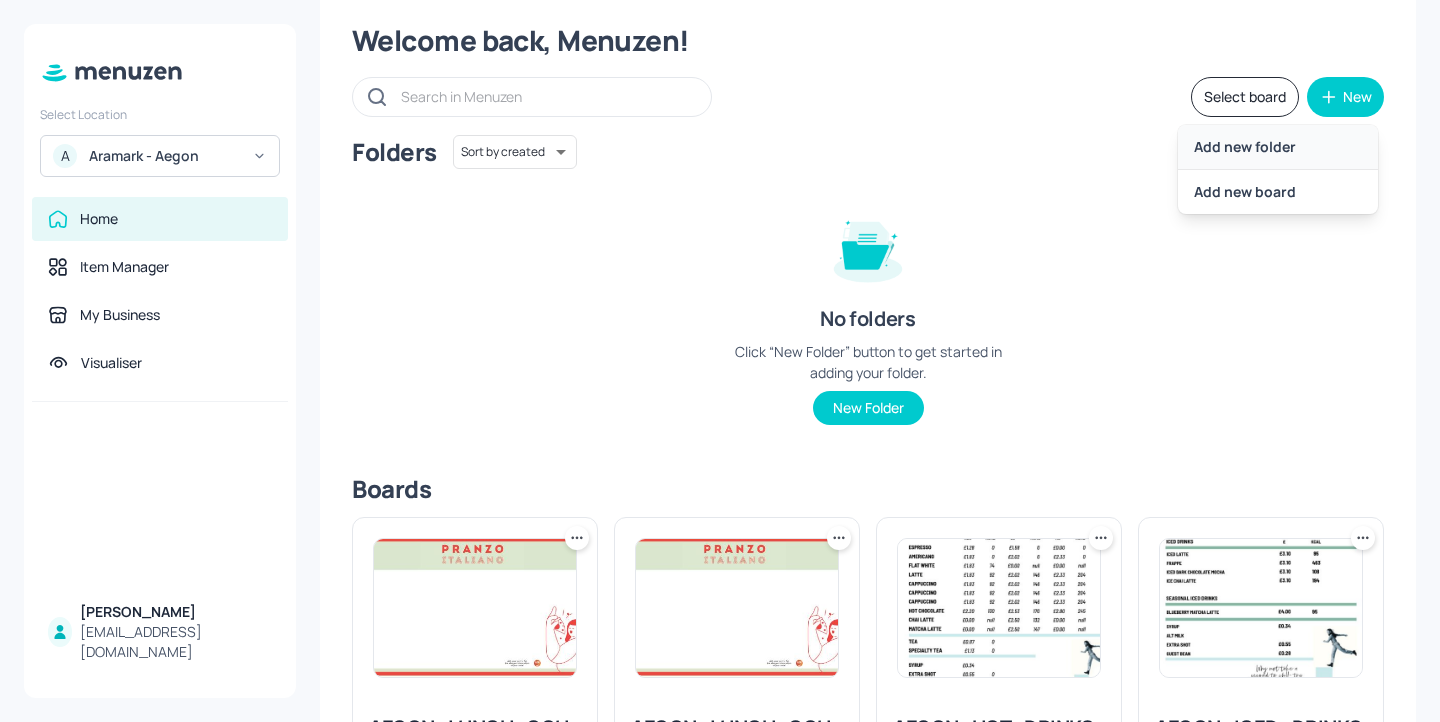 click on "Add new folder" at bounding box center (1278, 147) 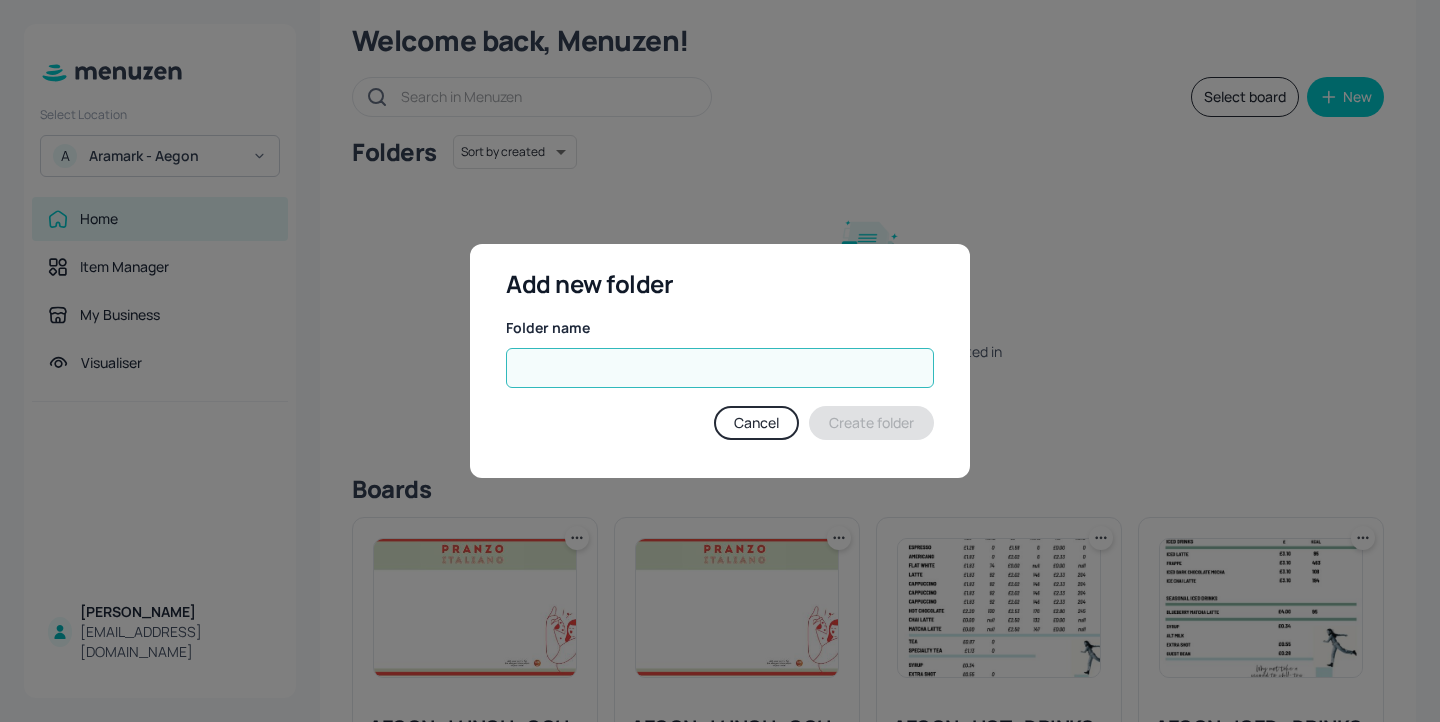 click at bounding box center (720, 368) 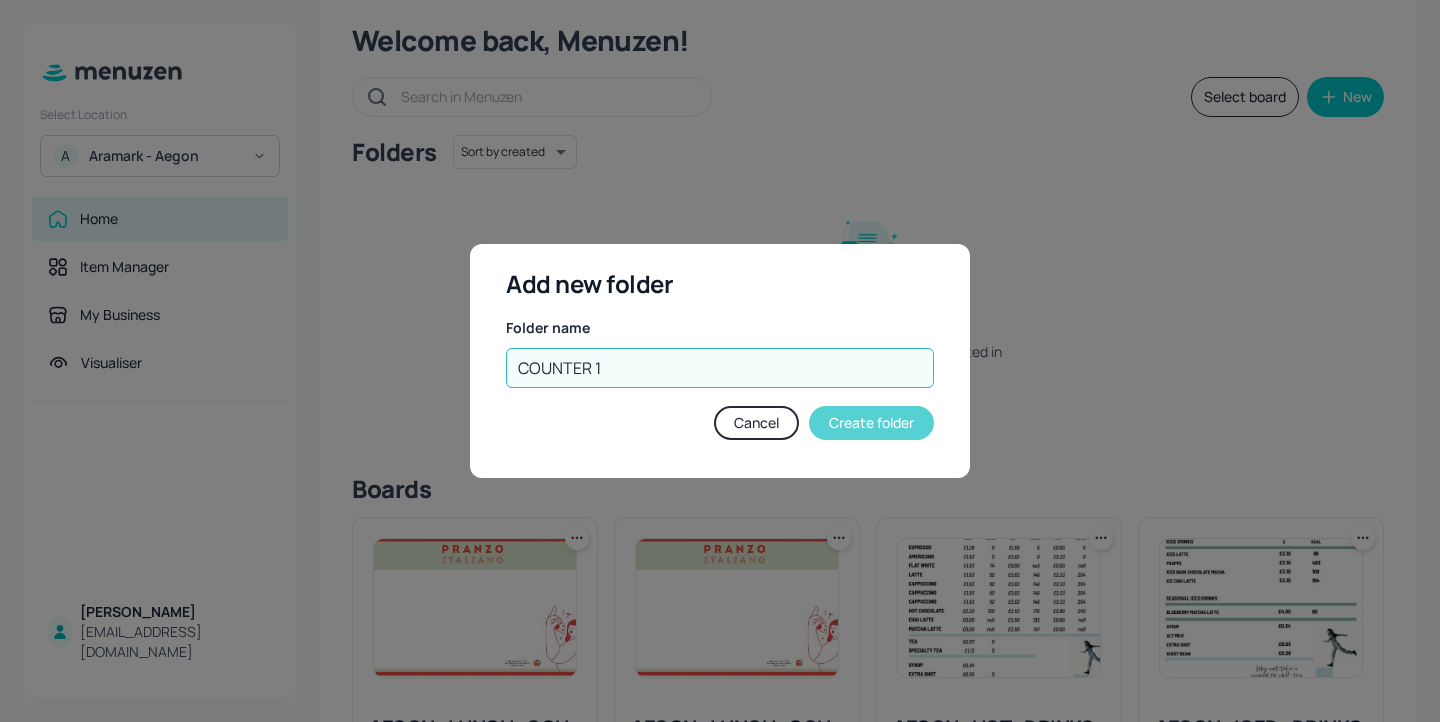 type on "COUNTER 1" 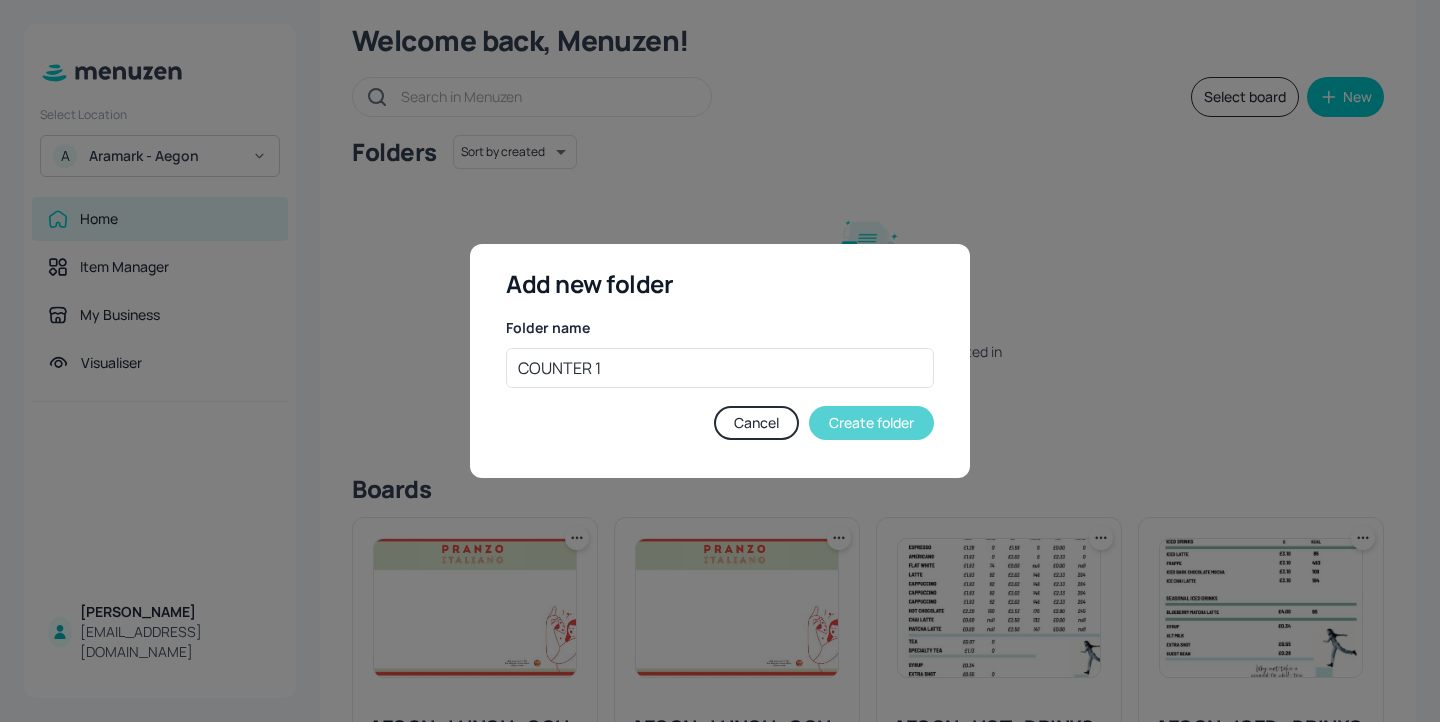 click on "Create folder" at bounding box center [871, 423] 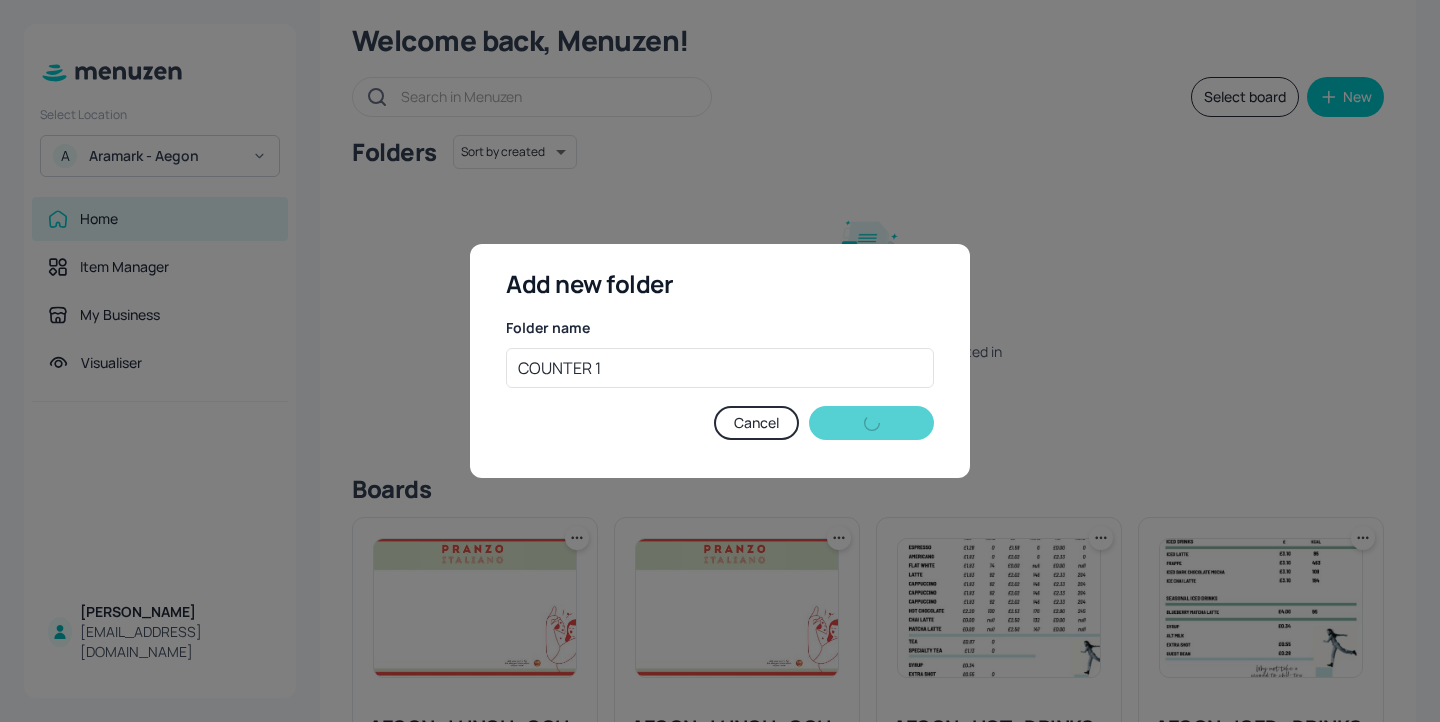 type 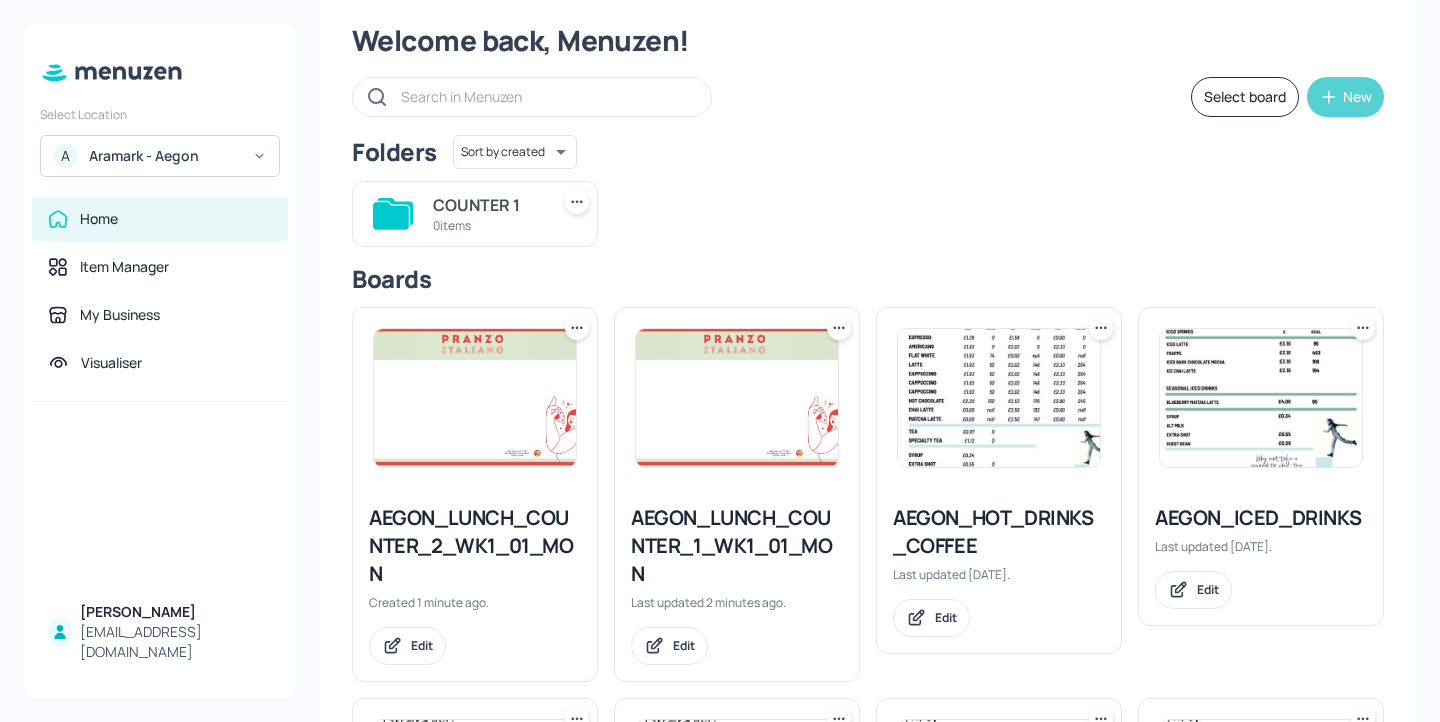 click on "New" at bounding box center (1357, 97) 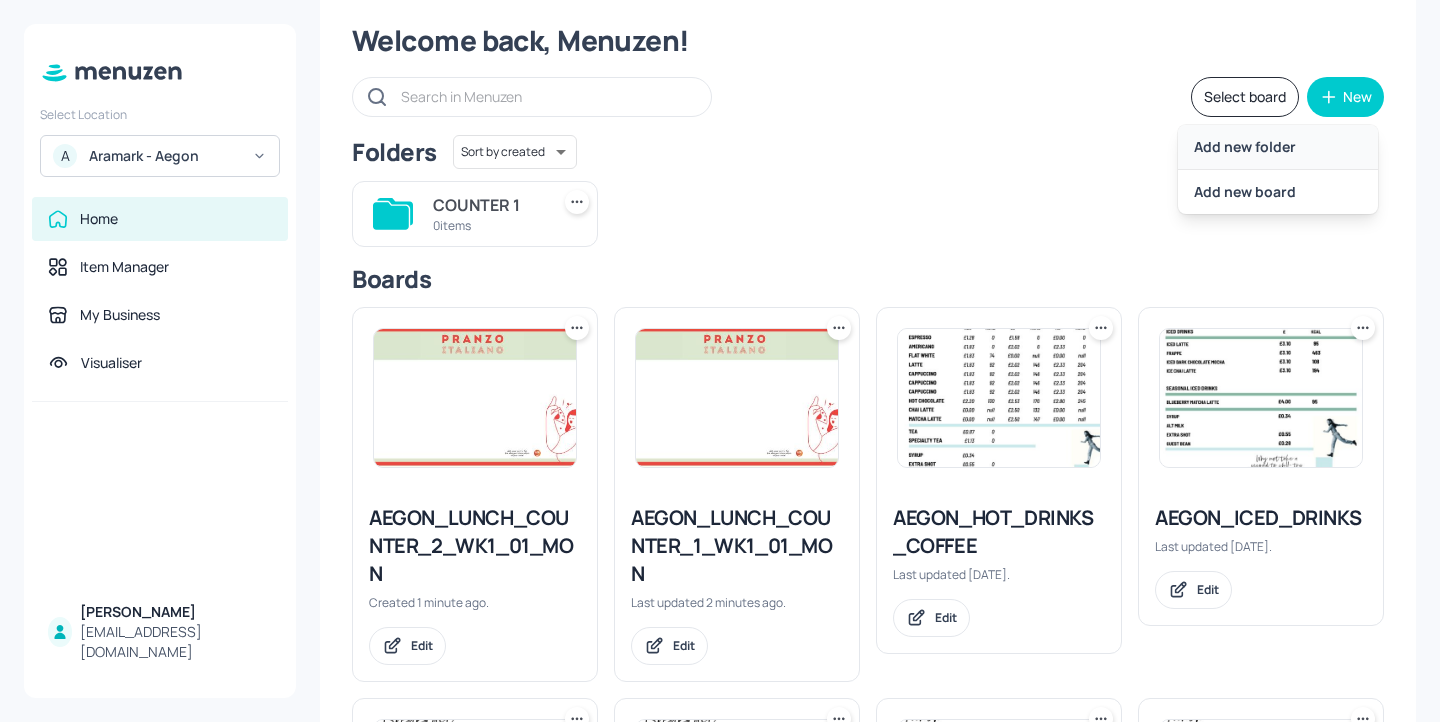 click on "Add new folder" at bounding box center [1278, 147] 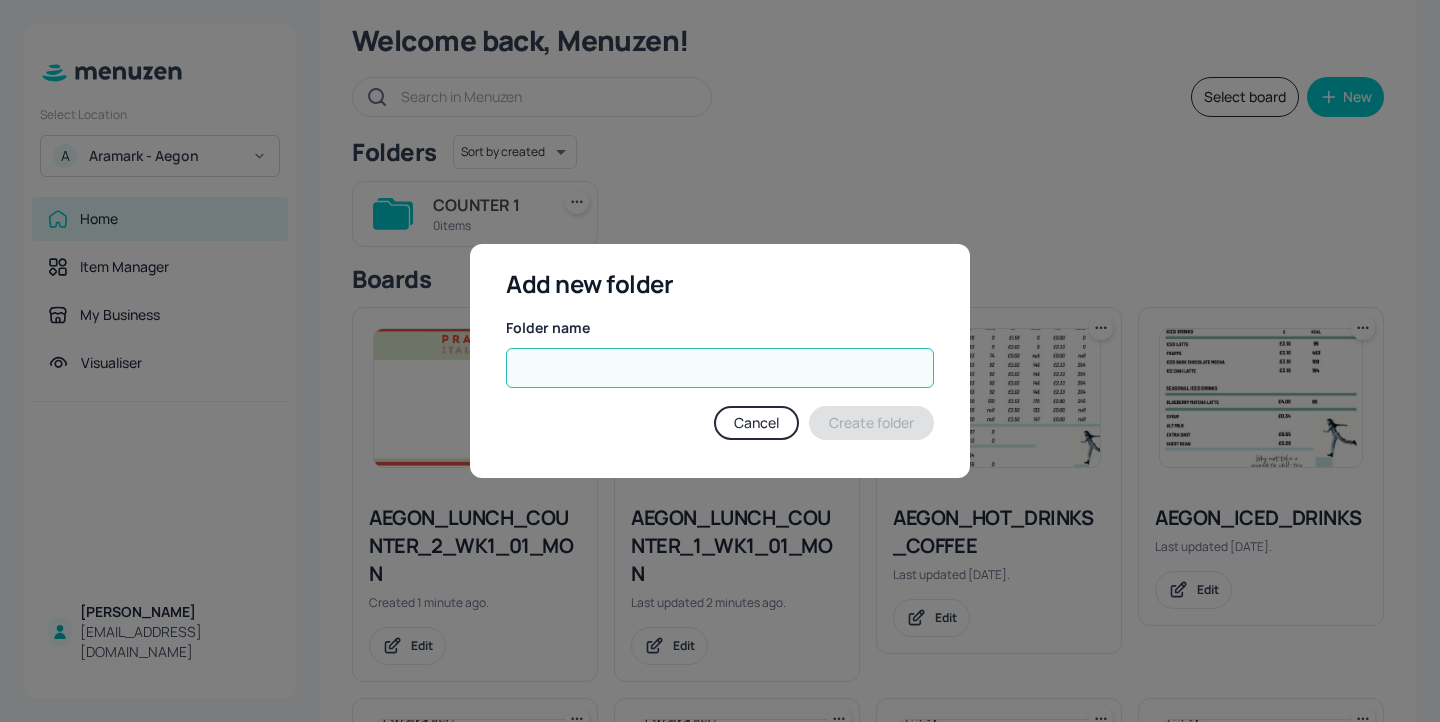 click at bounding box center [720, 368] 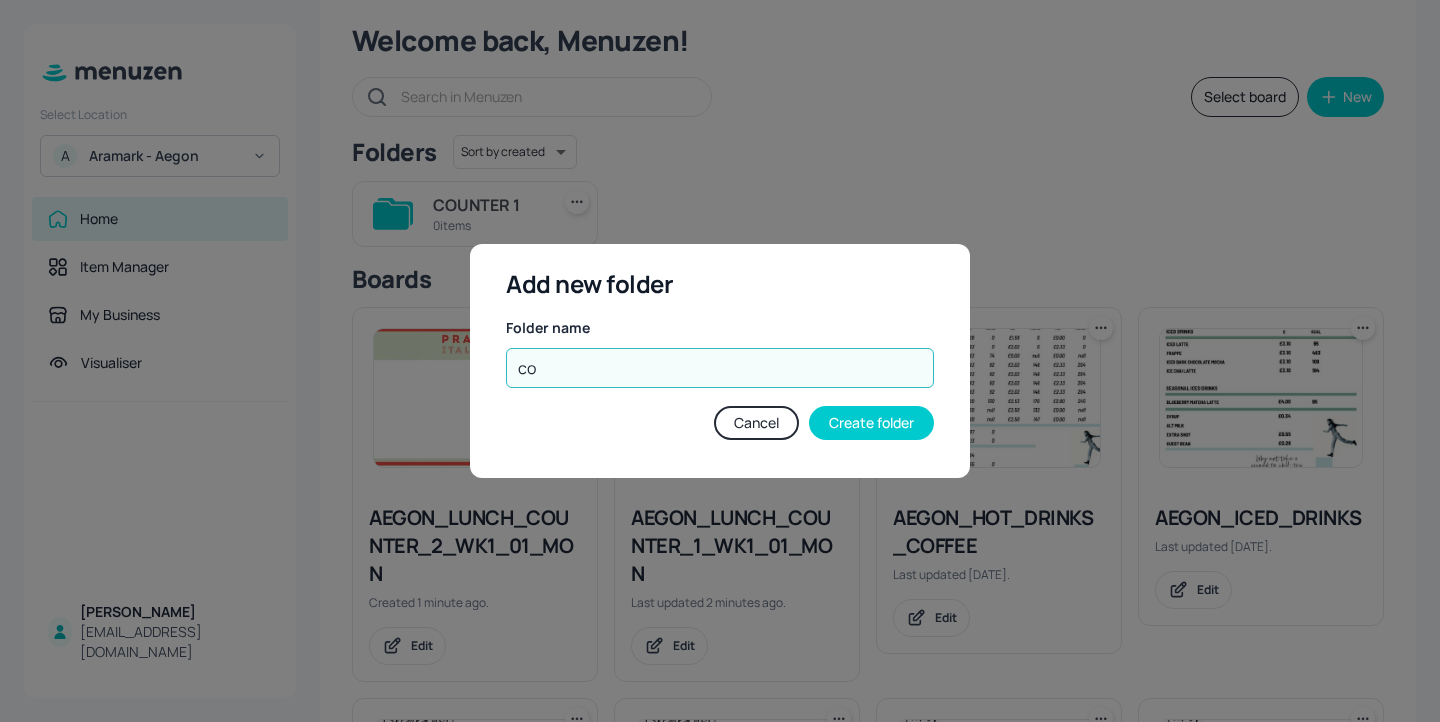 type on "c" 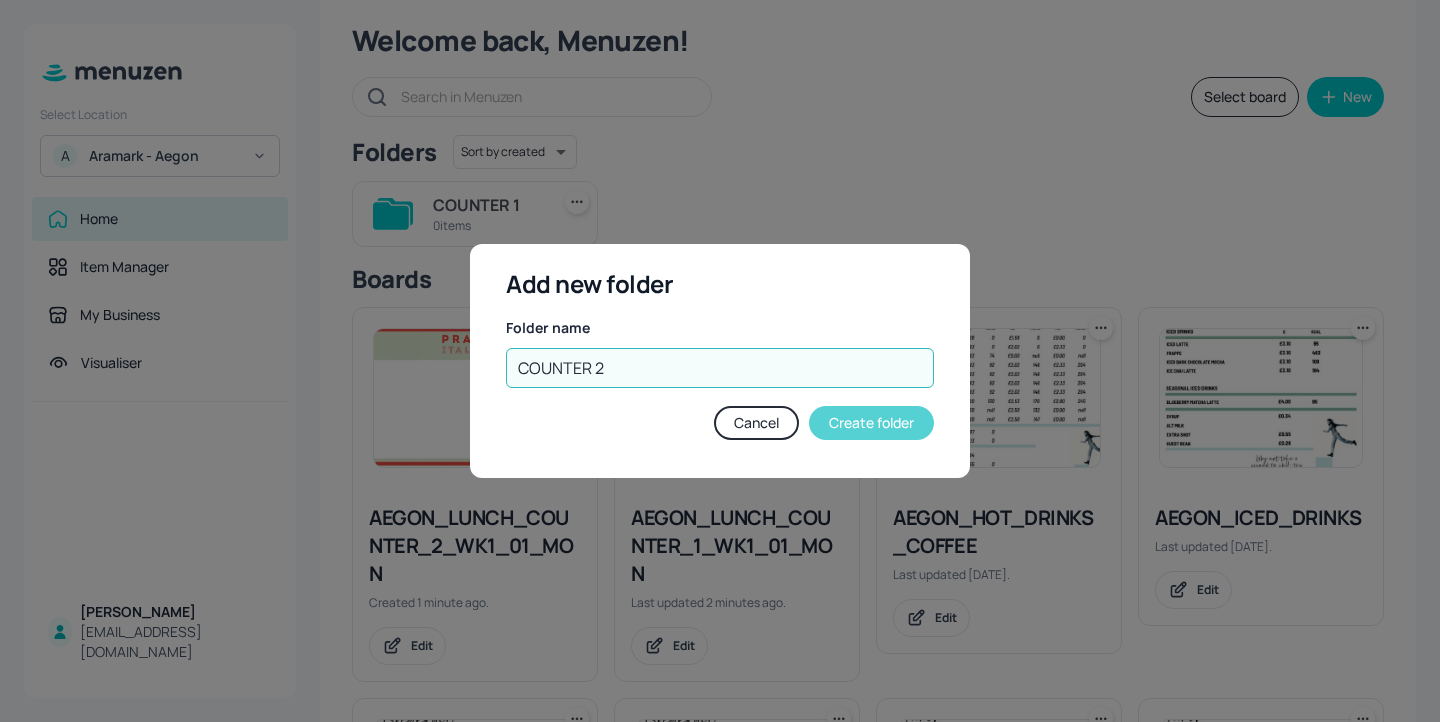 type on "COUNTER 2" 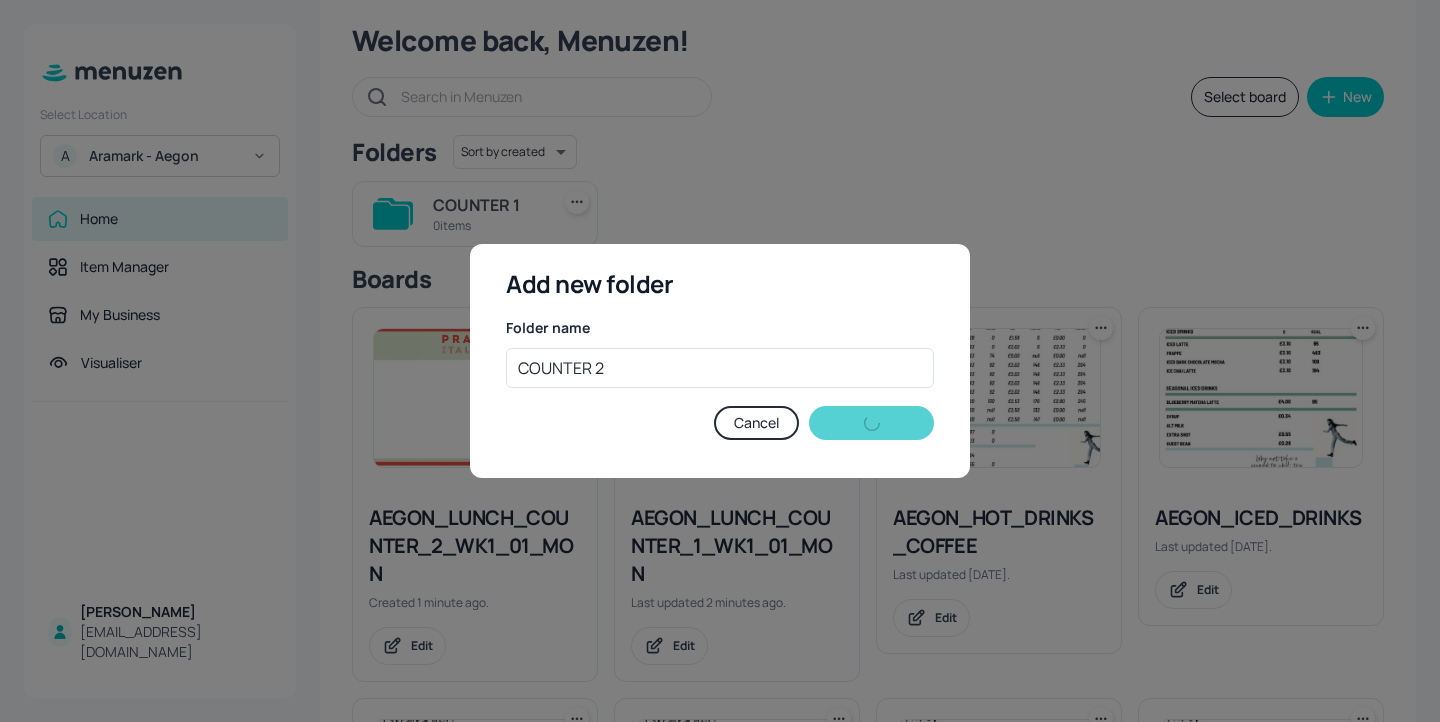 type 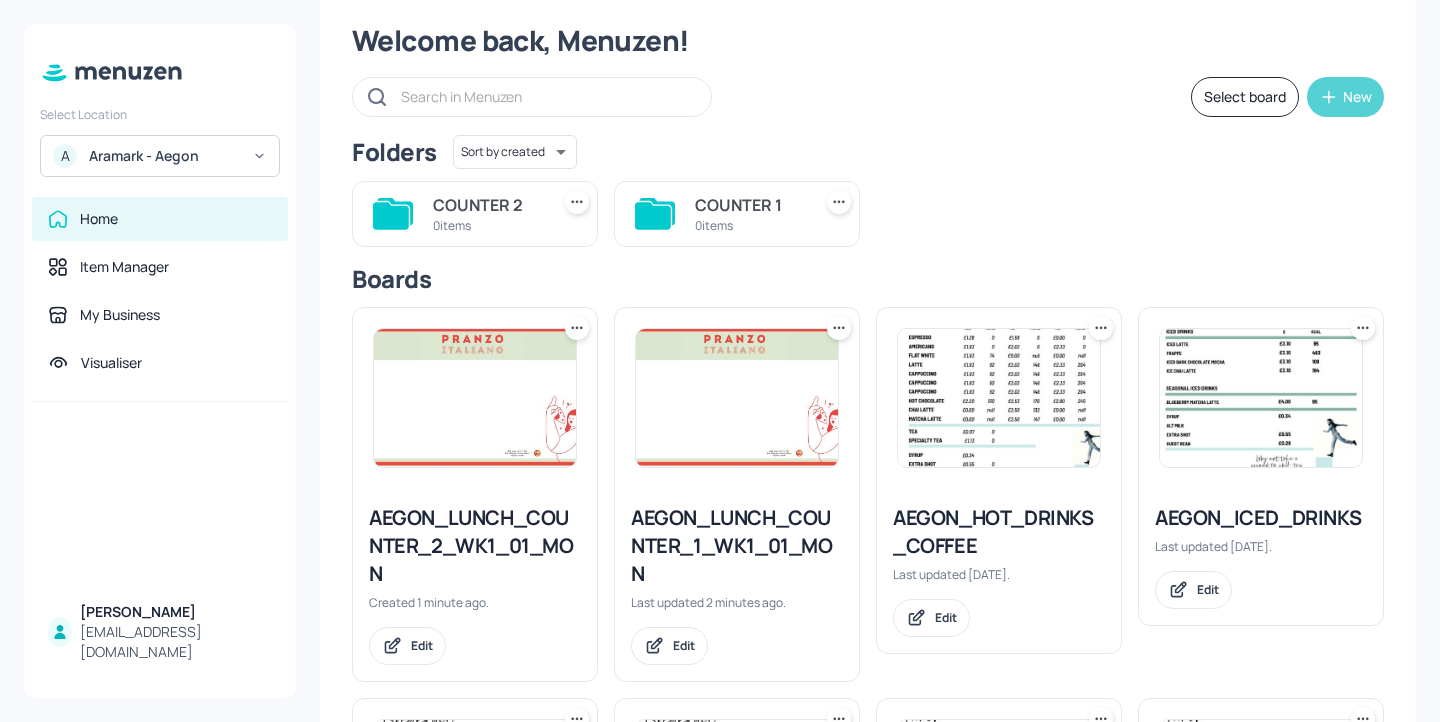 click 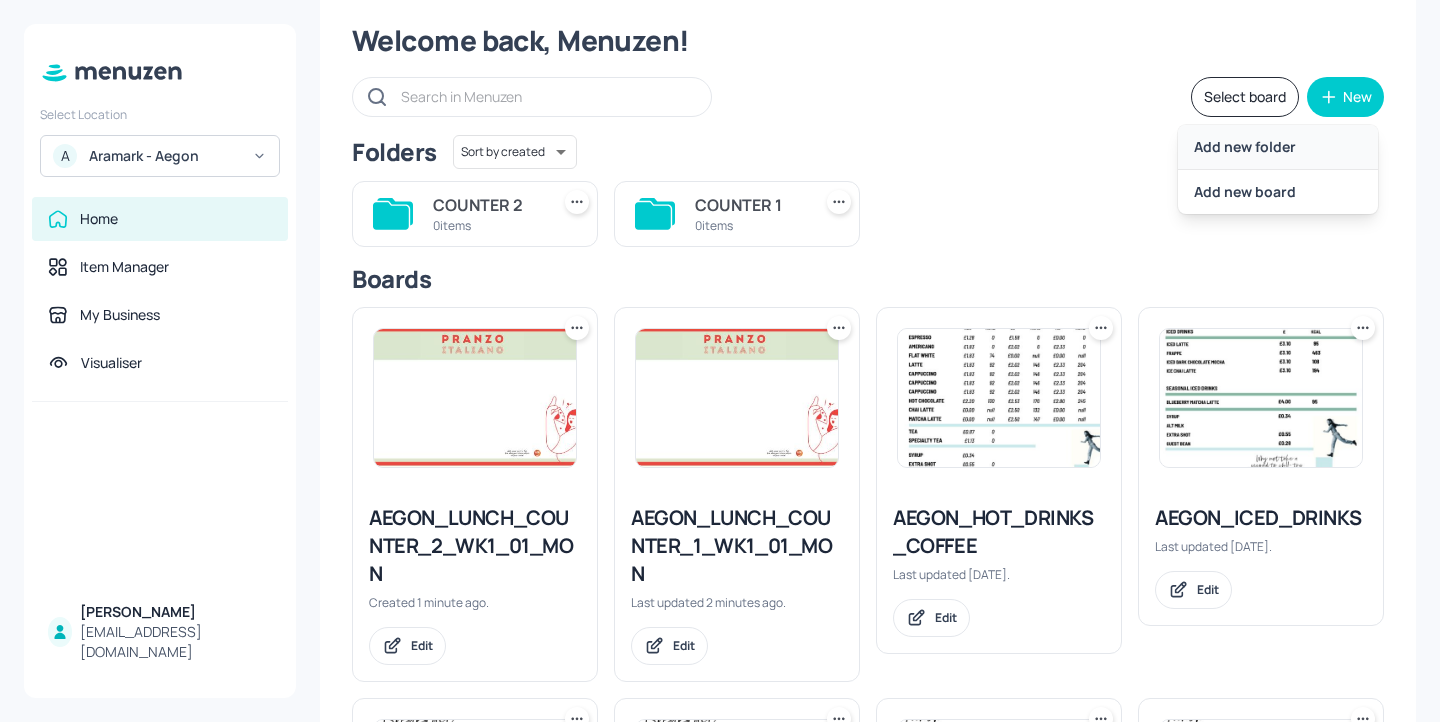 click on "Add new folder" at bounding box center (1278, 147) 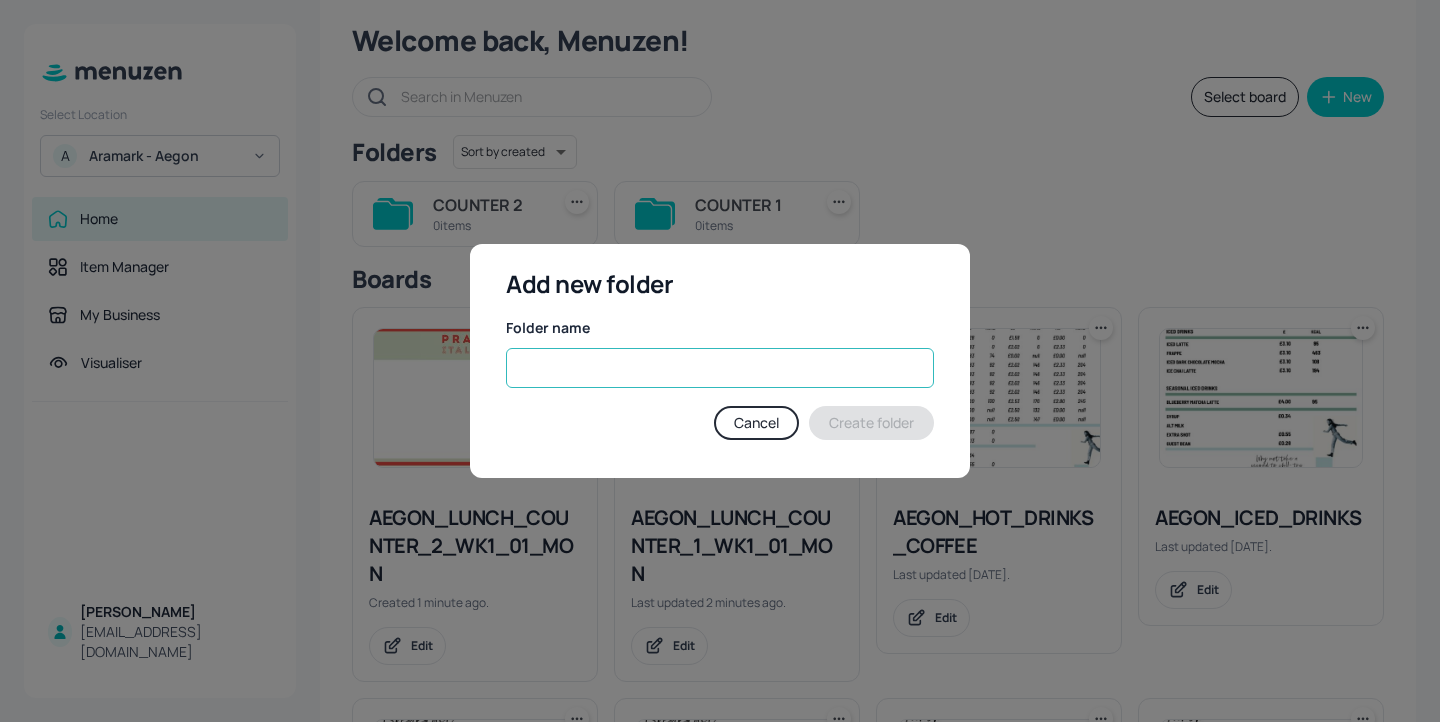 click at bounding box center [720, 368] 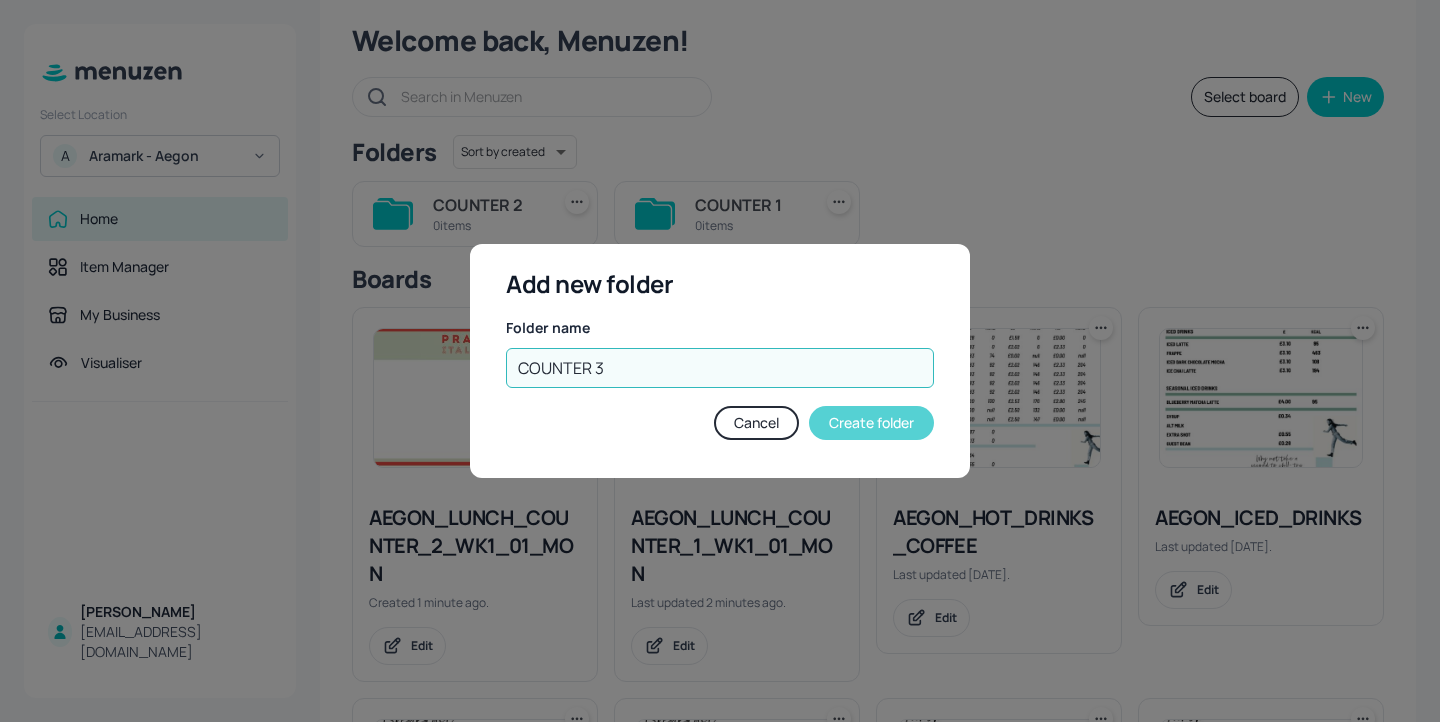 type on "COUNTER 3" 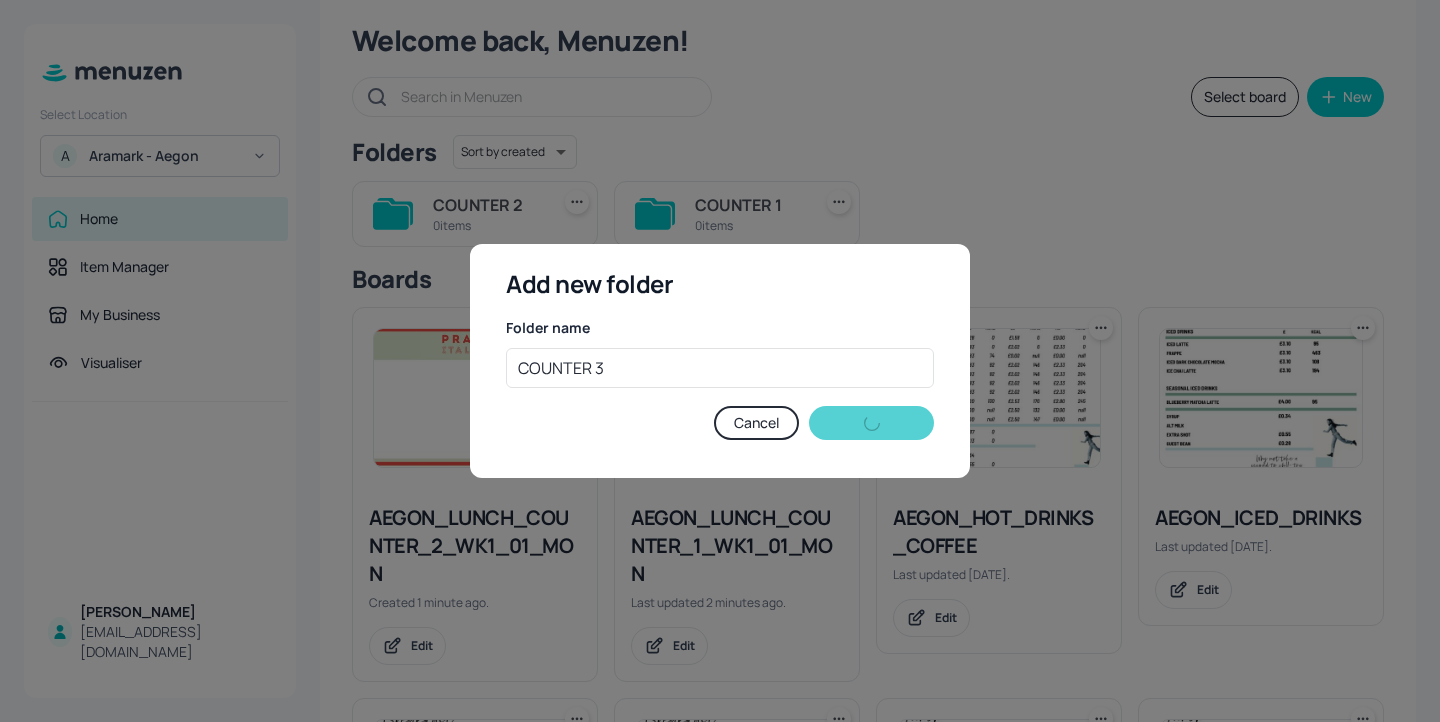 type 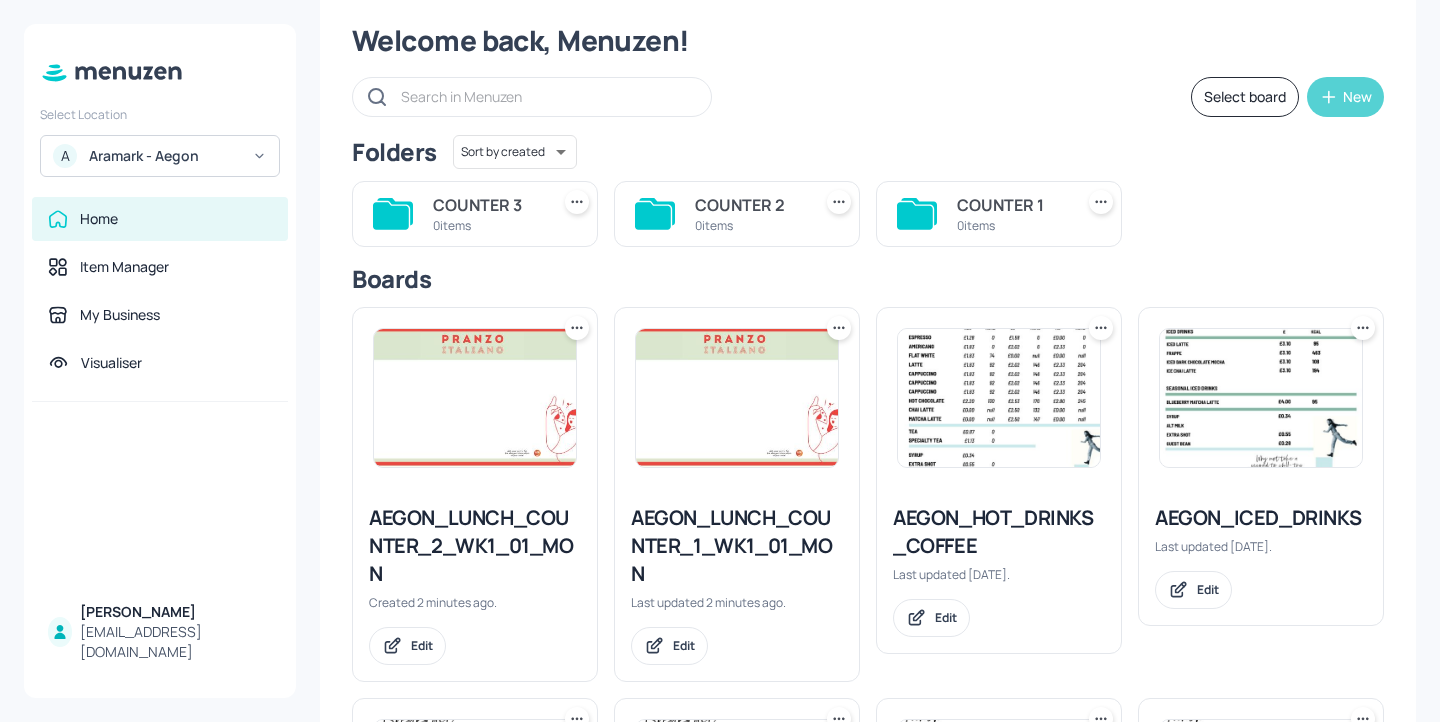 click 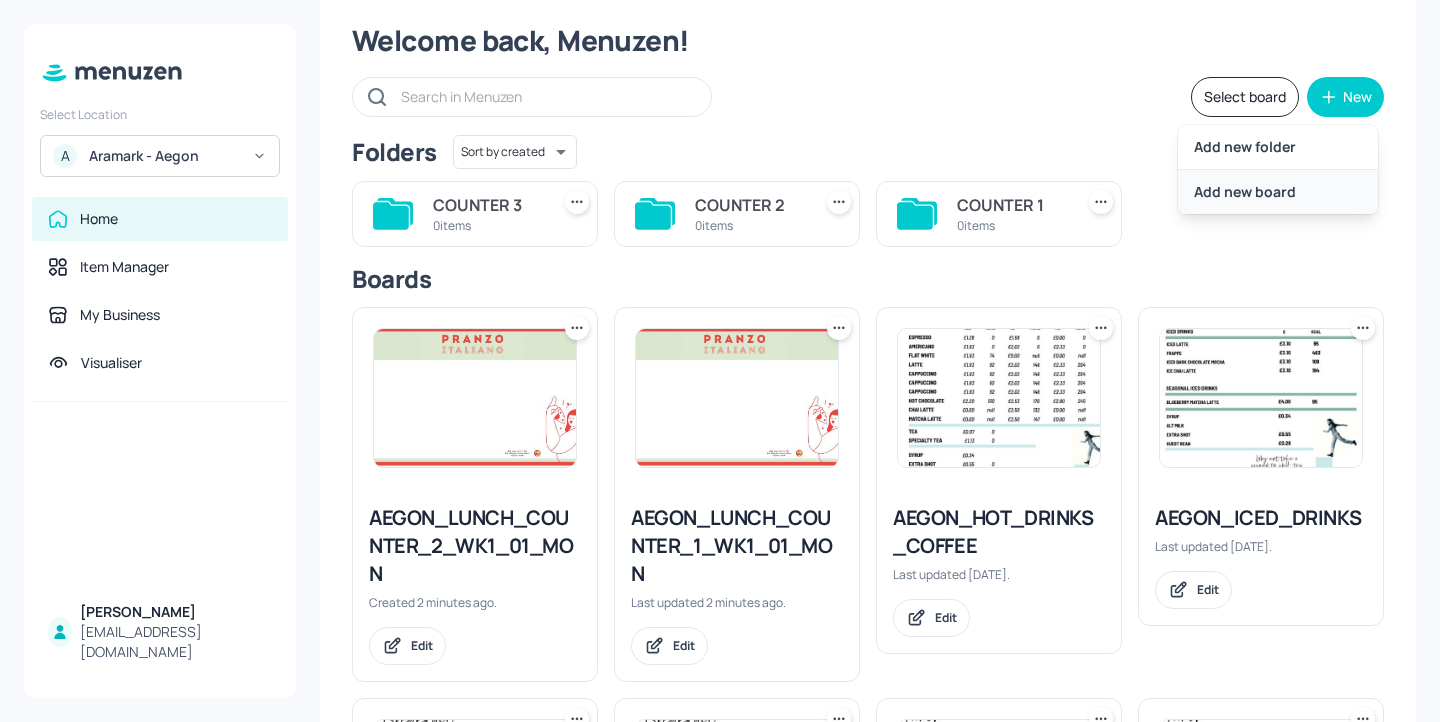 click on "Add new board" at bounding box center [1278, 192] 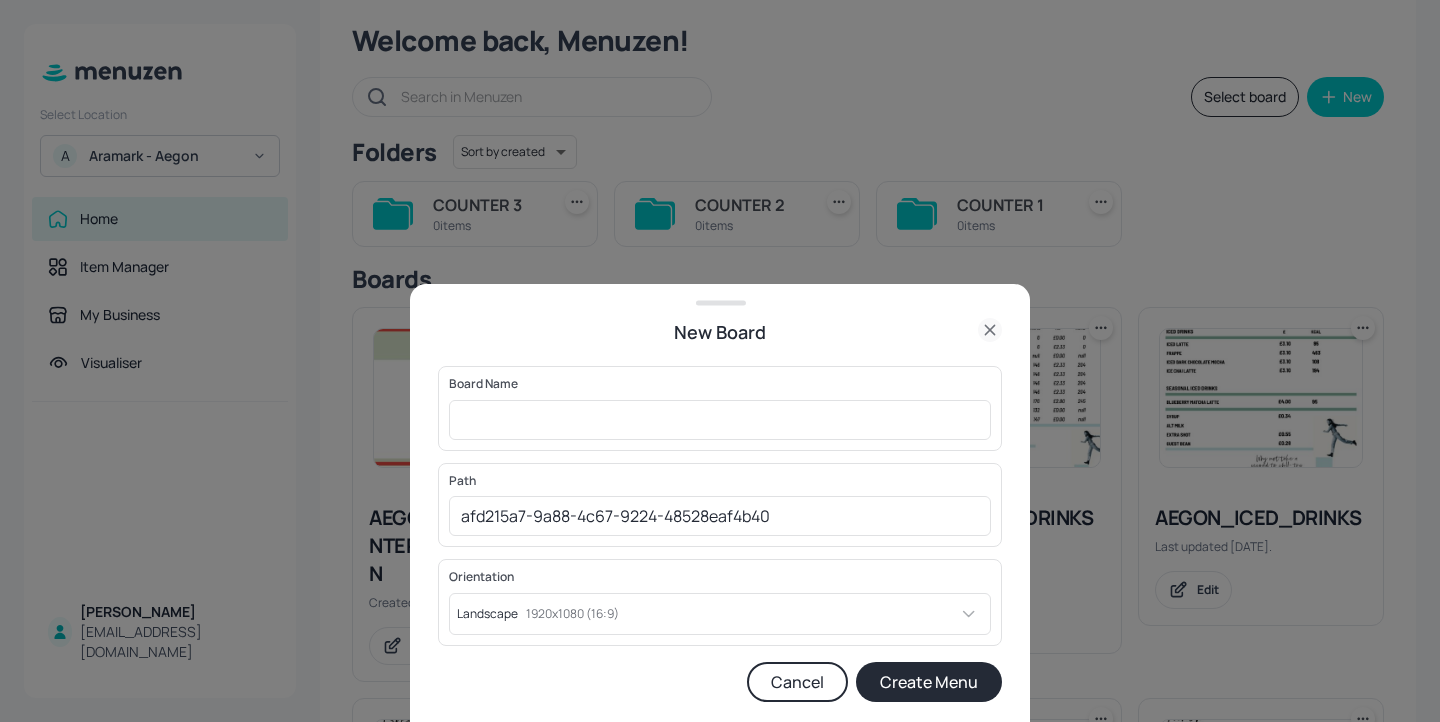 click at bounding box center [720, 361] 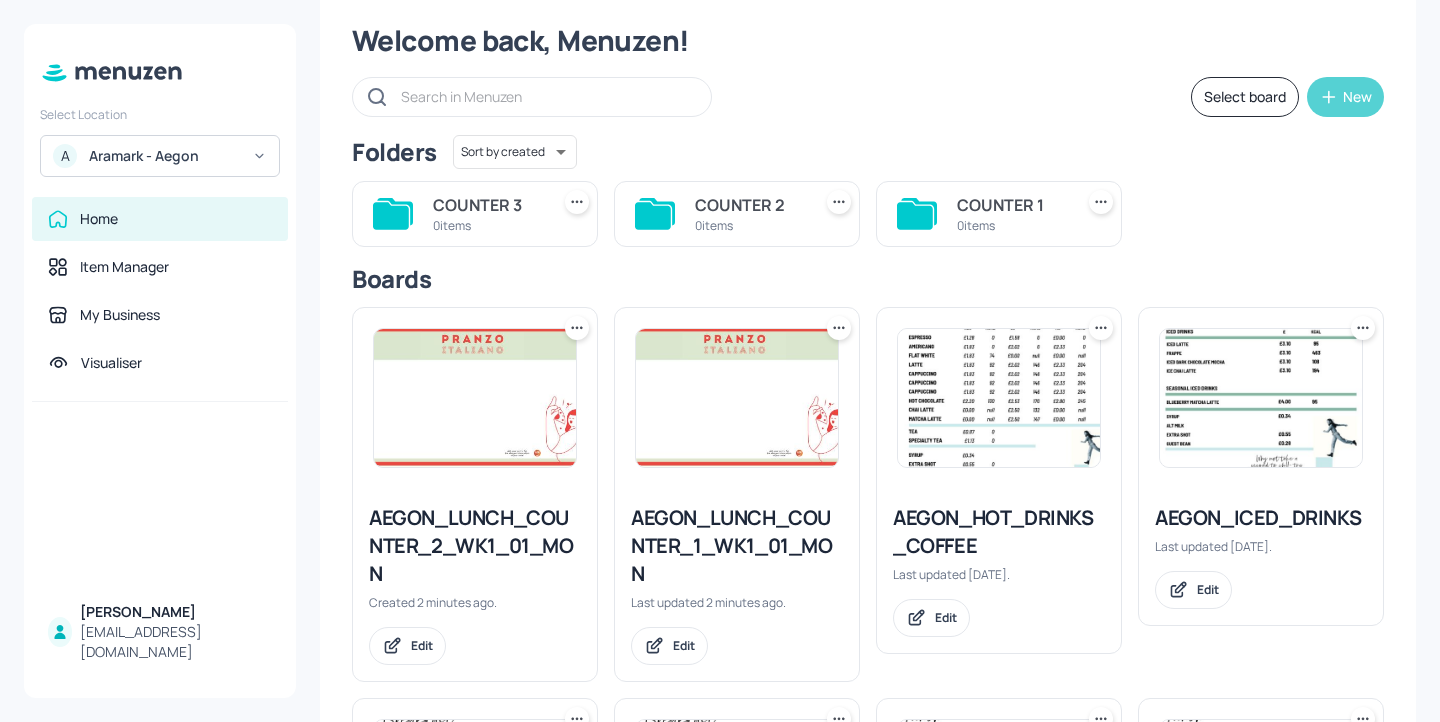 click 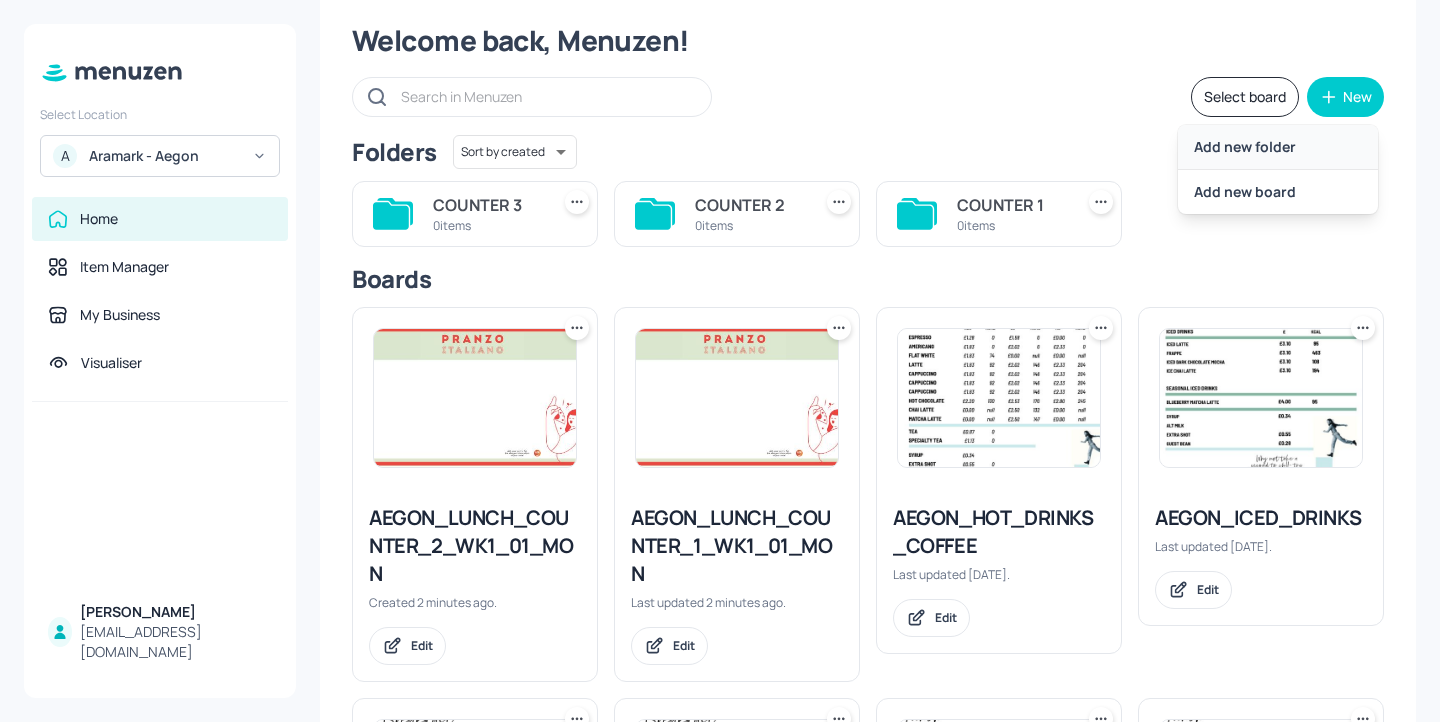 click on "Add new folder" at bounding box center (1278, 147) 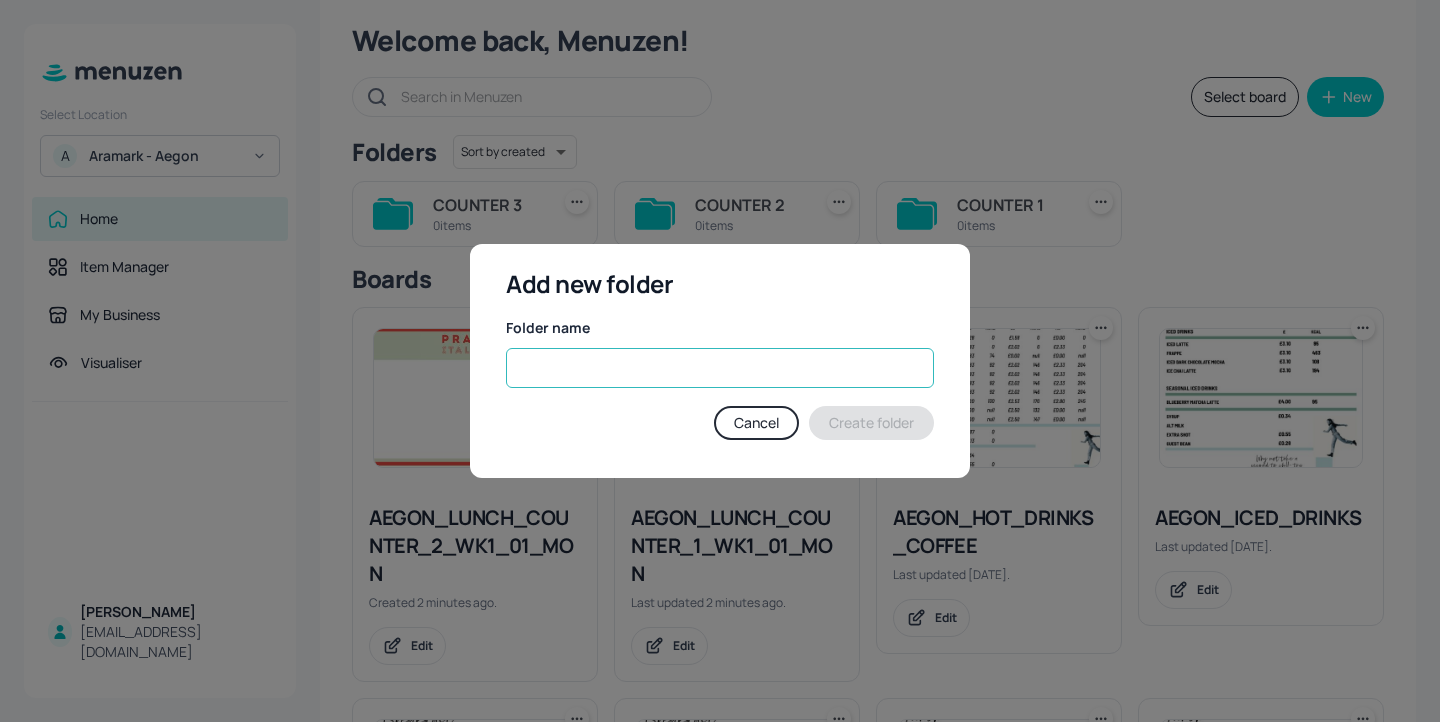 click at bounding box center (720, 368) 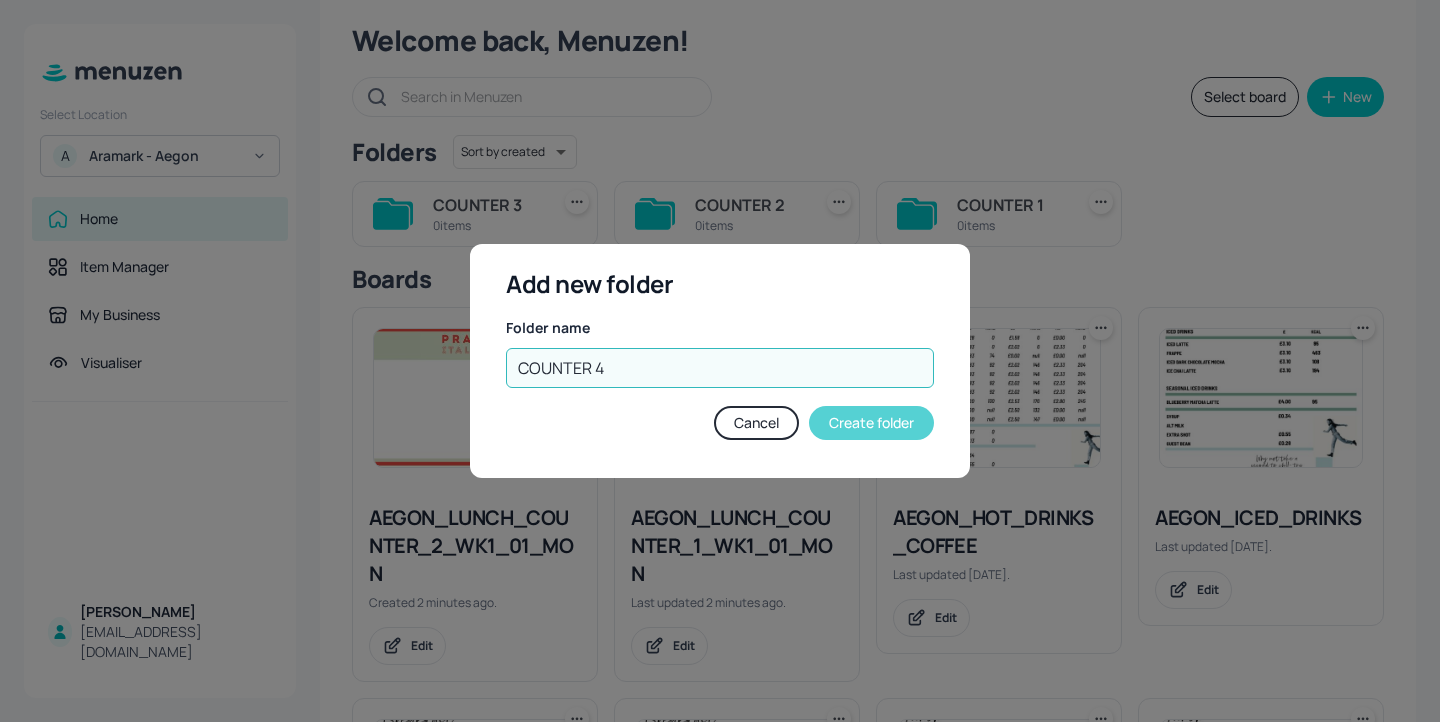 type on "COUNTER 4" 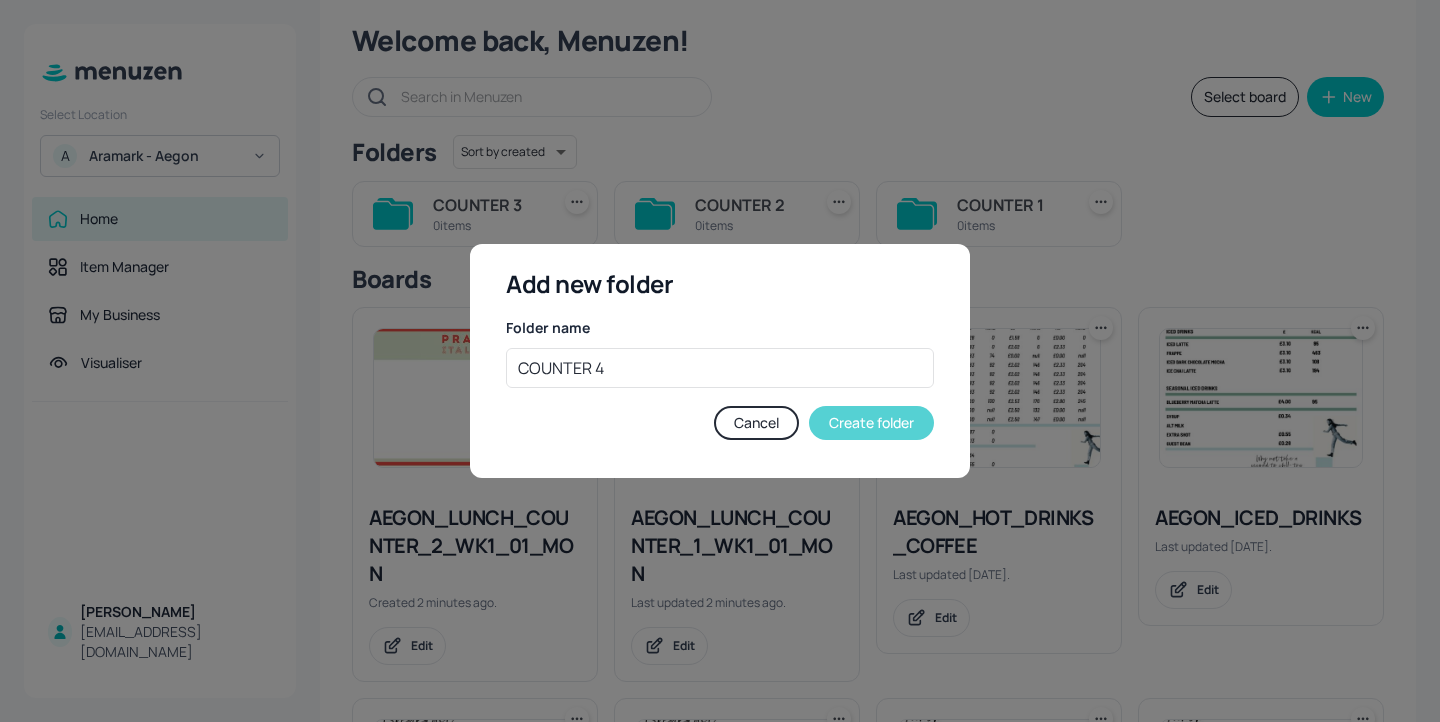 click on "Create folder" at bounding box center (871, 423) 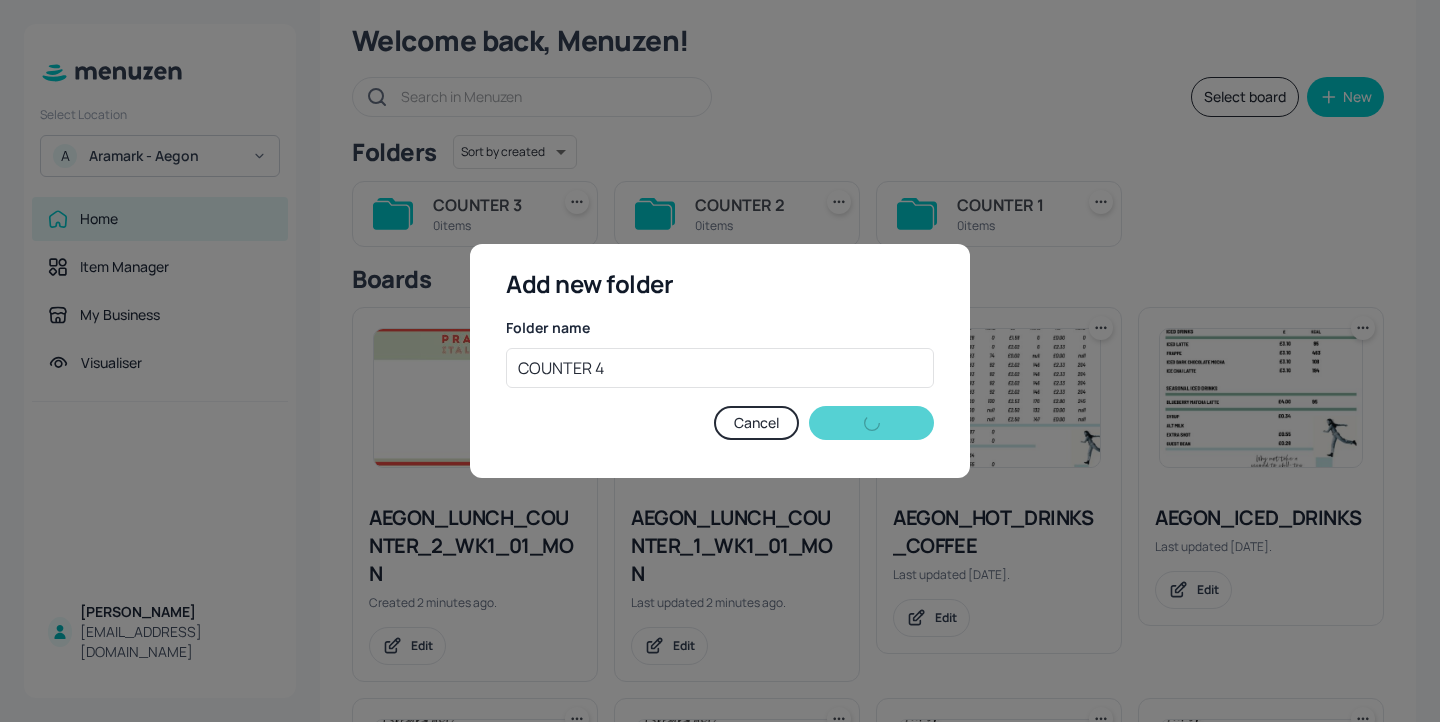 type 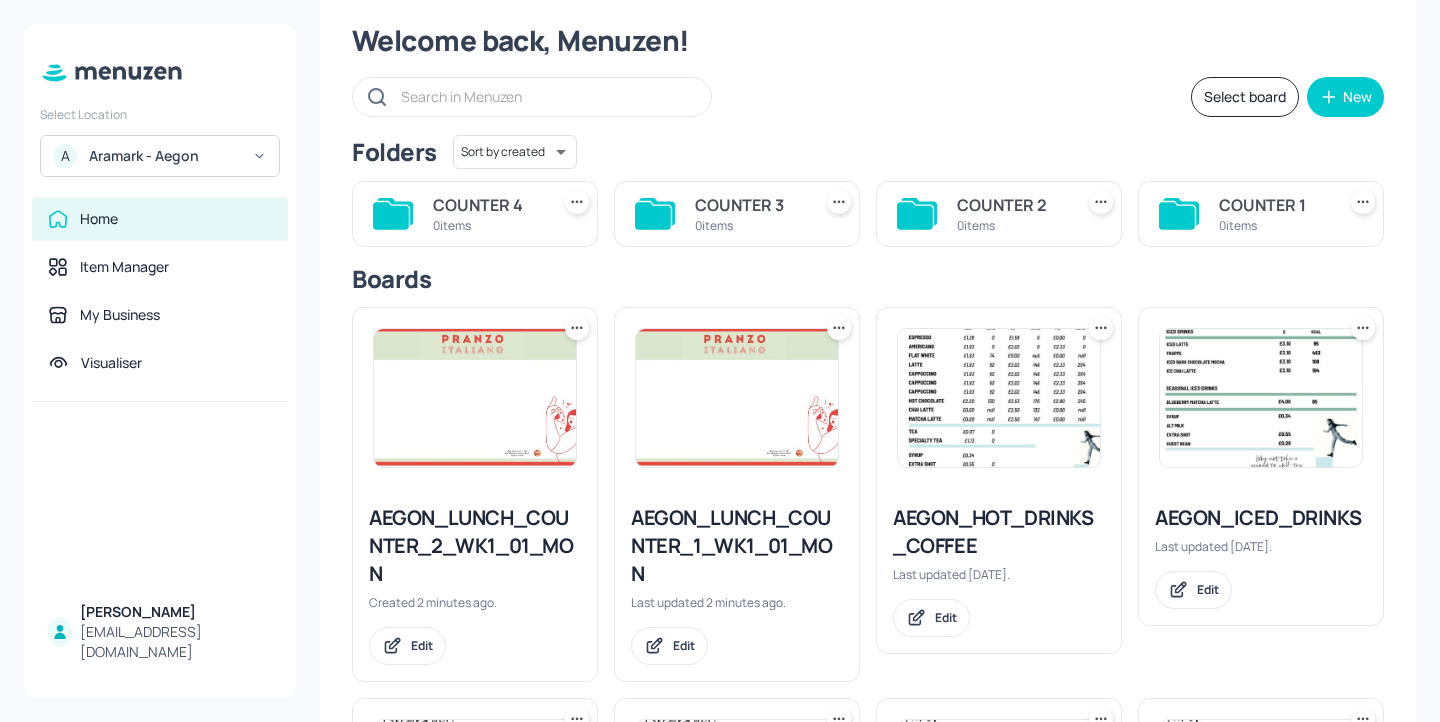 click 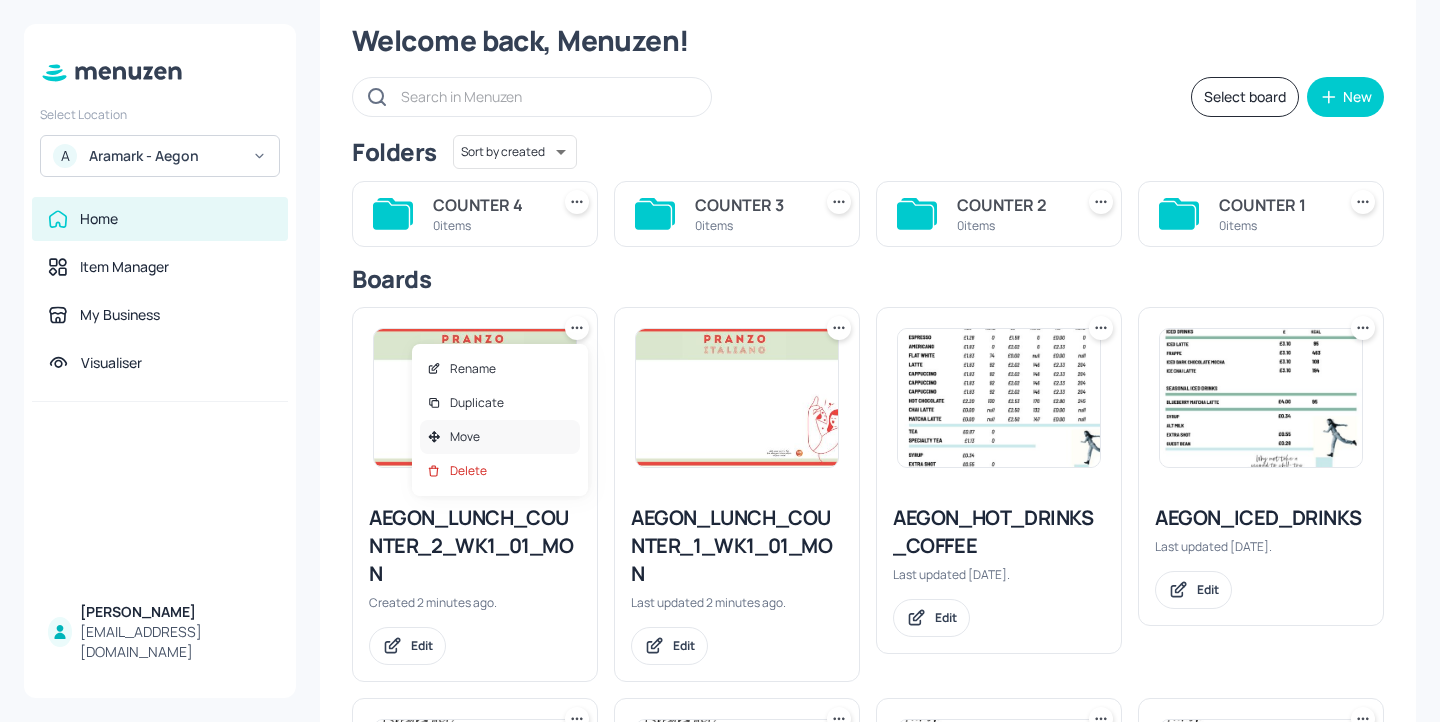 click on "Move" at bounding box center (500, 437) 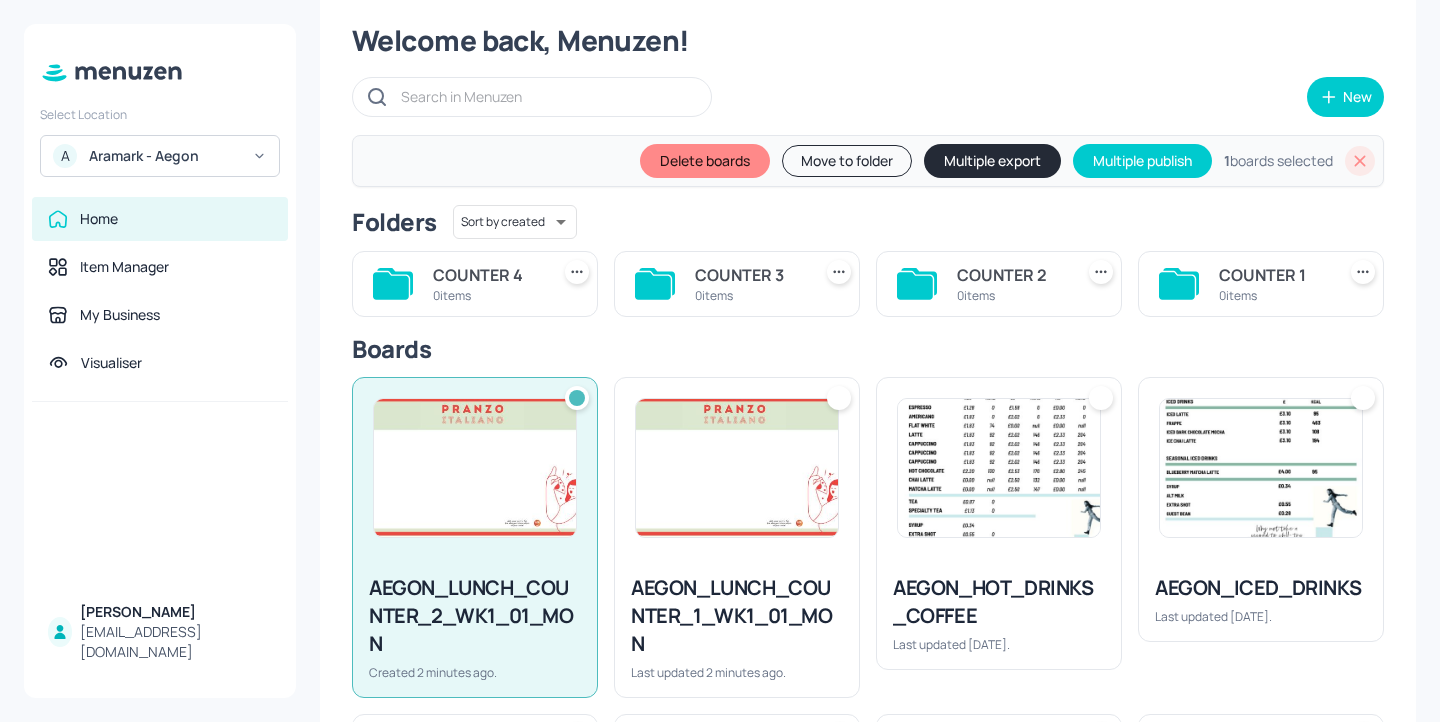click at bounding box center [737, 468] 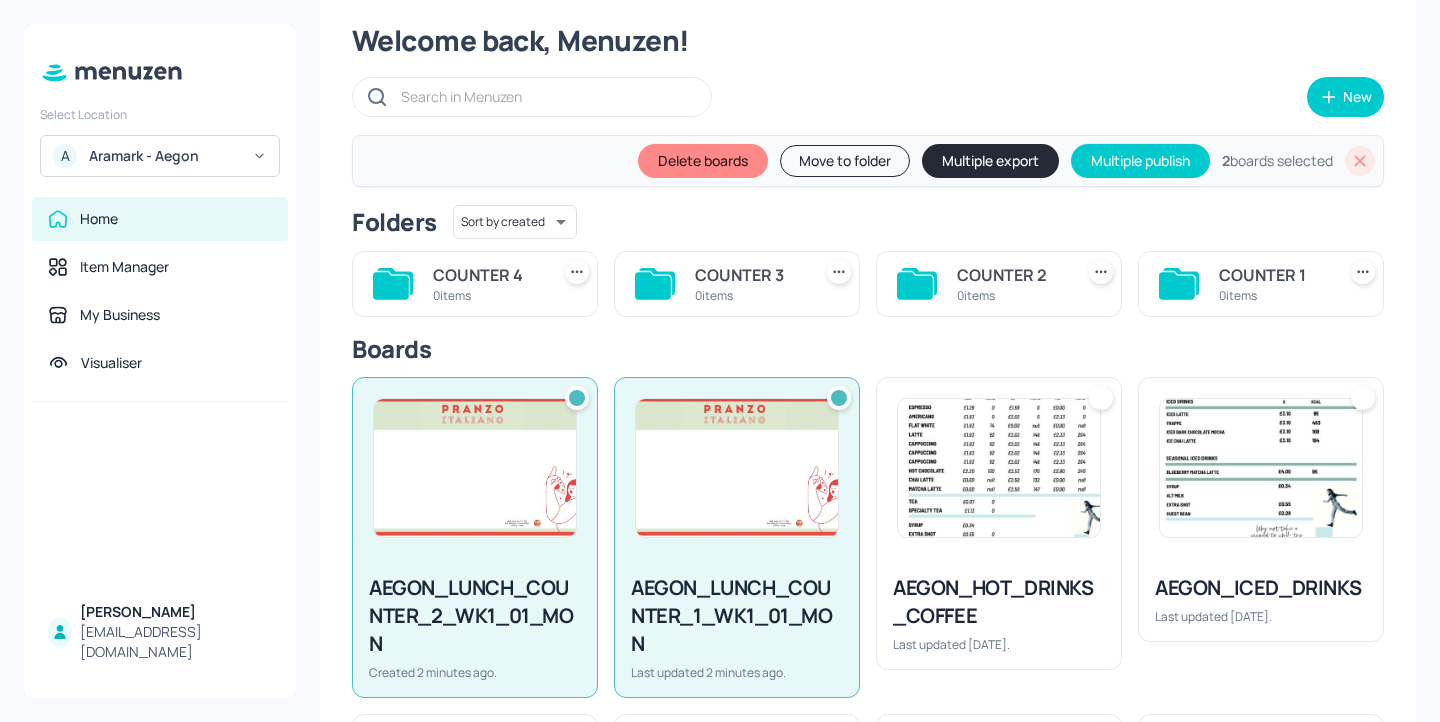 click at bounding box center [839, 398] 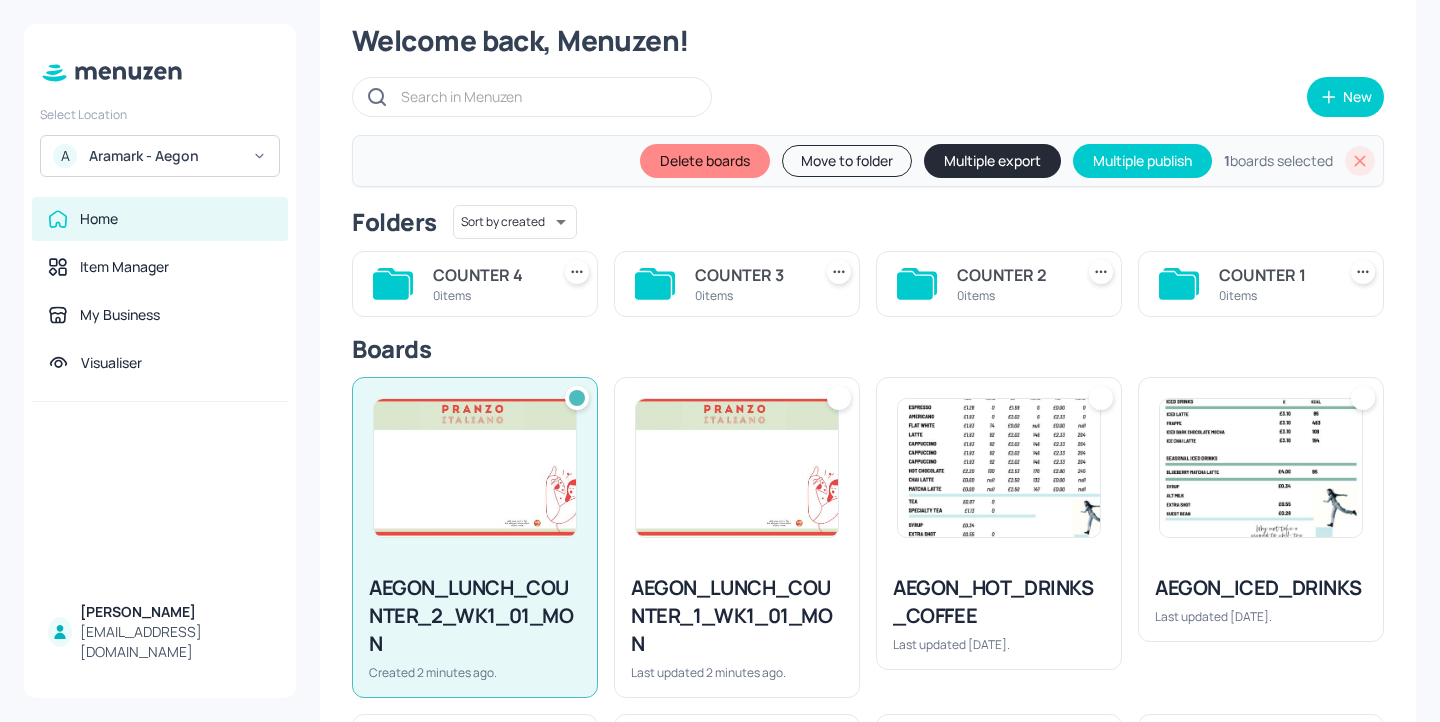 click at bounding box center [577, 398] 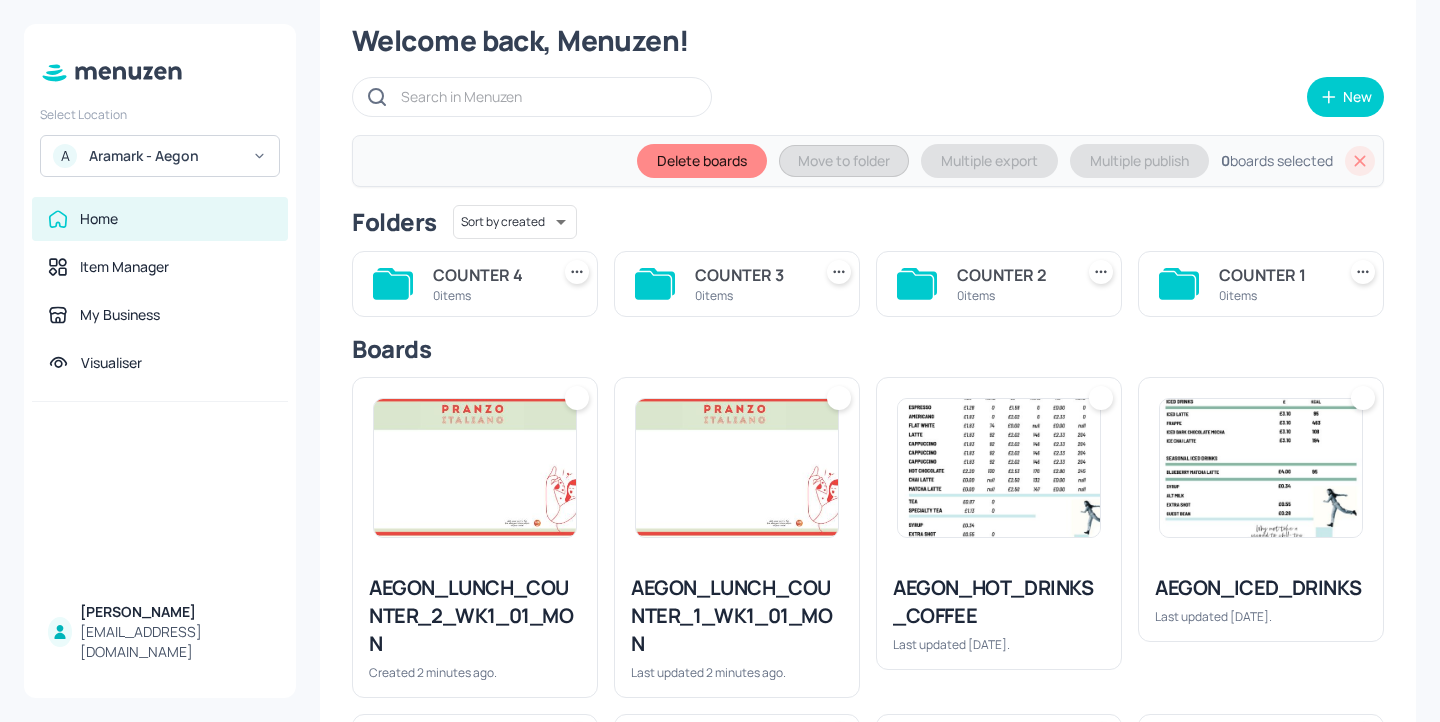 click at bounding box center [839, 398] 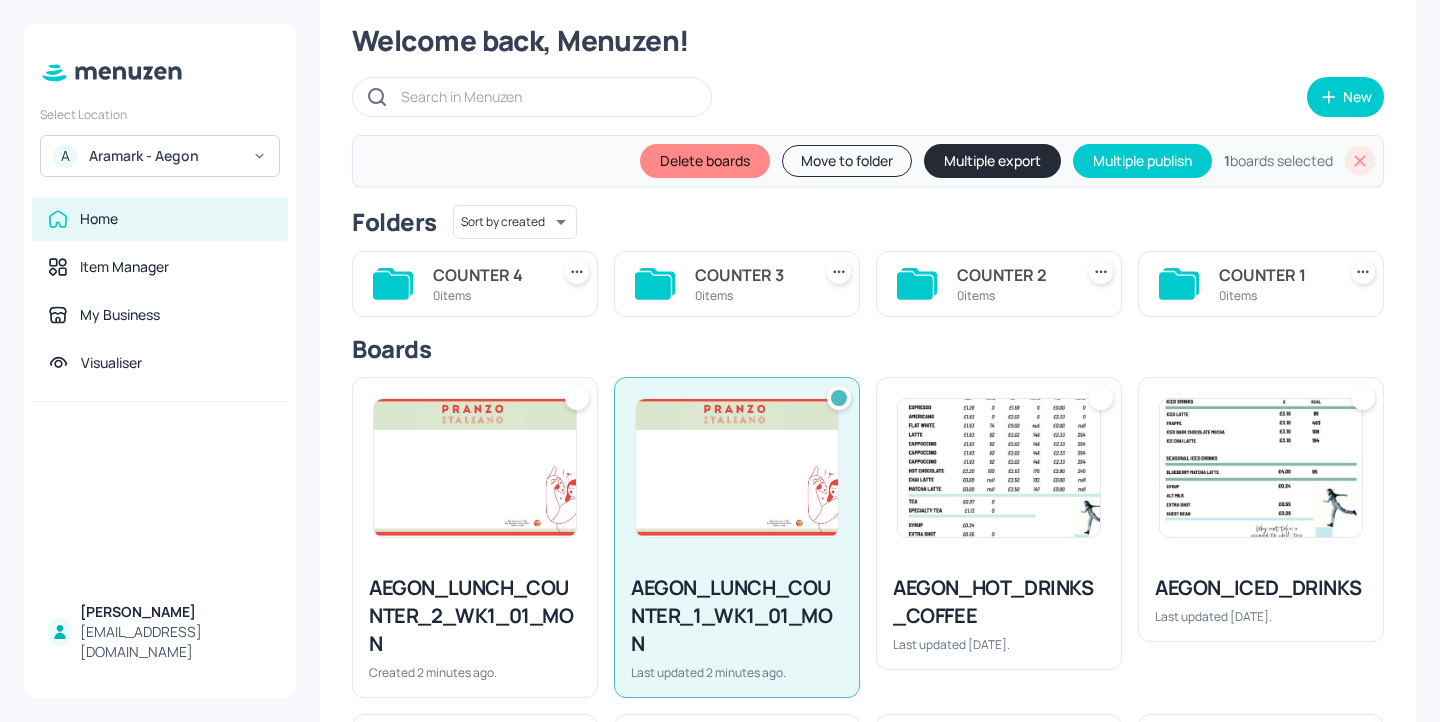 click on "Move to folder" at bounding box center (847, 161) 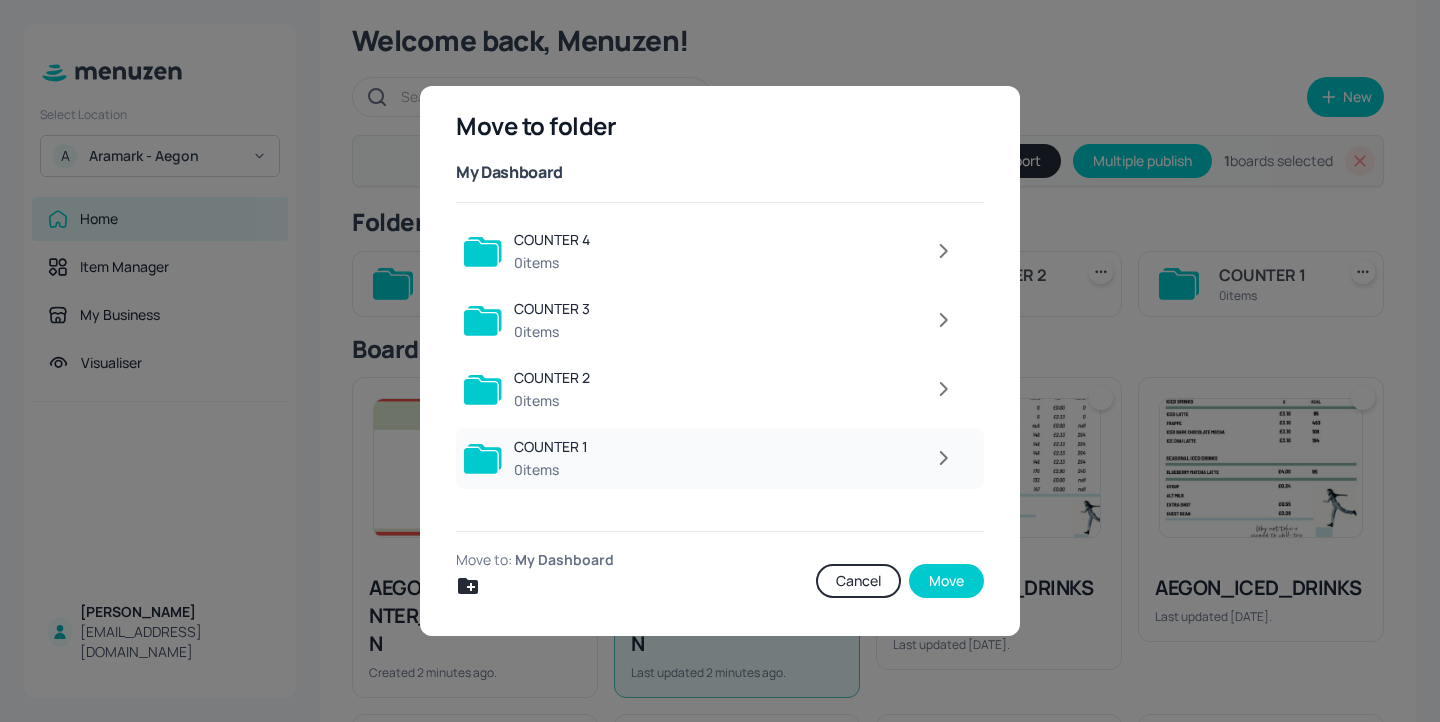click at bounding box center [782, 458] 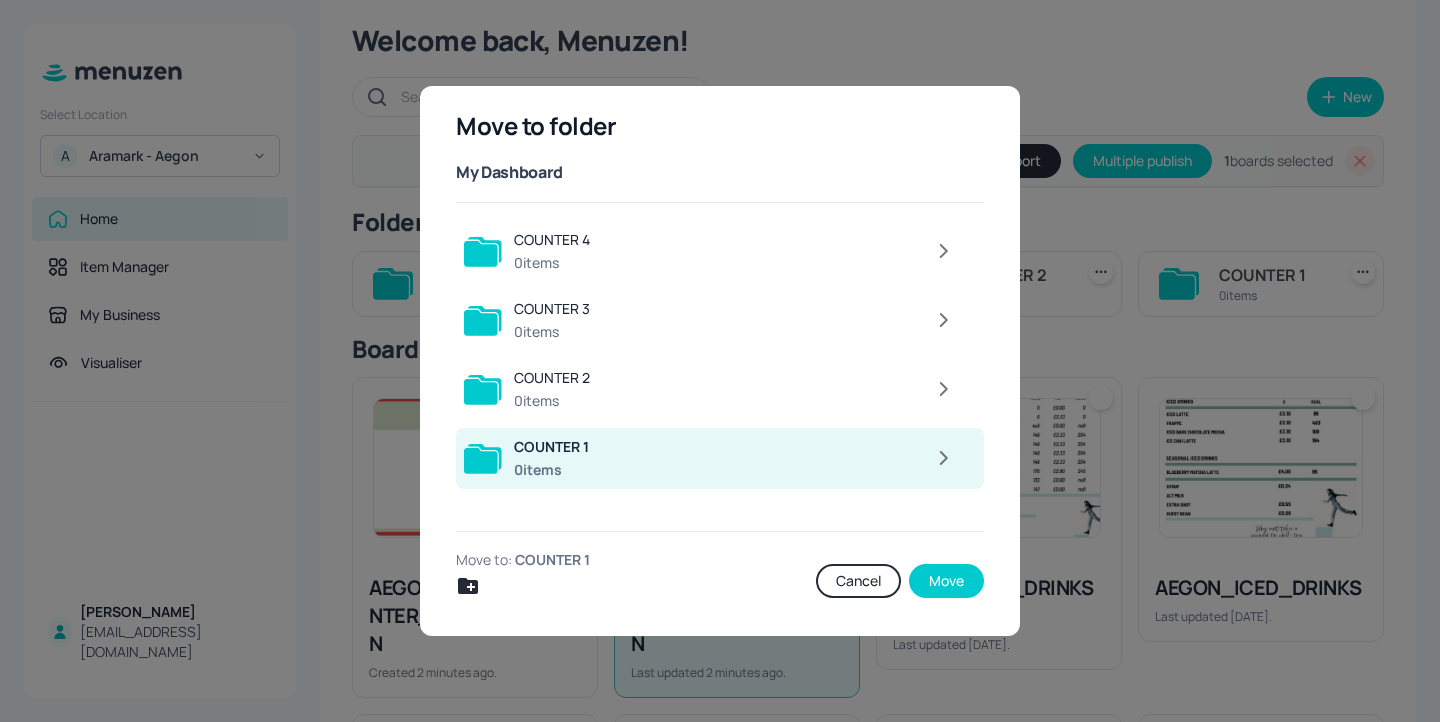 click 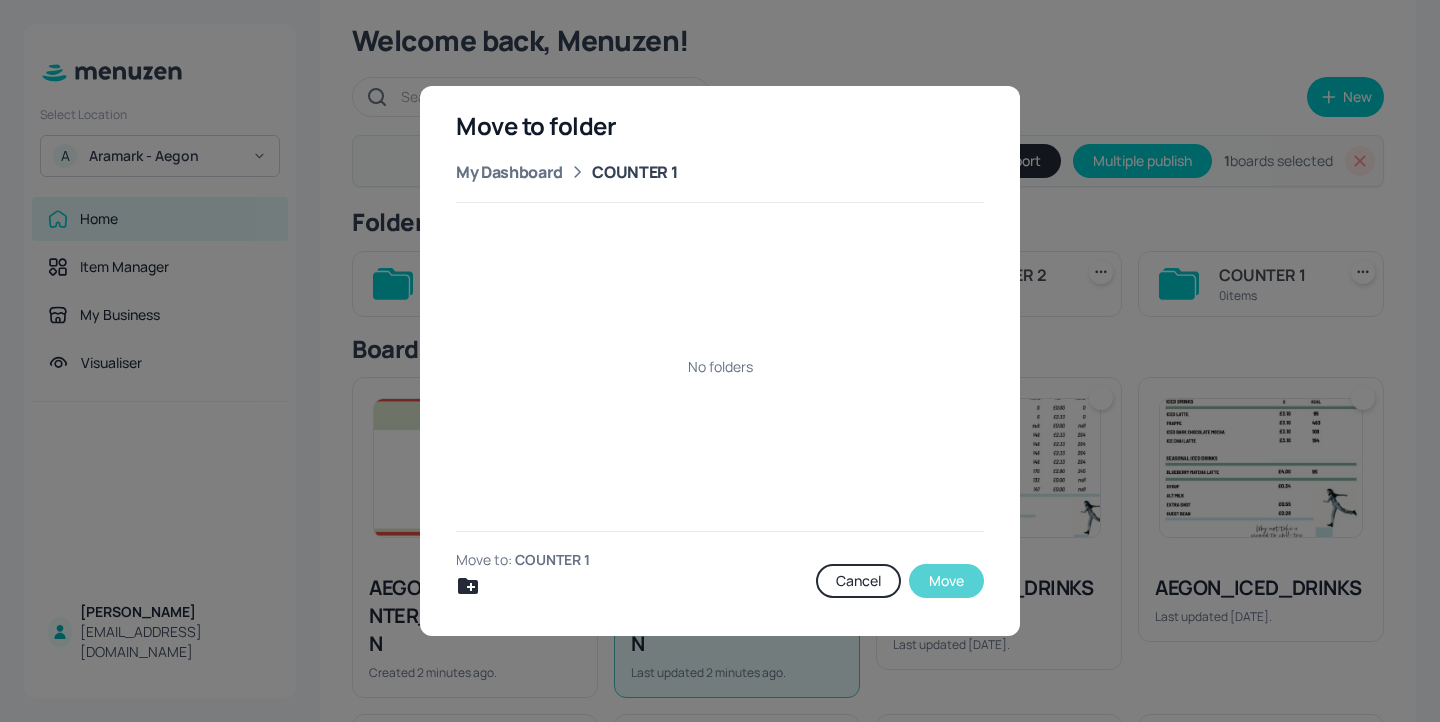 click on "Move" at bounding box center [946, 581] 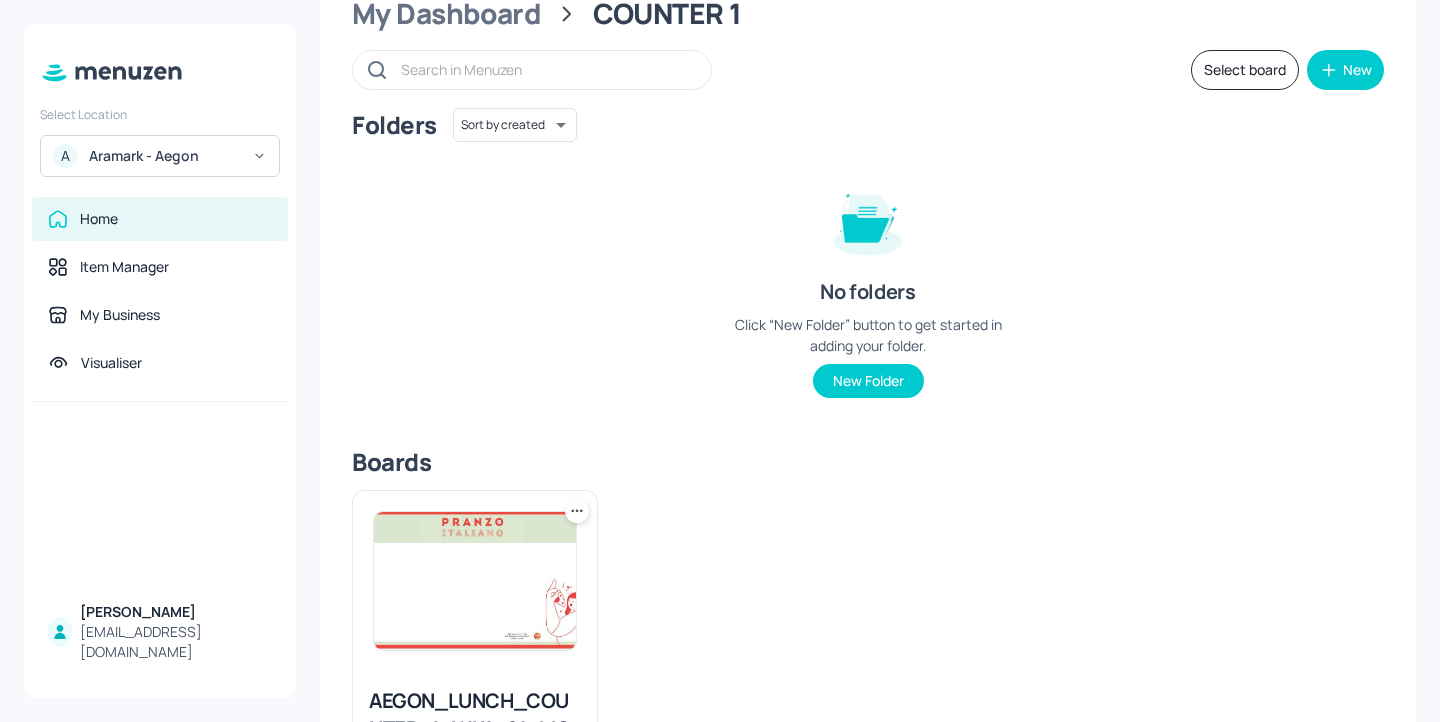 scroll, scrollTop: 0, scrollLeft: 0, axis: both 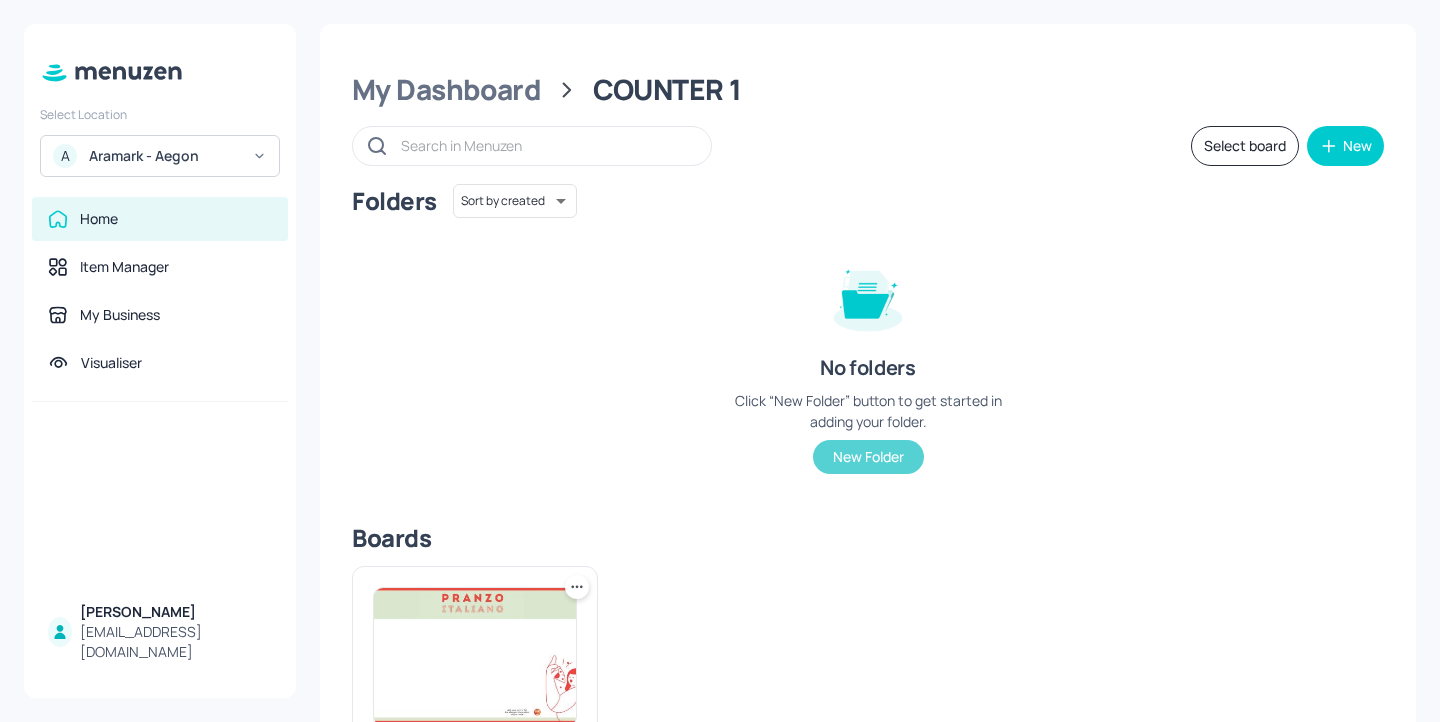 click on "New Folder" at bounding box center (868, 457) 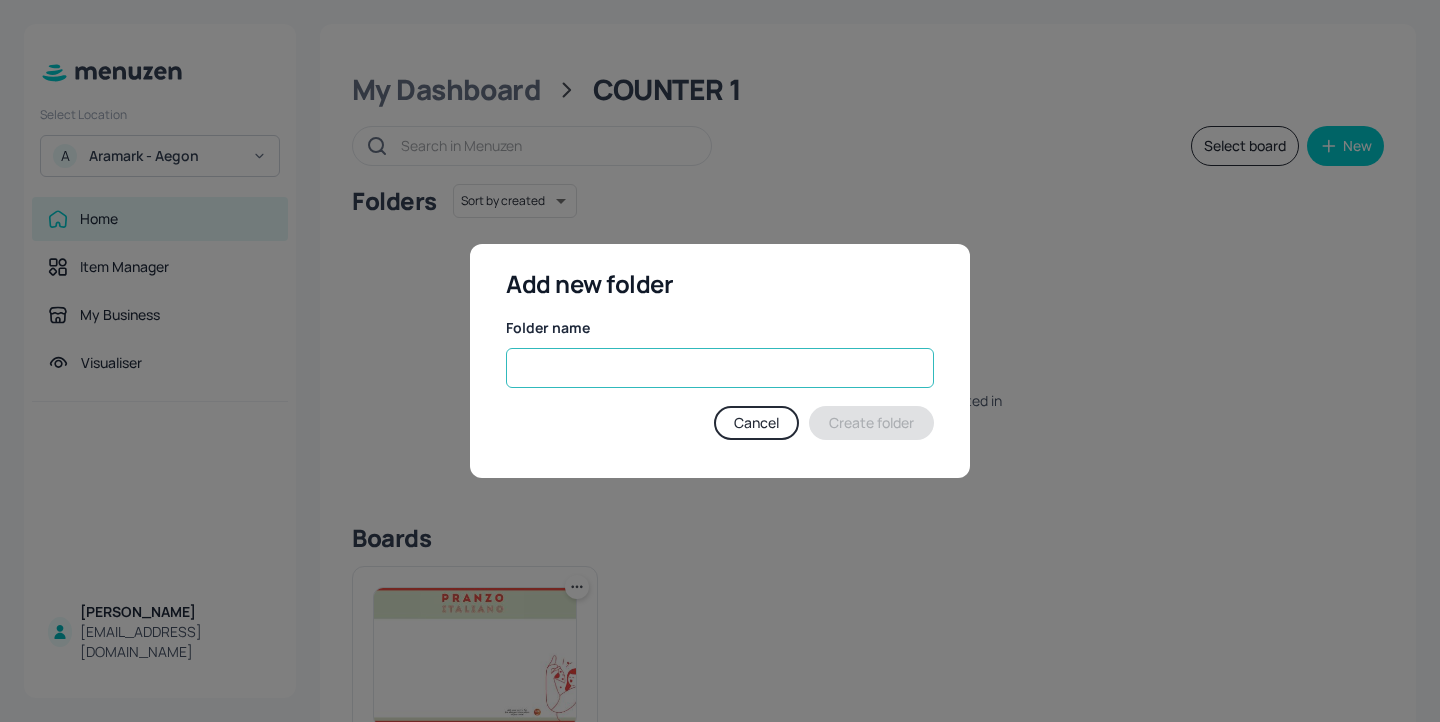 click at bounding box center (720, 368) 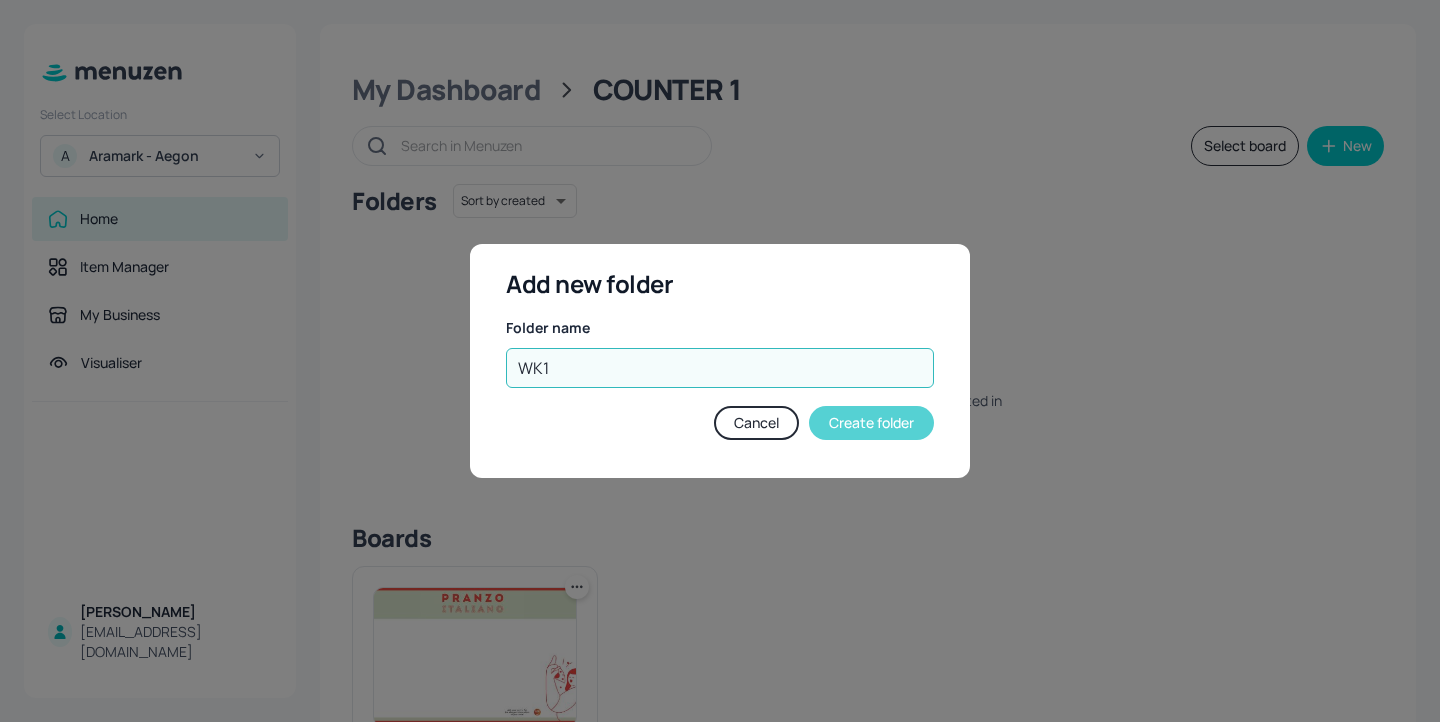 type on "WK1" 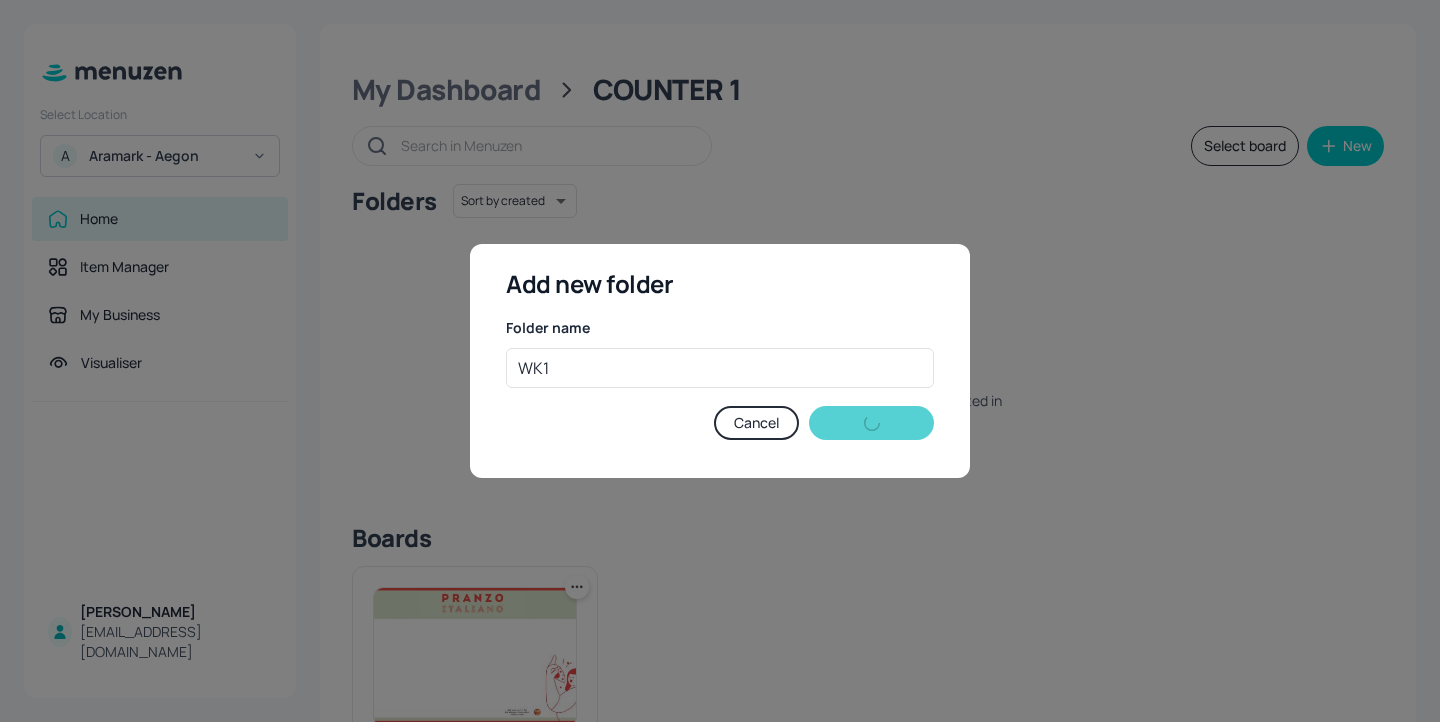 type 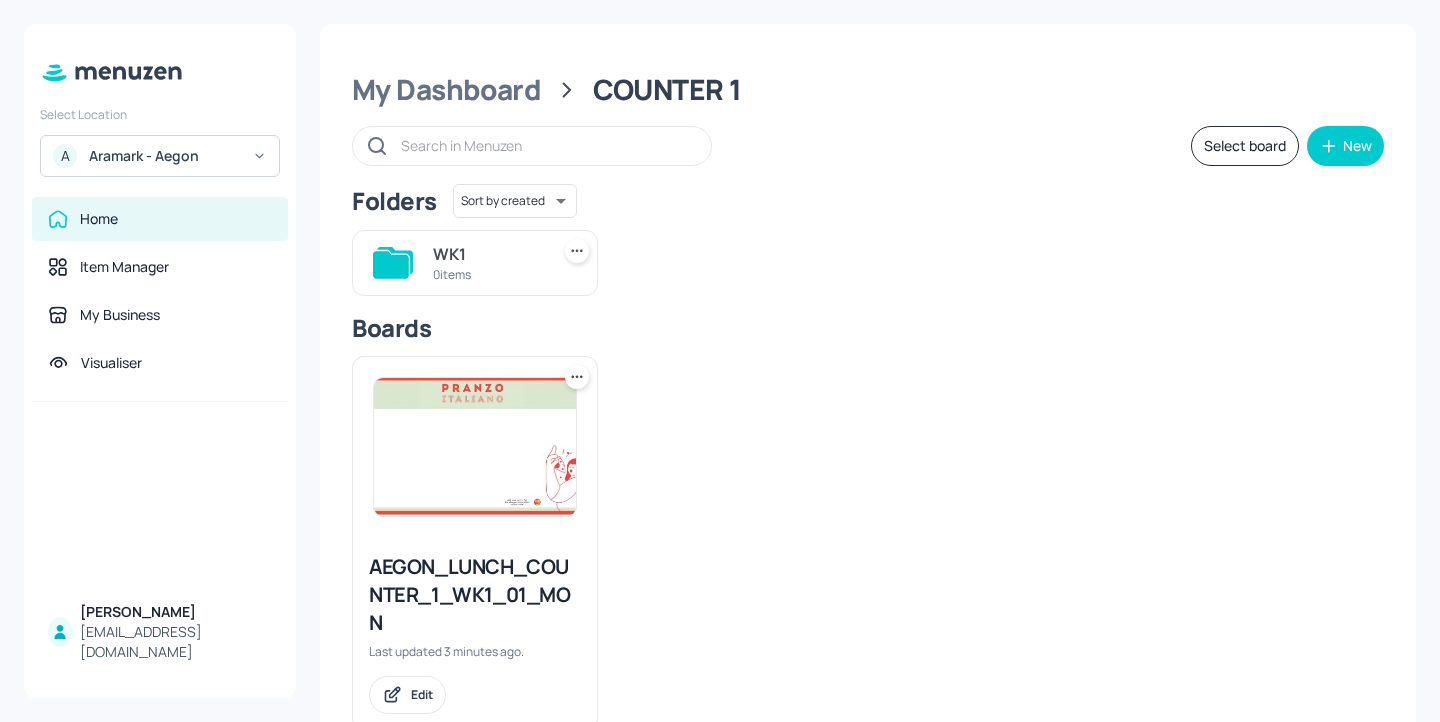 drag, startPoint x: 499, startPoint y: 530, endPoint x: 505, endPoint y: 260, distance: 270.06665 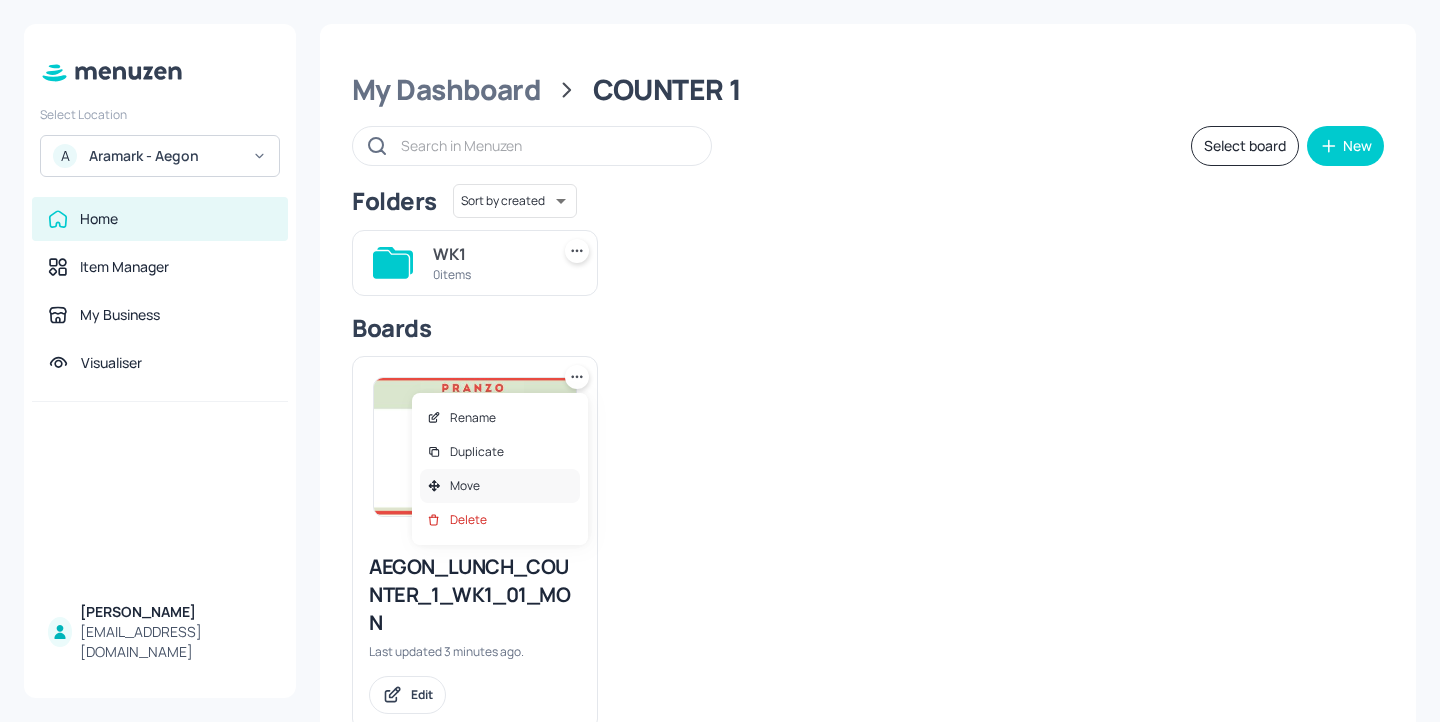 click on "Move" at bounding box center [500, 486] 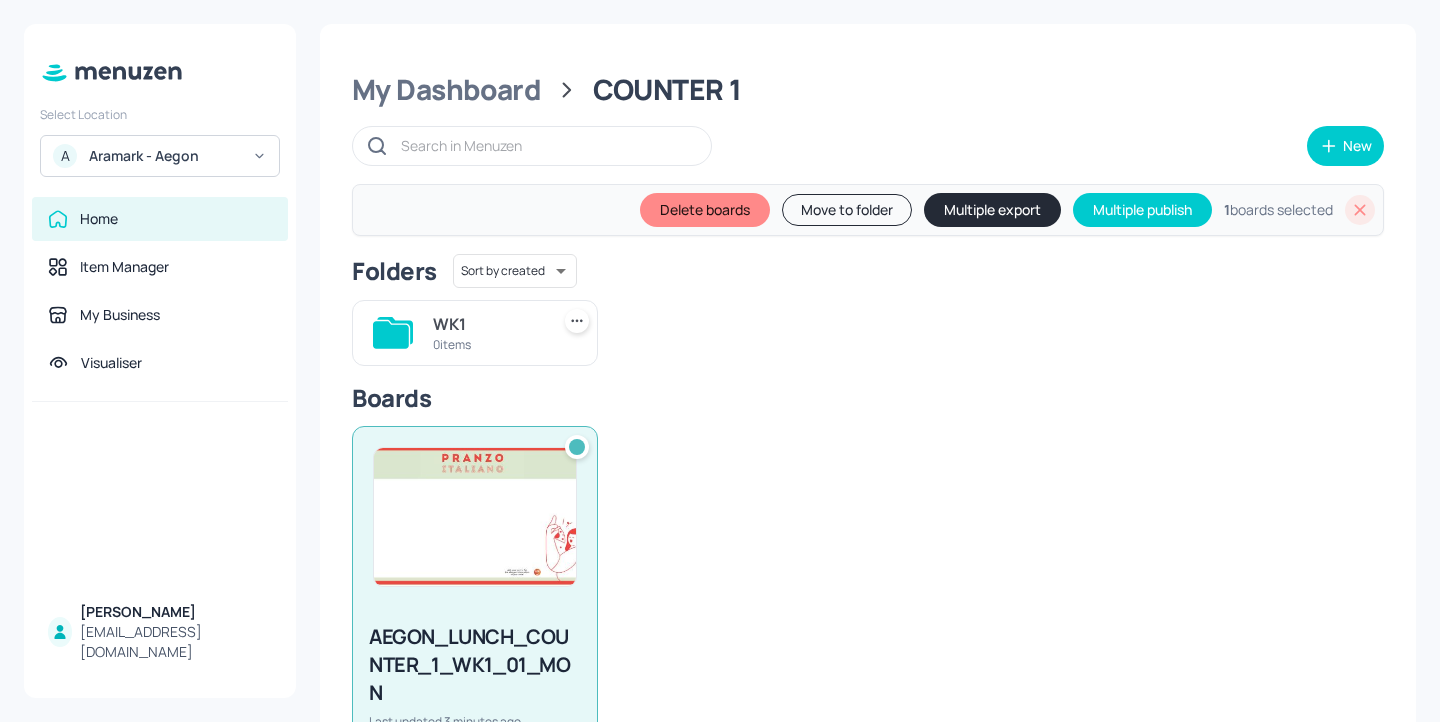 click on "Move to folder" at bounding box center (847, 210) 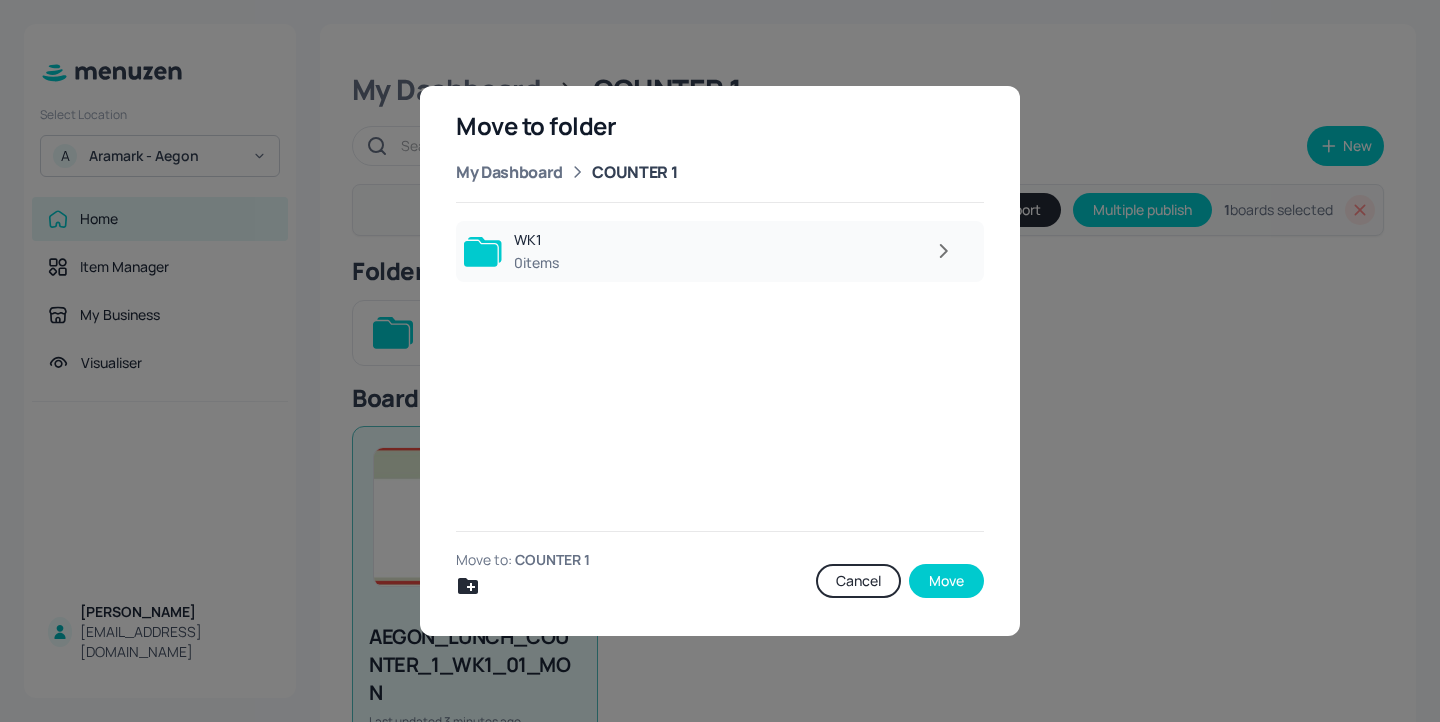 click on "WK1 0  items" at bounding box center (720, 251) 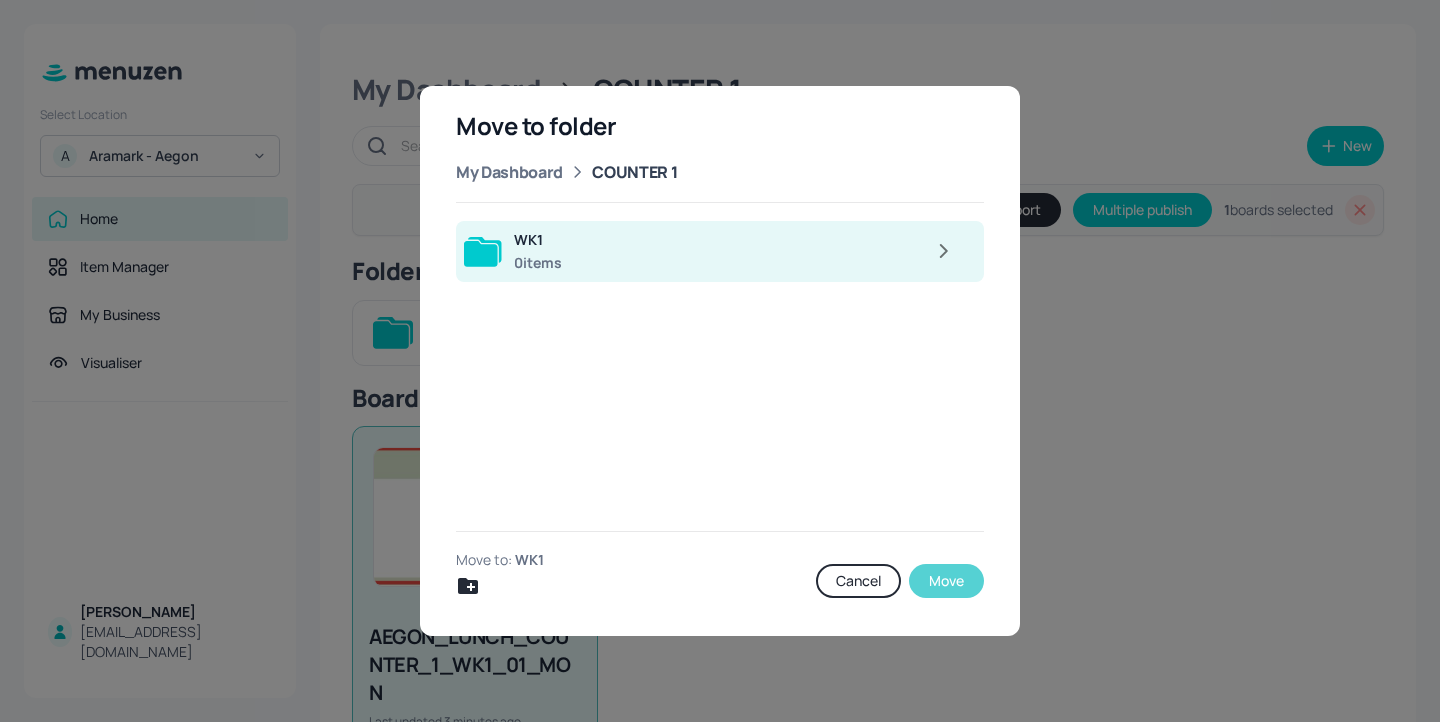 click on "Move" at bounding box center [946, 581] 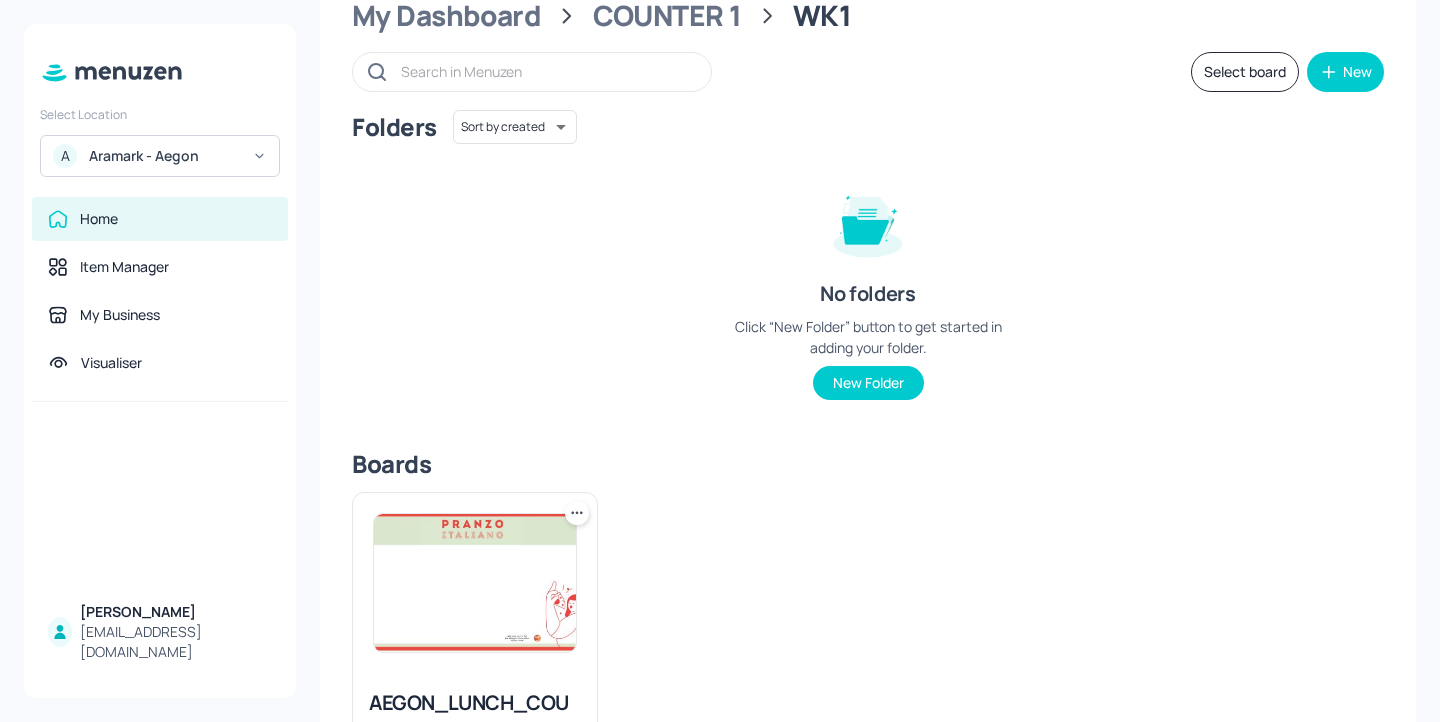 scroll, scrollTop: 0, scrollLeft: 0, axis: both 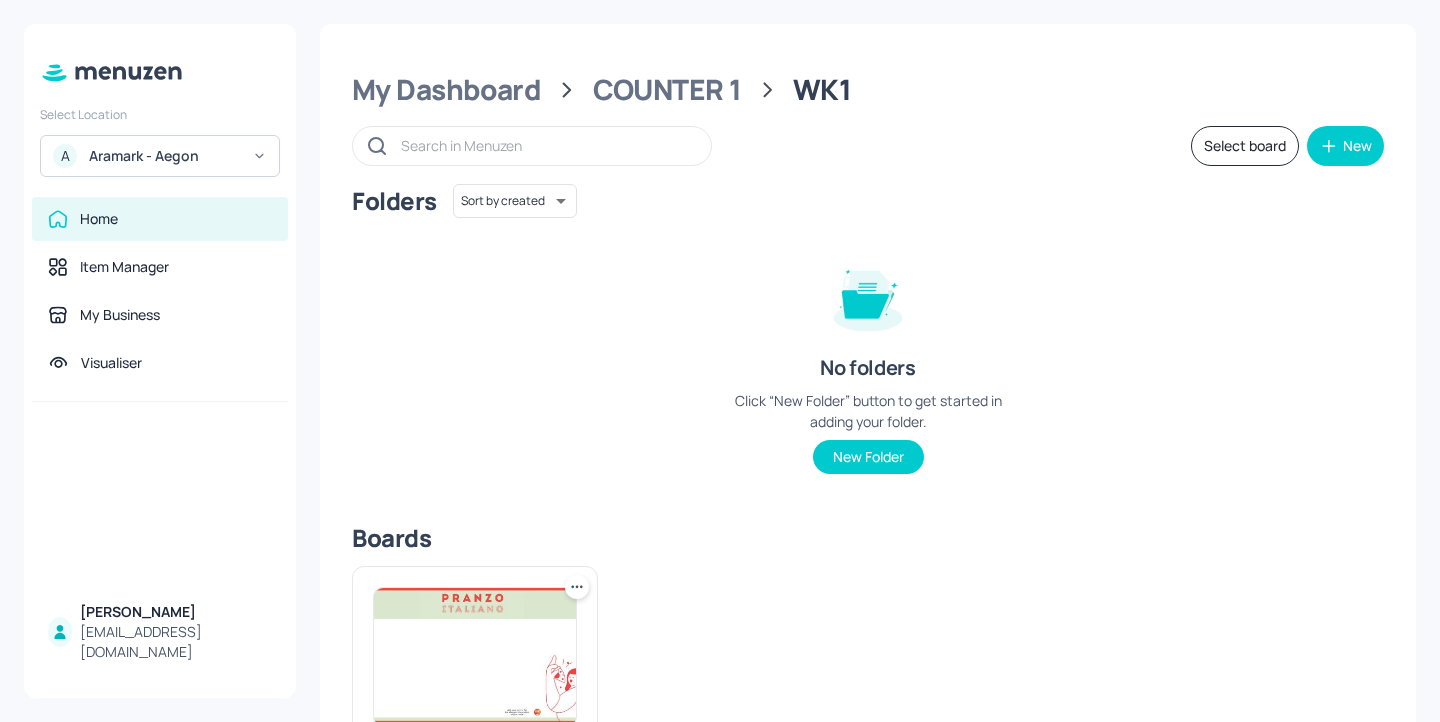 click on "WK1" at bounding box center (822, 90) 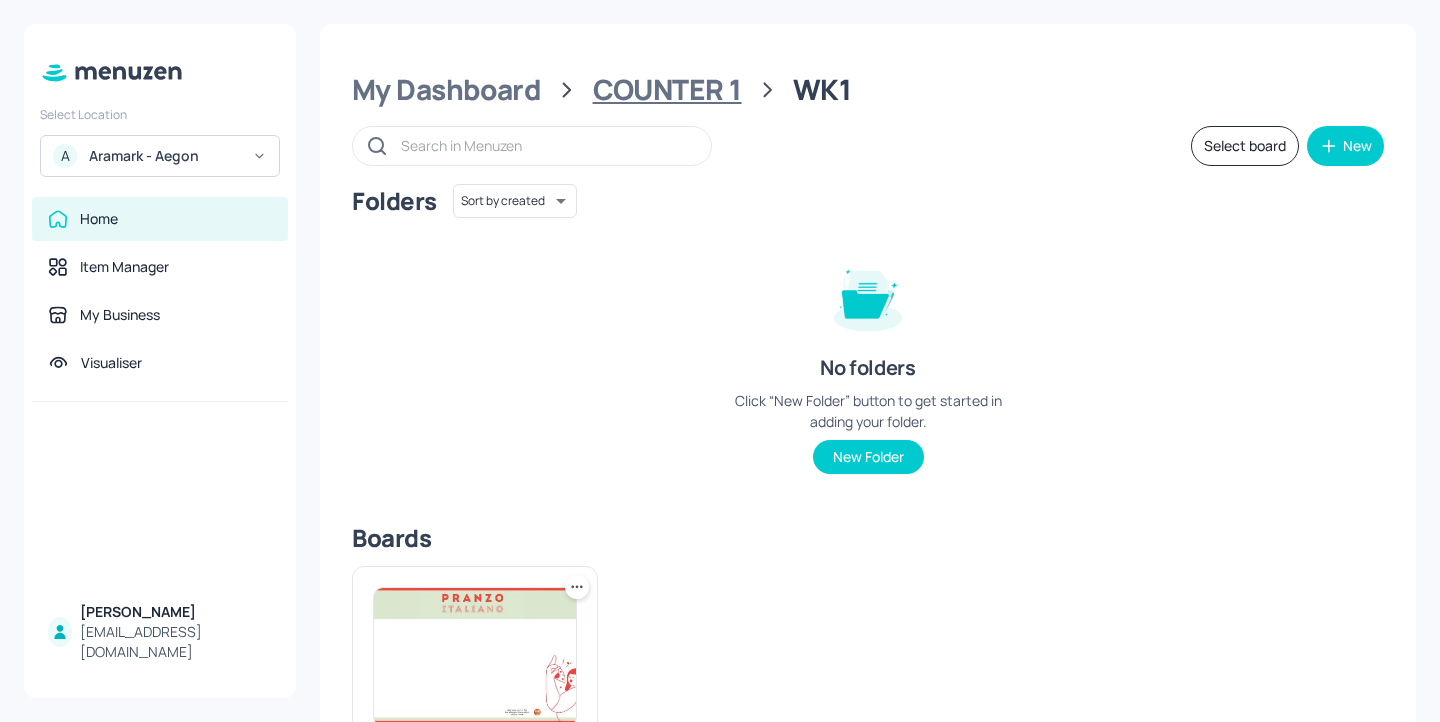 click on "COUNTER 1" at bounding box center [667, 90] 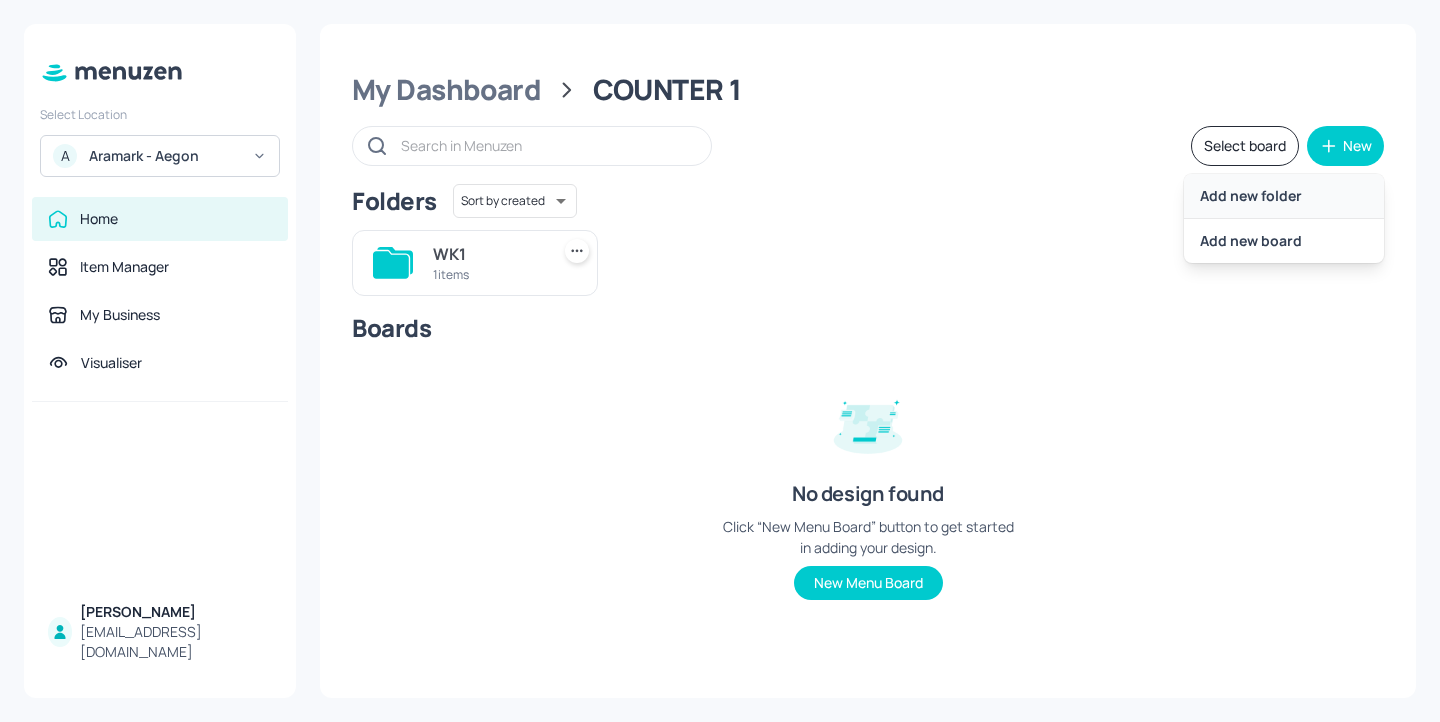 click on "Add new folder" at bounding box center (1284, 196) 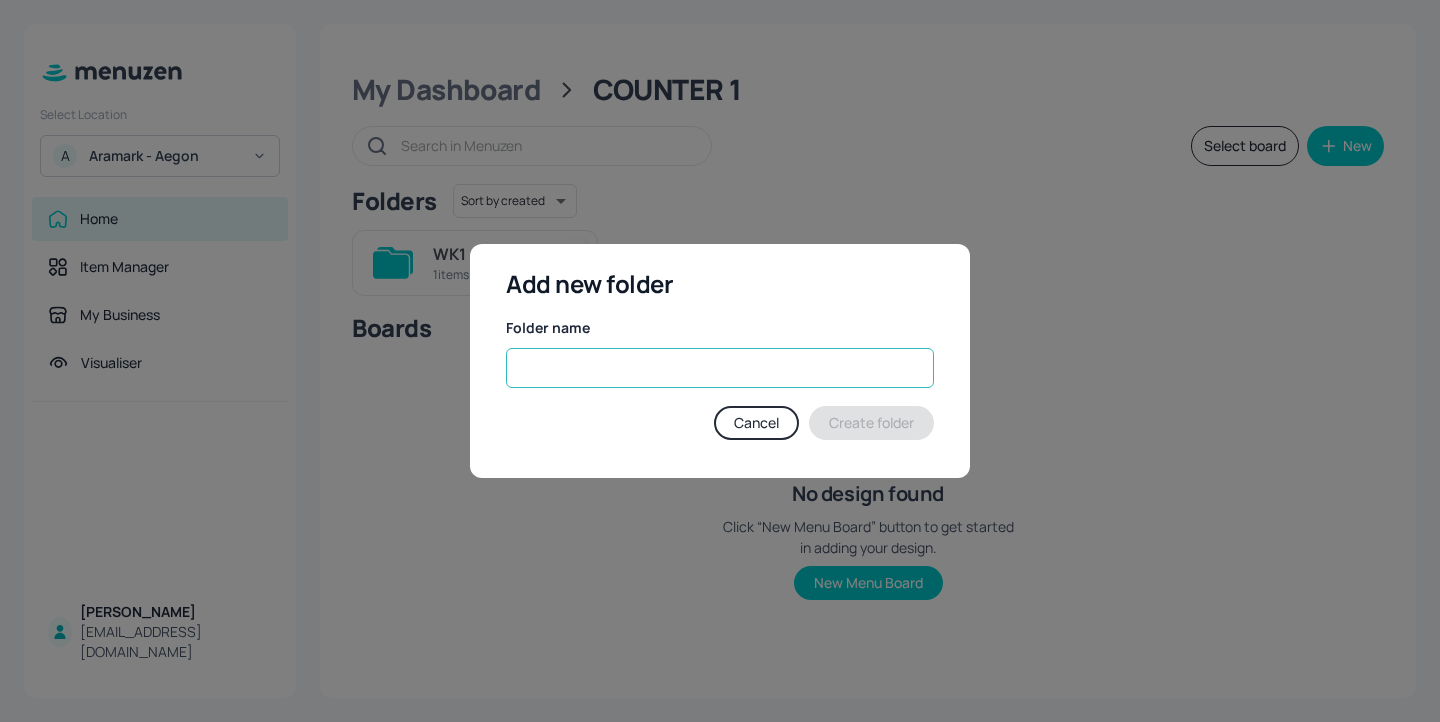 click at bounding box center [720, 368] 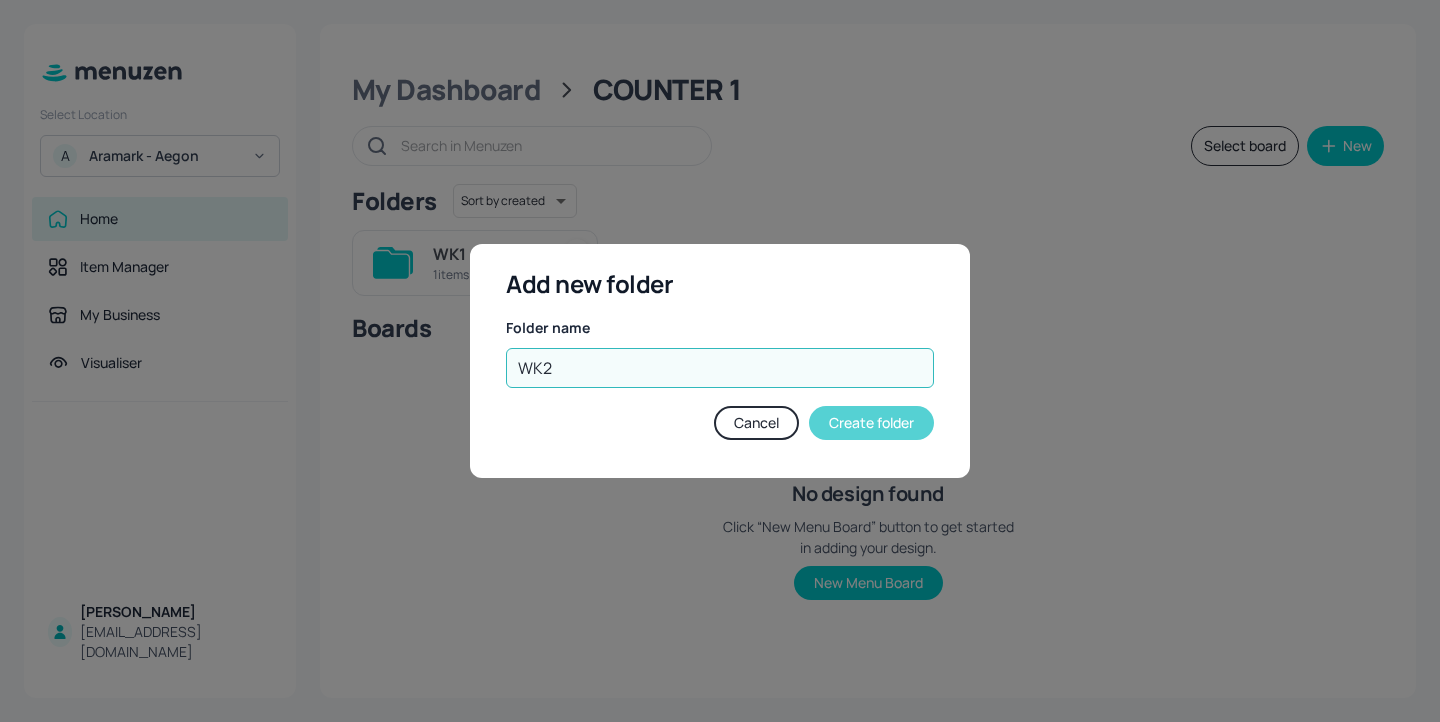 type on "WK2" 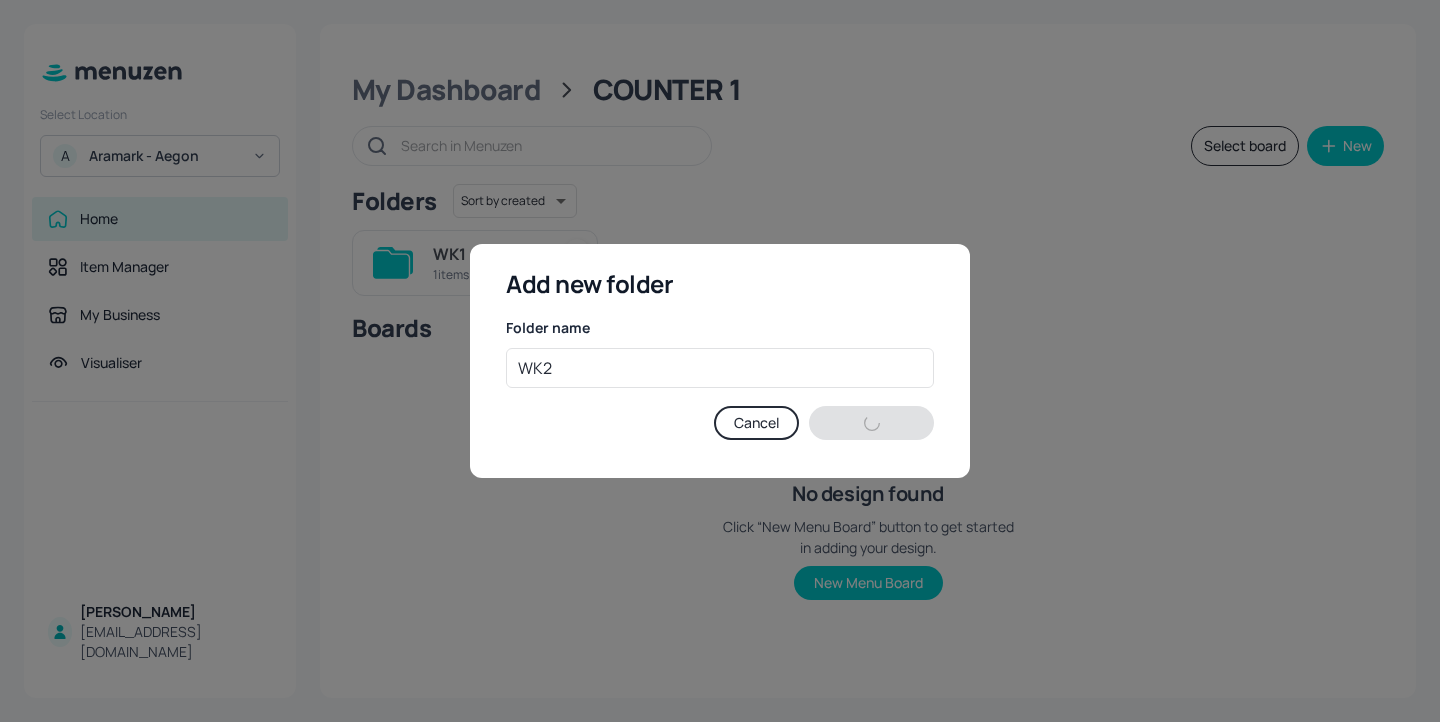 type 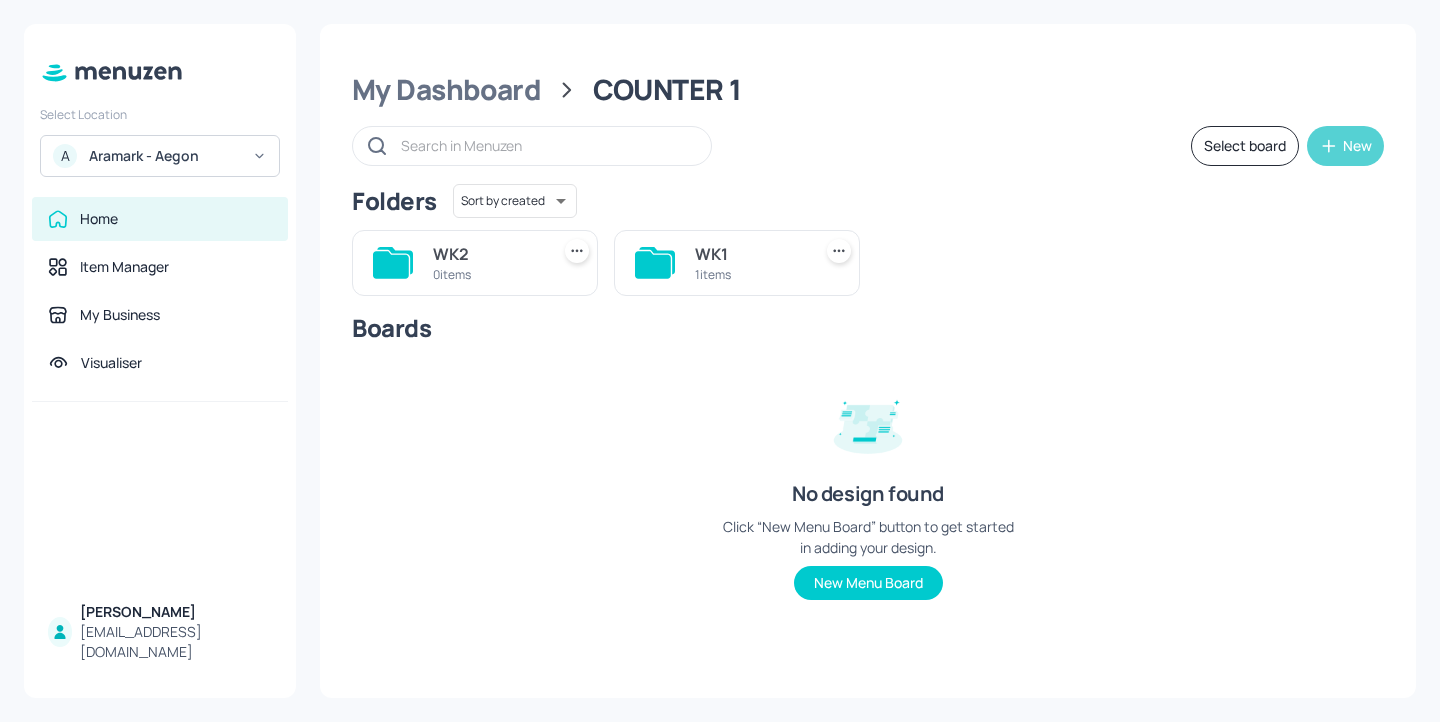 click 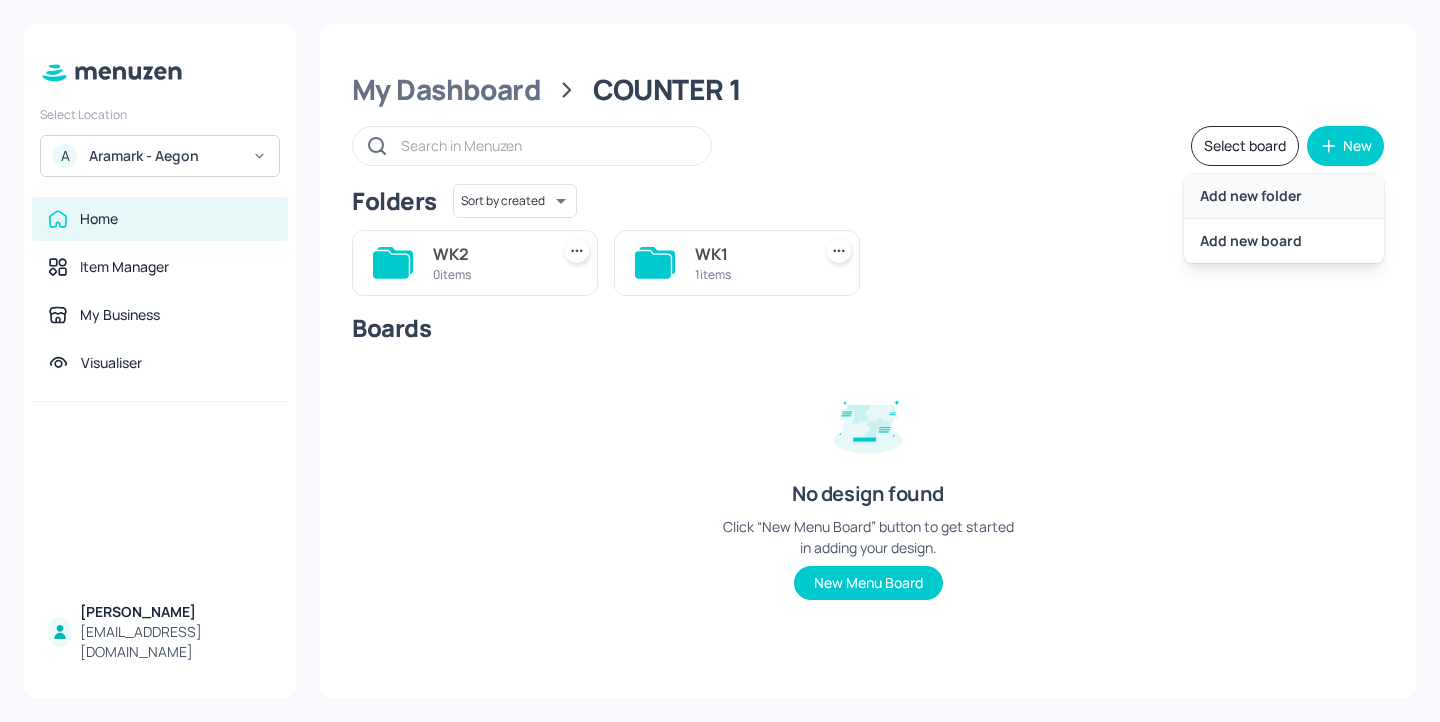 click on "Add new folder" at bounding box center (1284, 196) 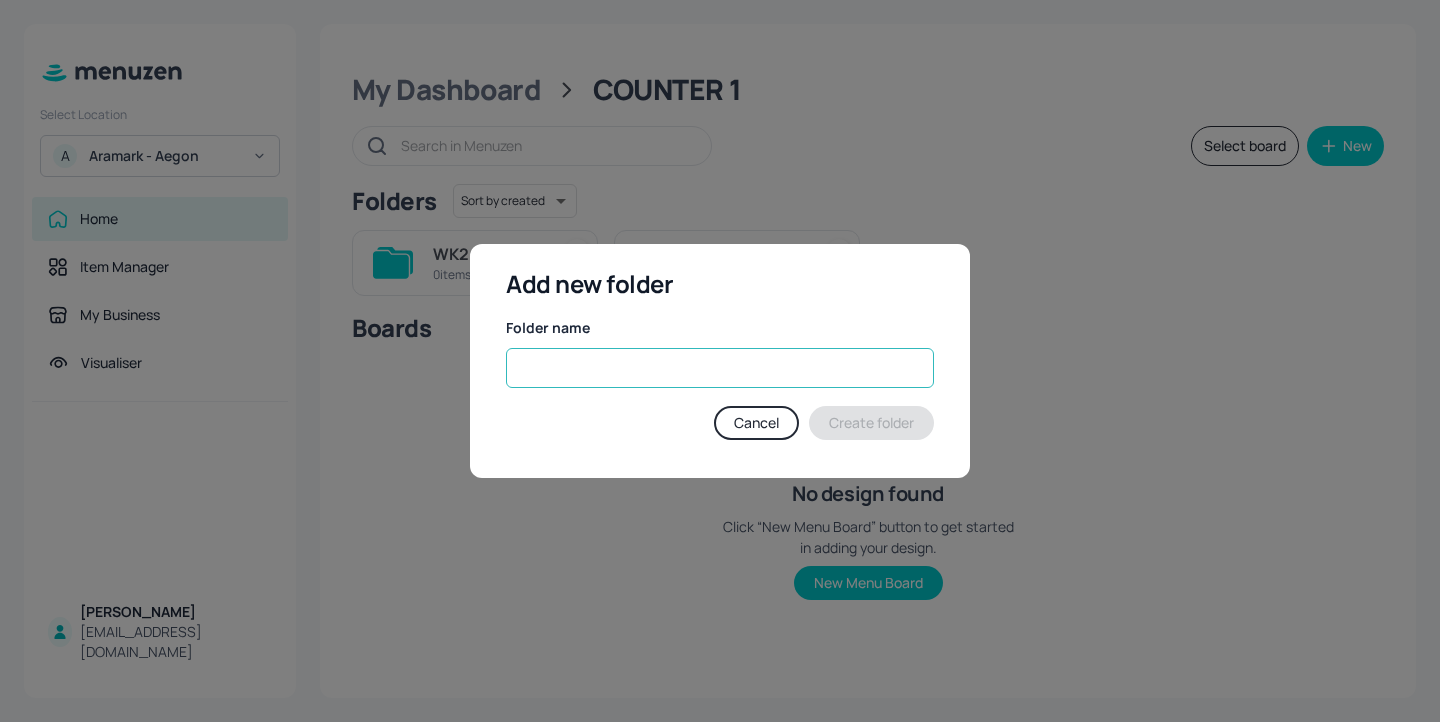 click at bounding box center (720, 368) 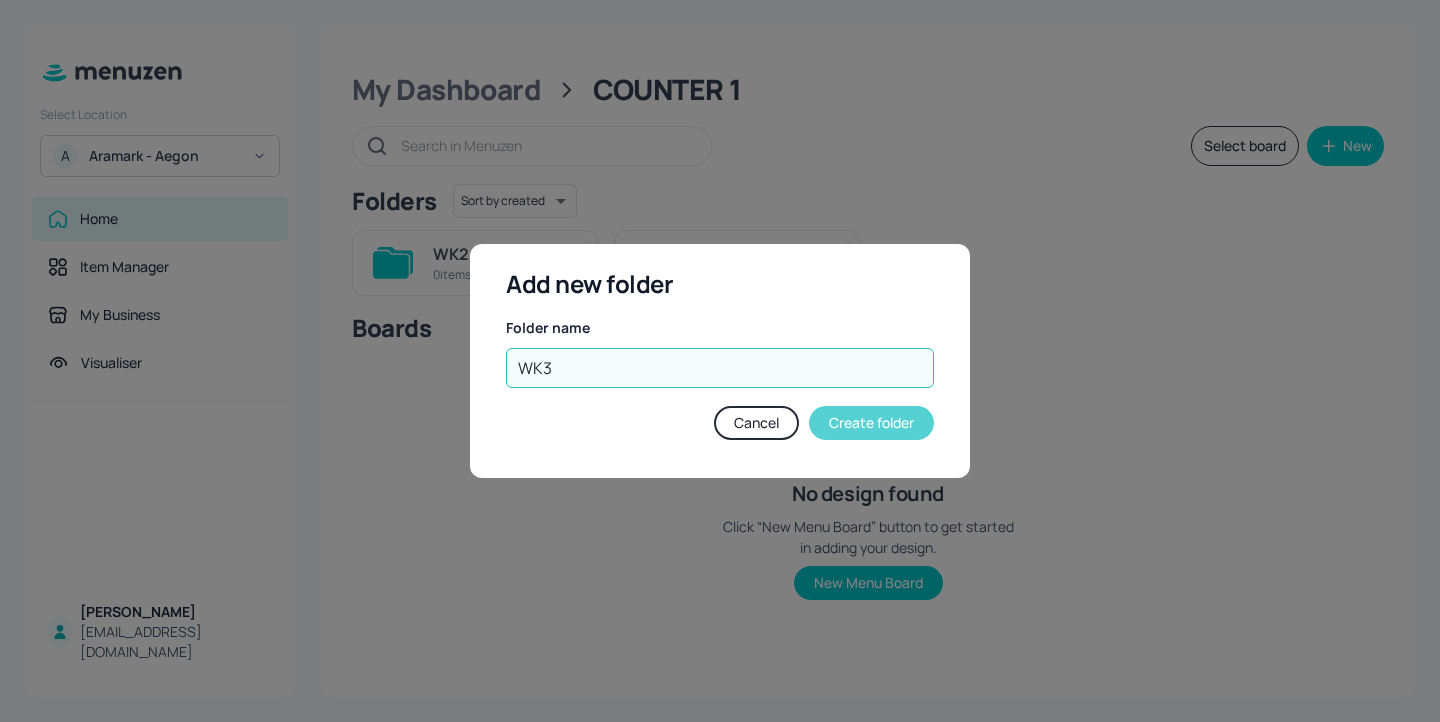 type on "WK3" 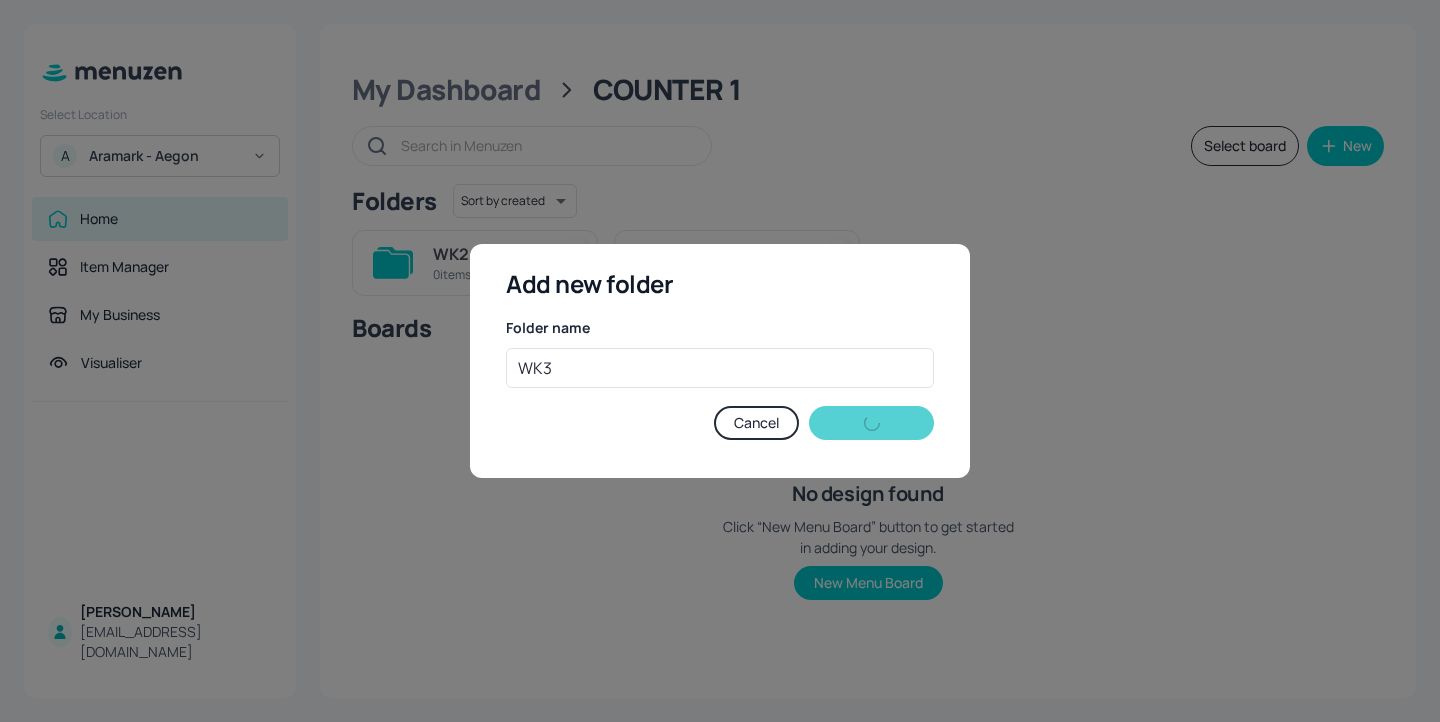 type 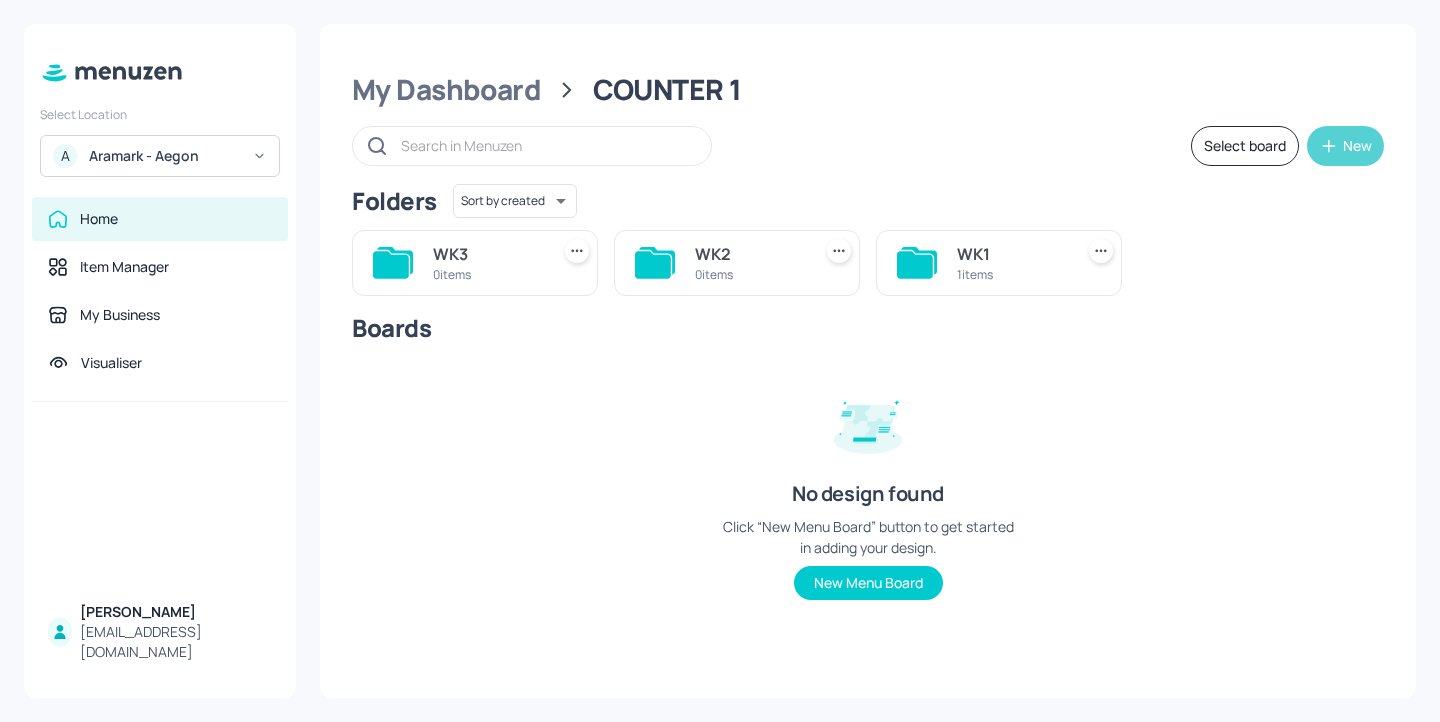 click 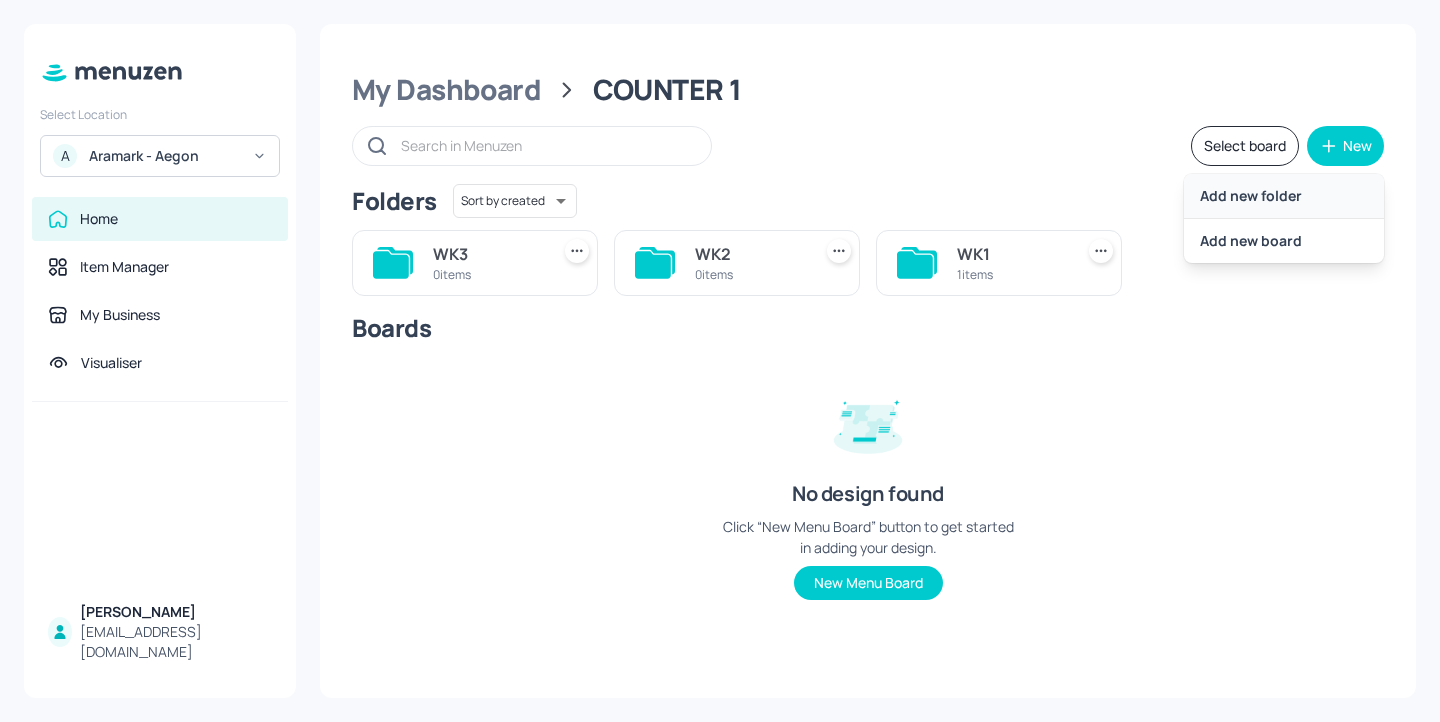 click on "Add new folder" at bounding box center (1284, 196) 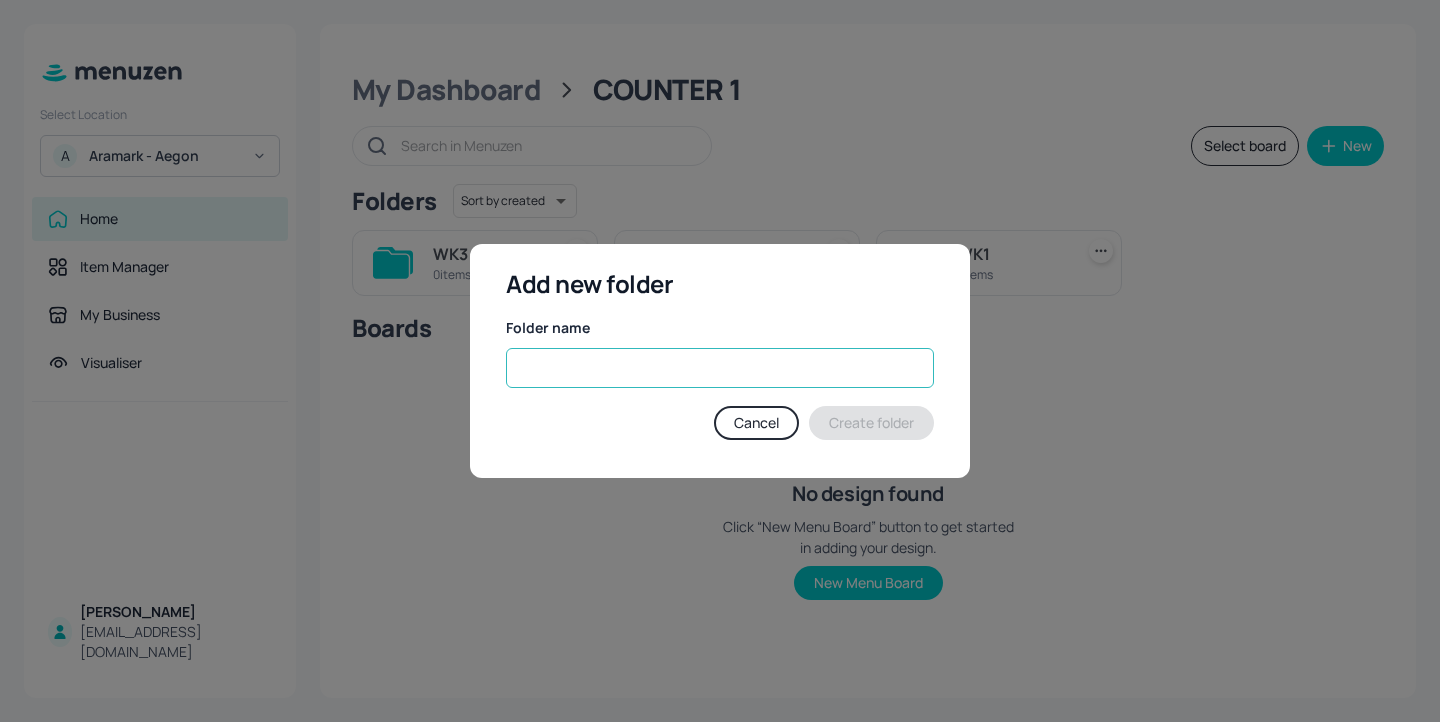 click at bounding box center [720, 368] 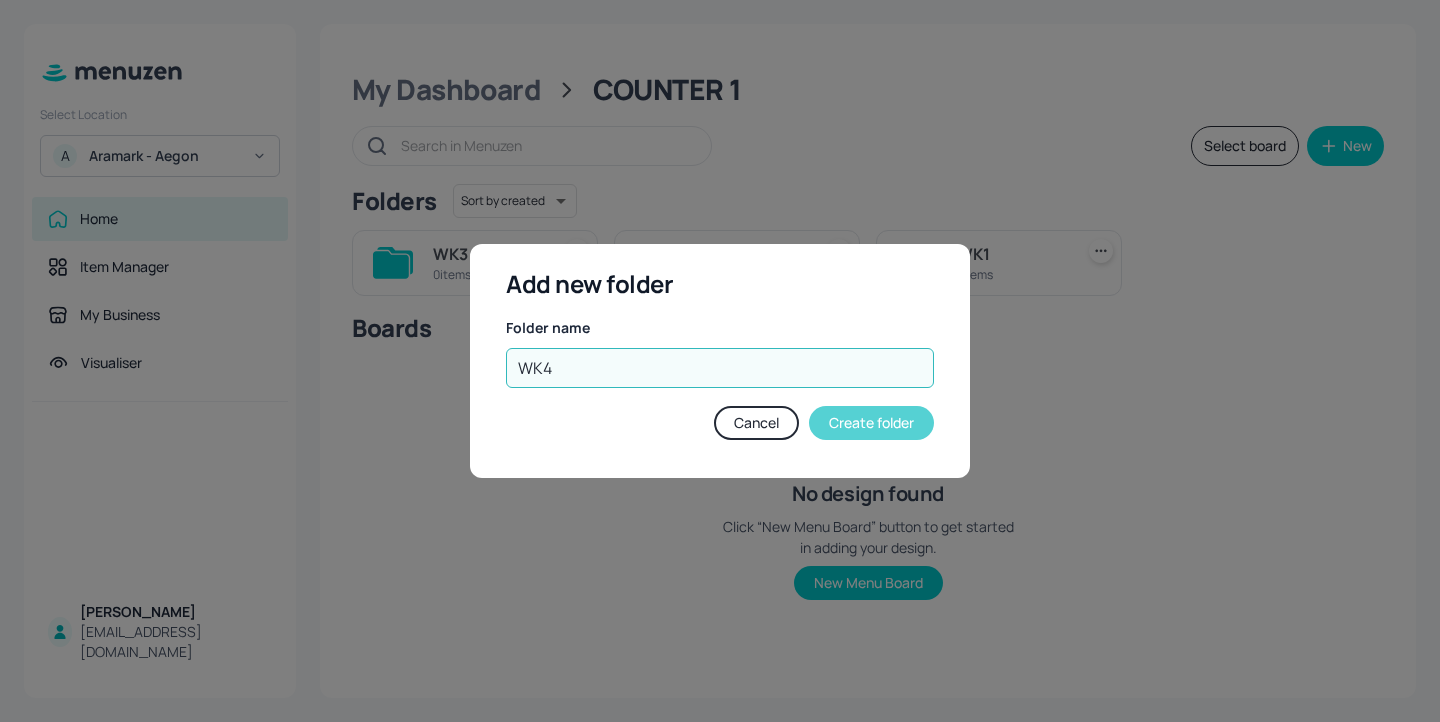 type on "WK4" 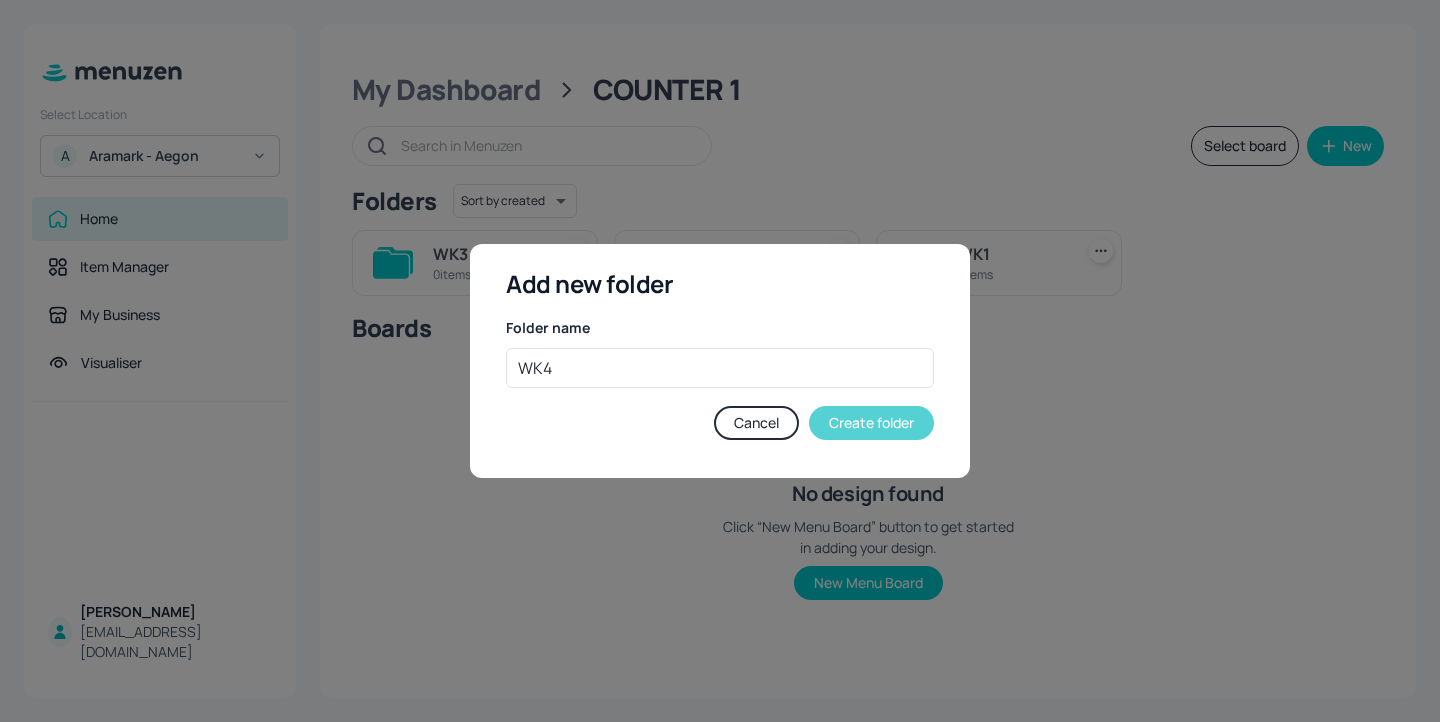 click on "Create folder" at bounding box center (871, 423) 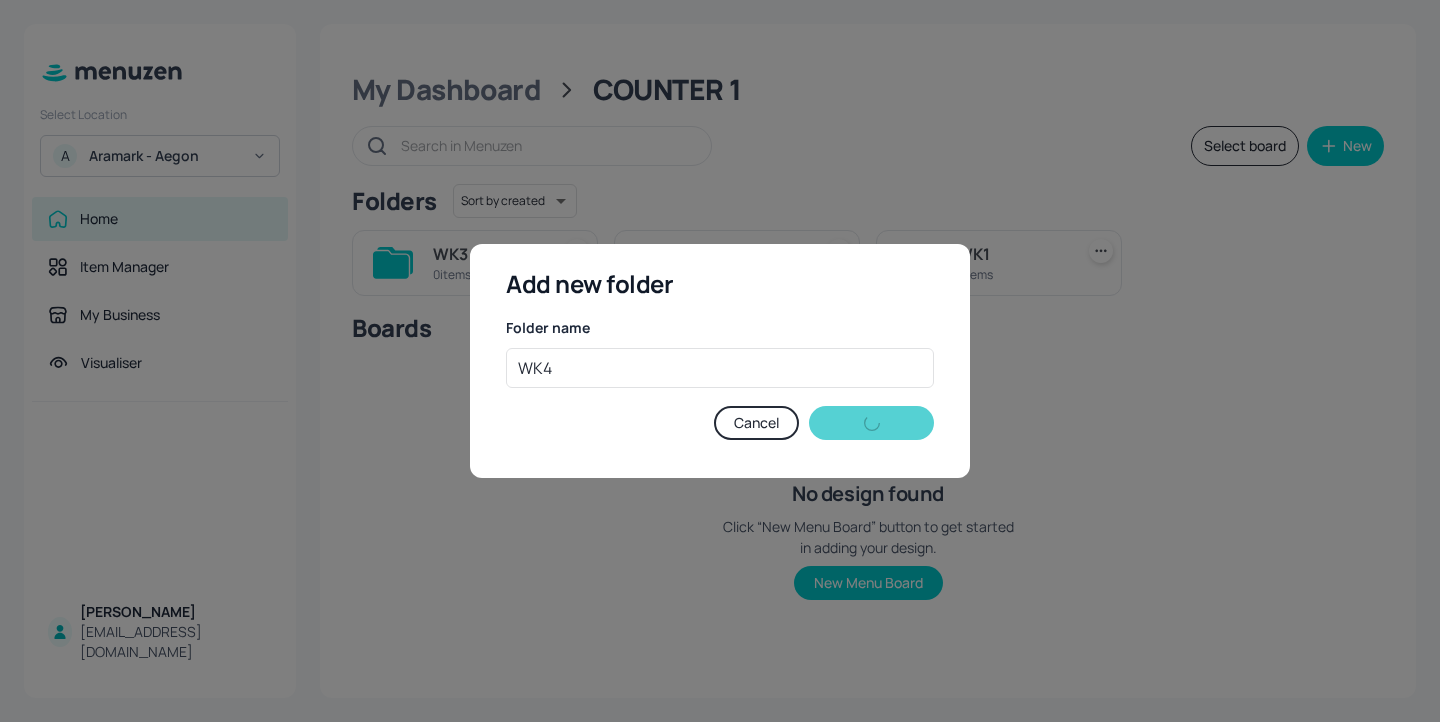 type 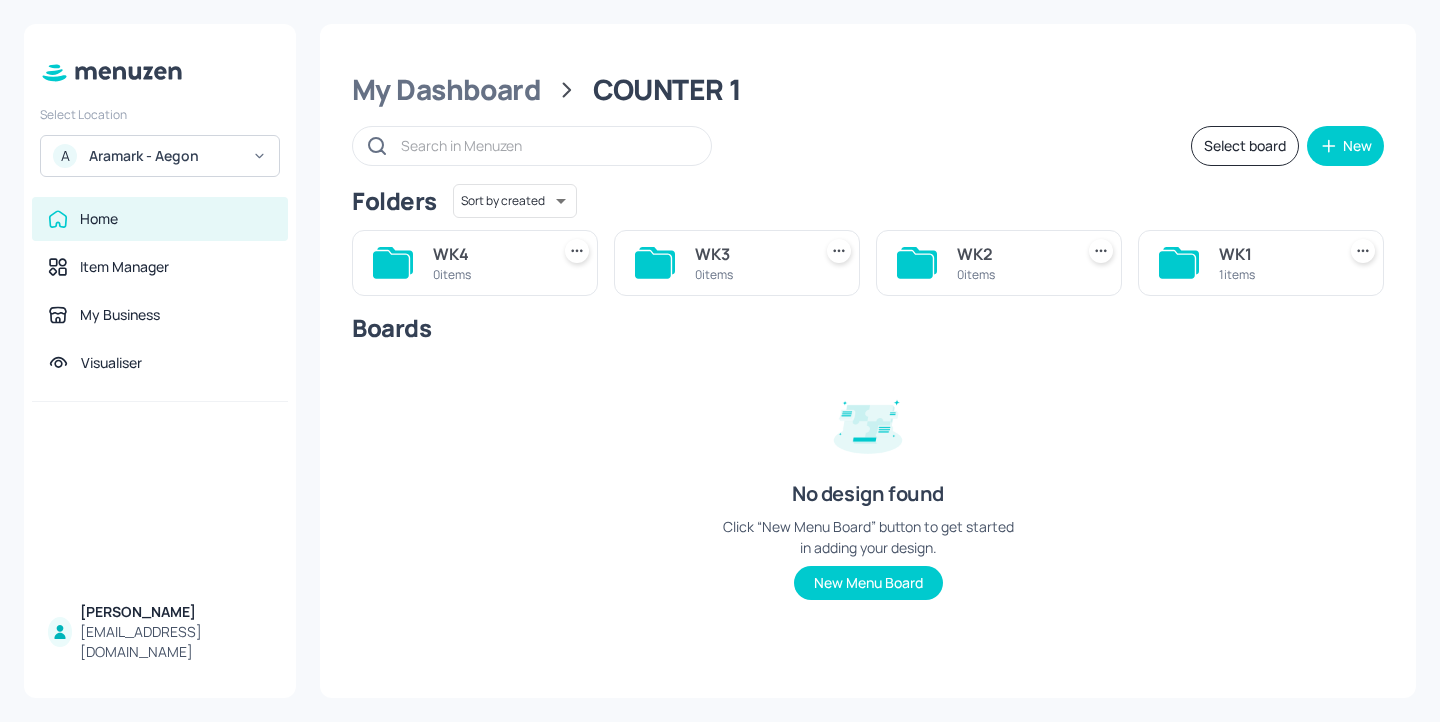 click on "COUNTER 1" at bounding box center (667, 90) 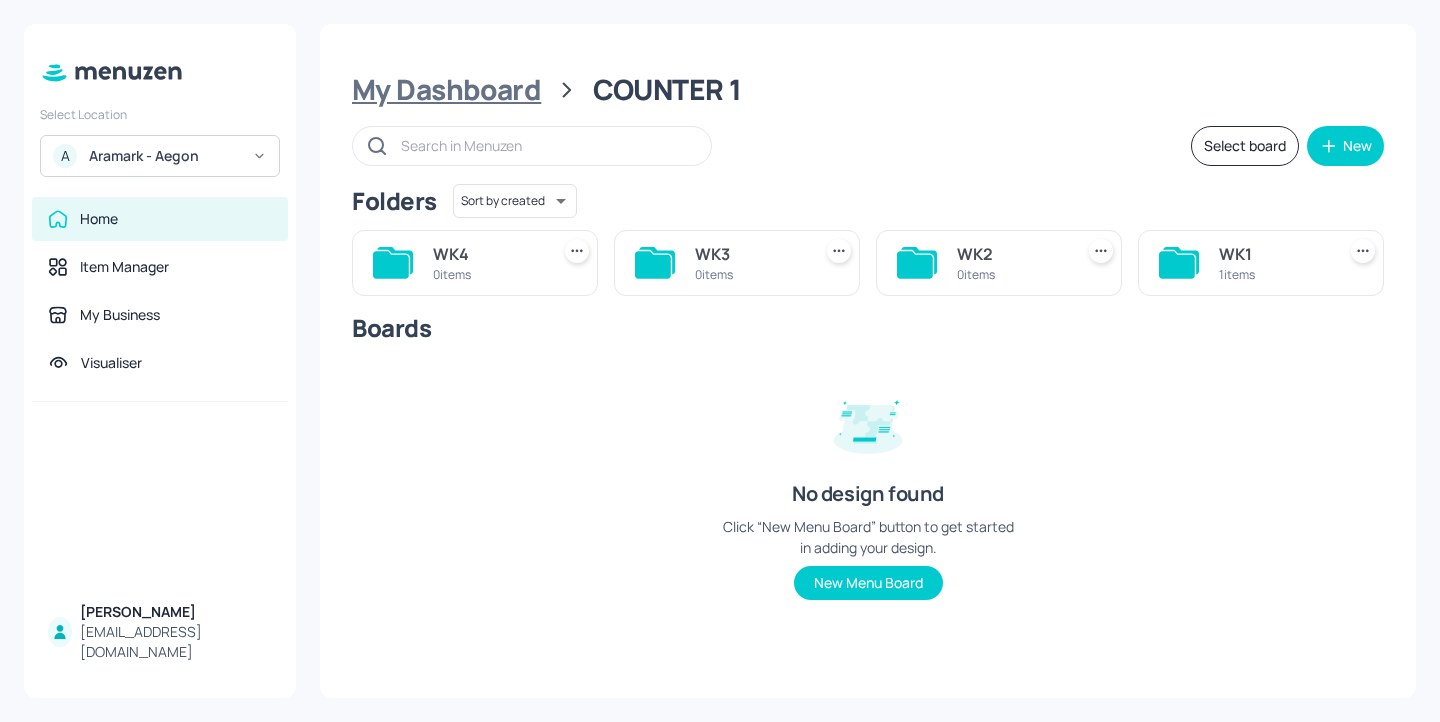 click on "My Dashboard" at bounding box center [446, 90] 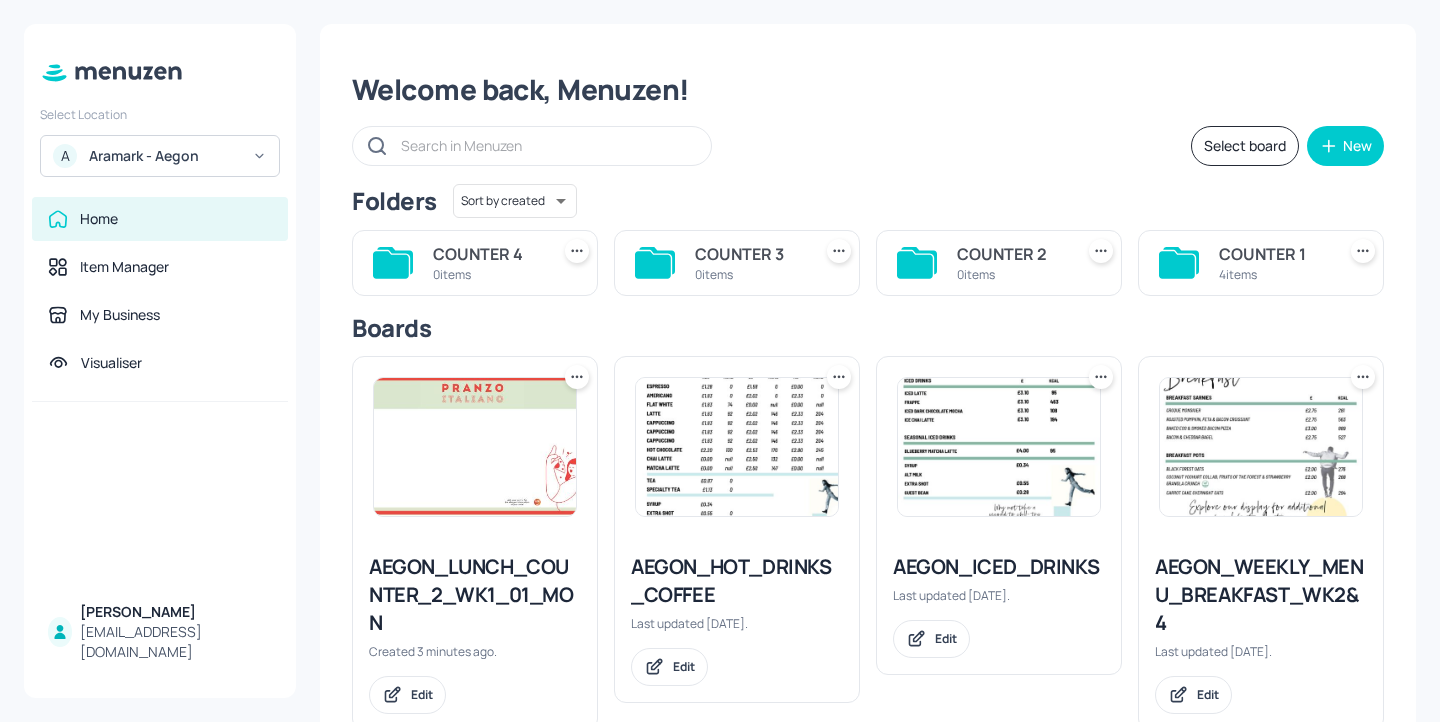 scroll, scrollTop: 93, scrollLeft: 0, axis: vertical 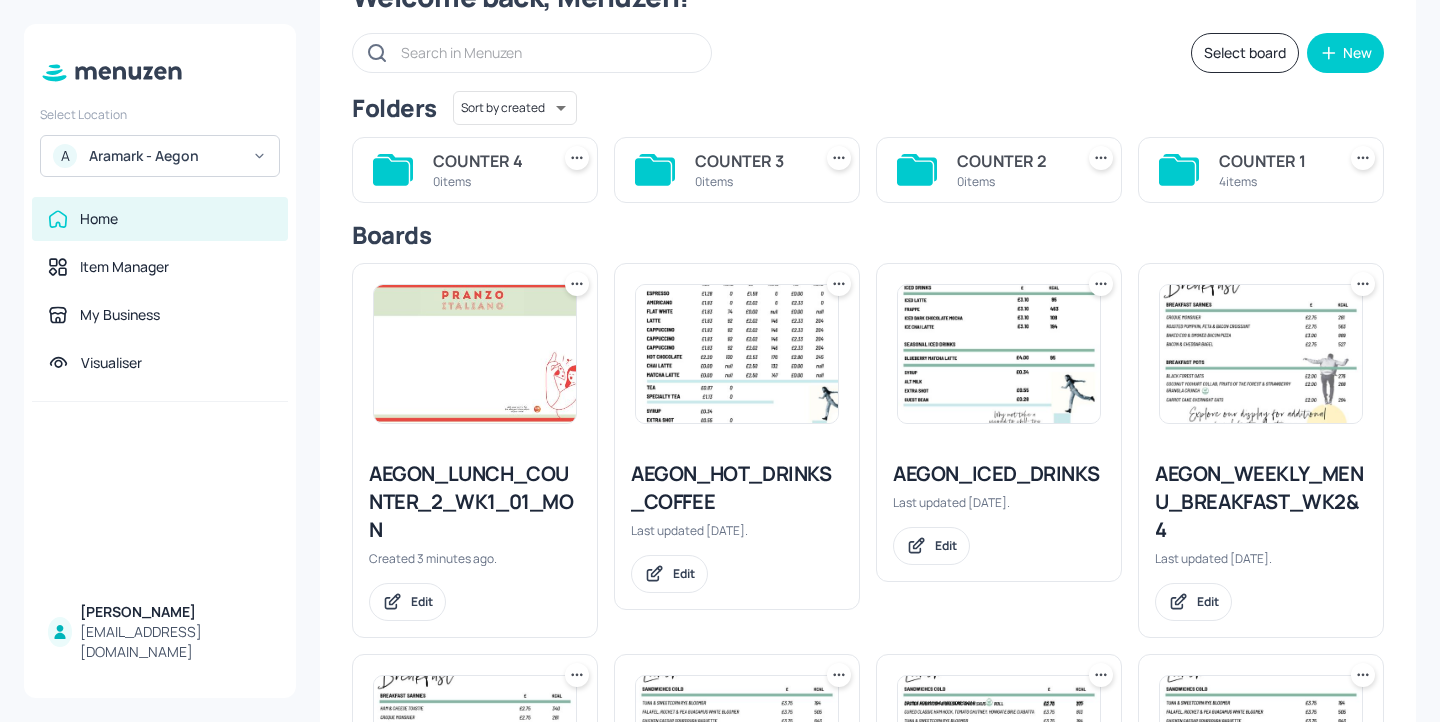 click 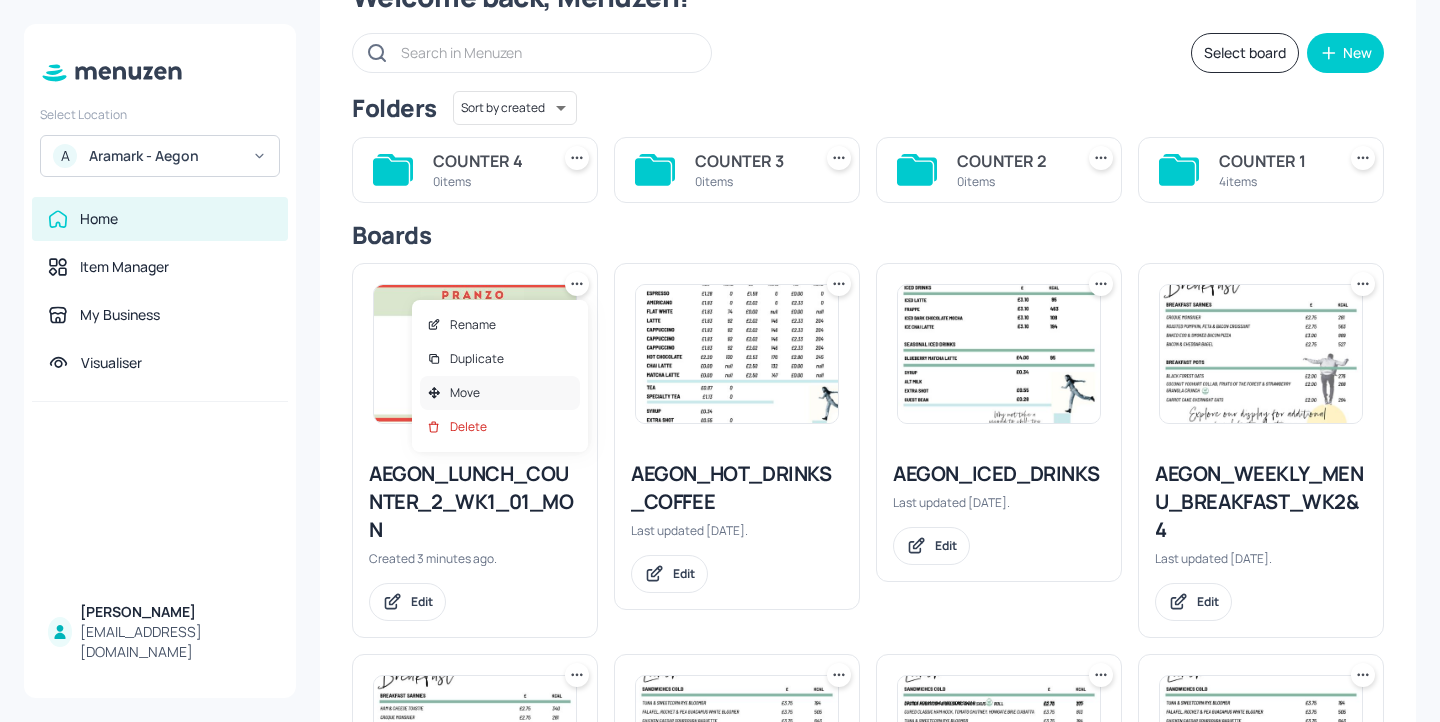 click on "Move" at bounding box center [500, 393] 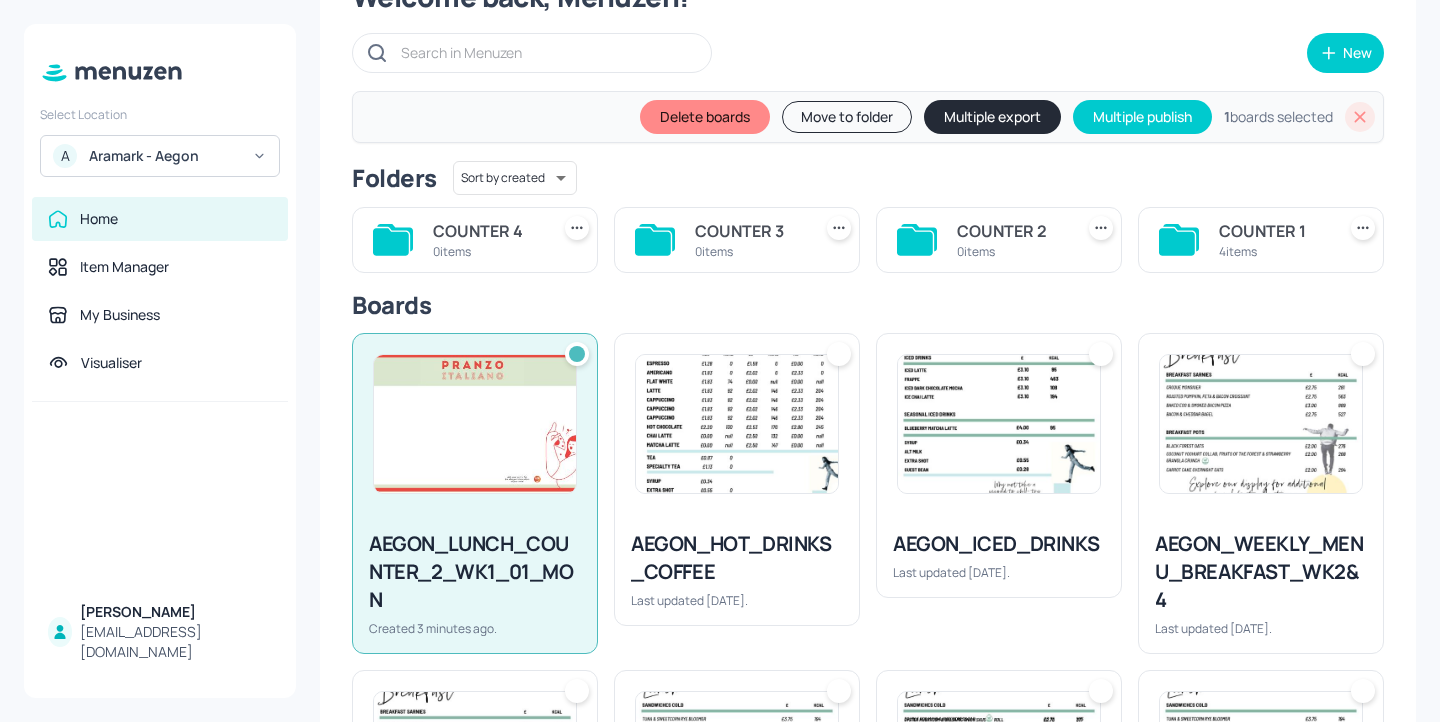 click on "Move to folder" at bounding box center [847, 117] 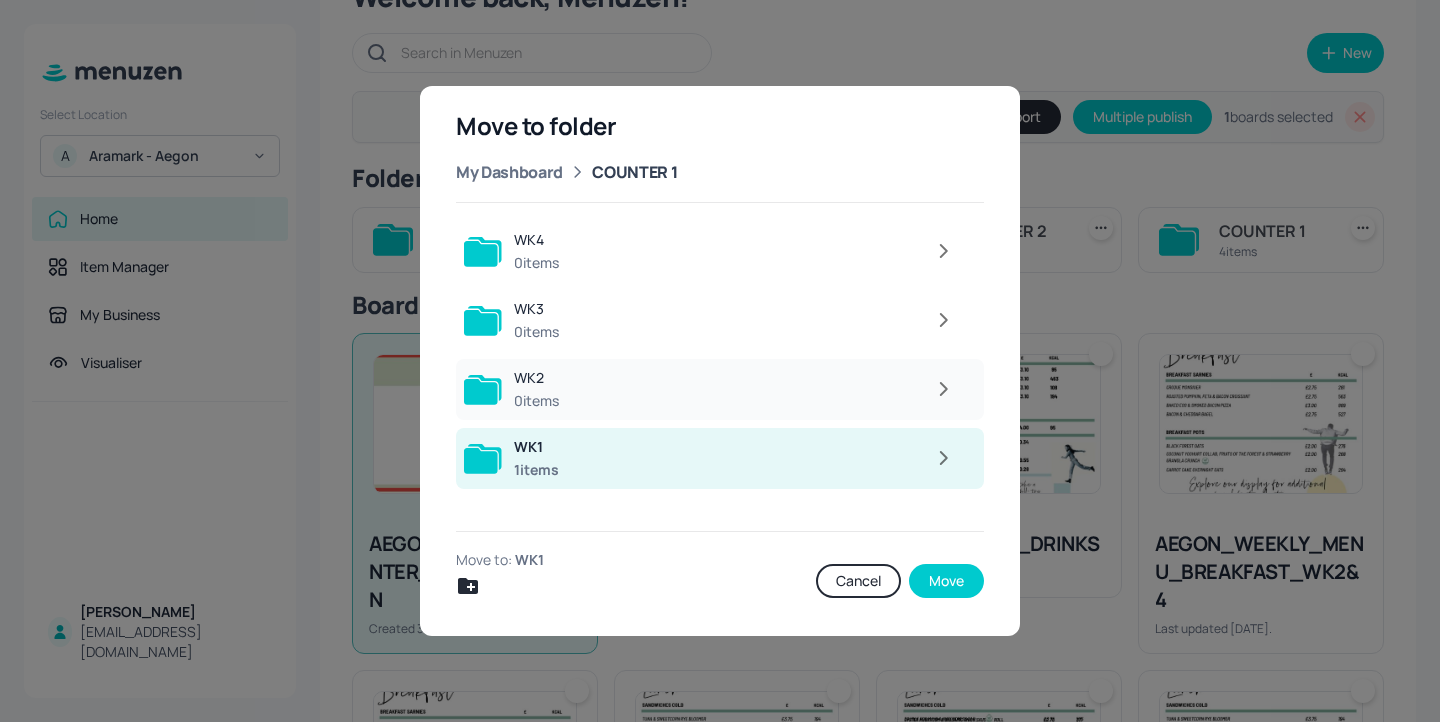 click 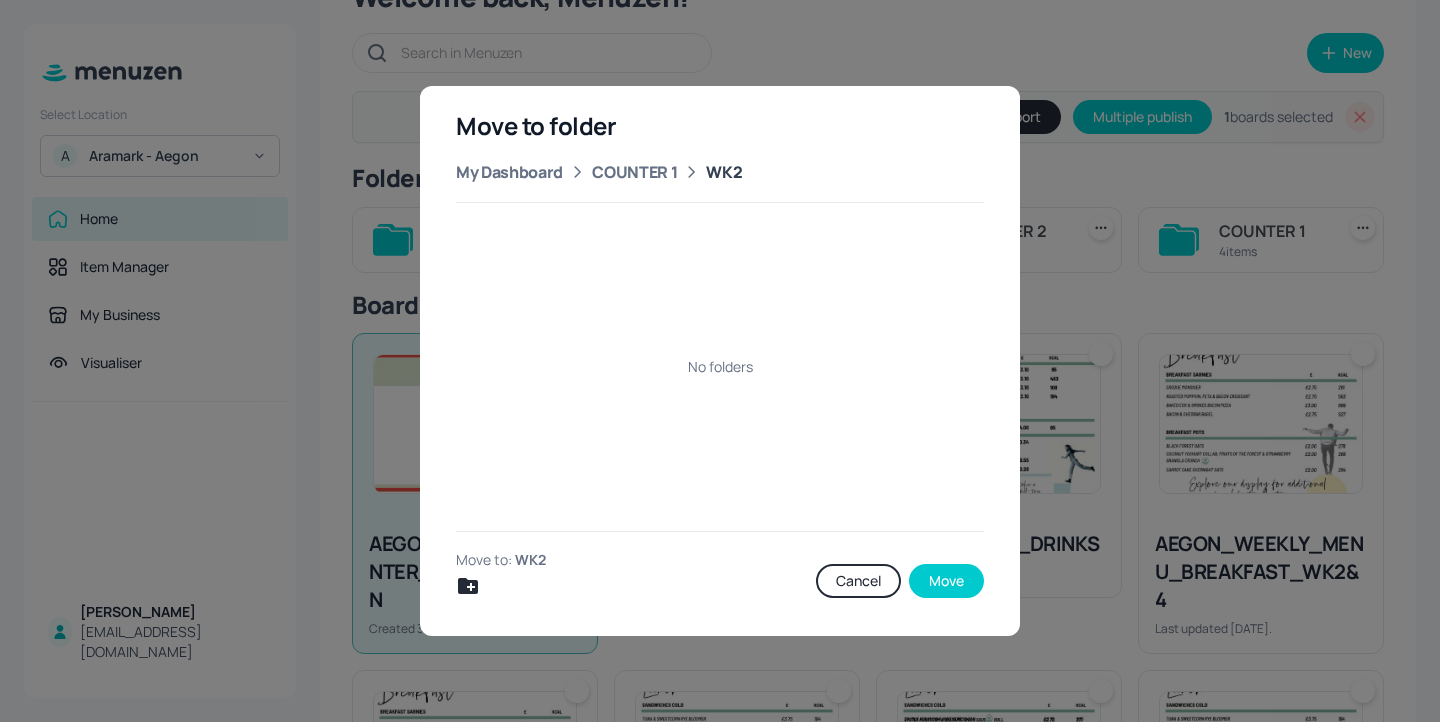 click 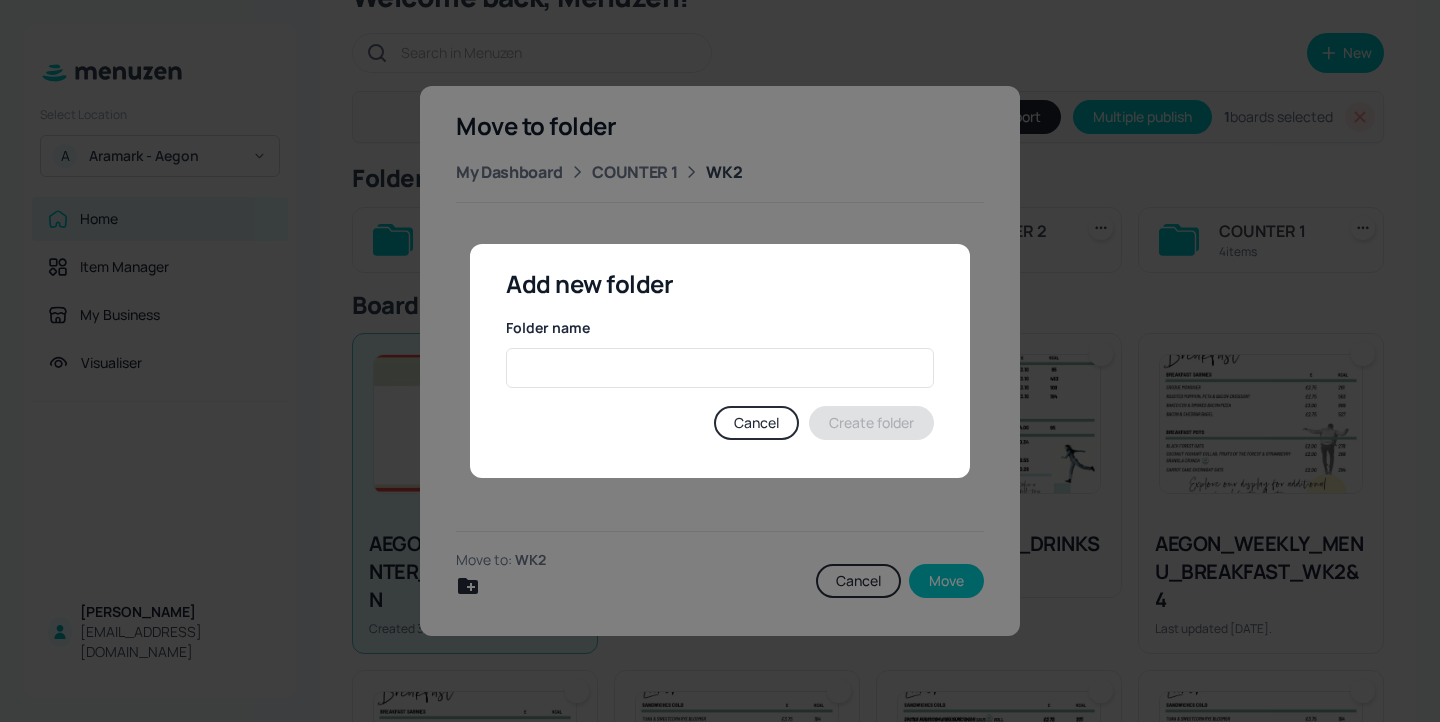 click on "Folder name ​" at bounding box center [720, 353] 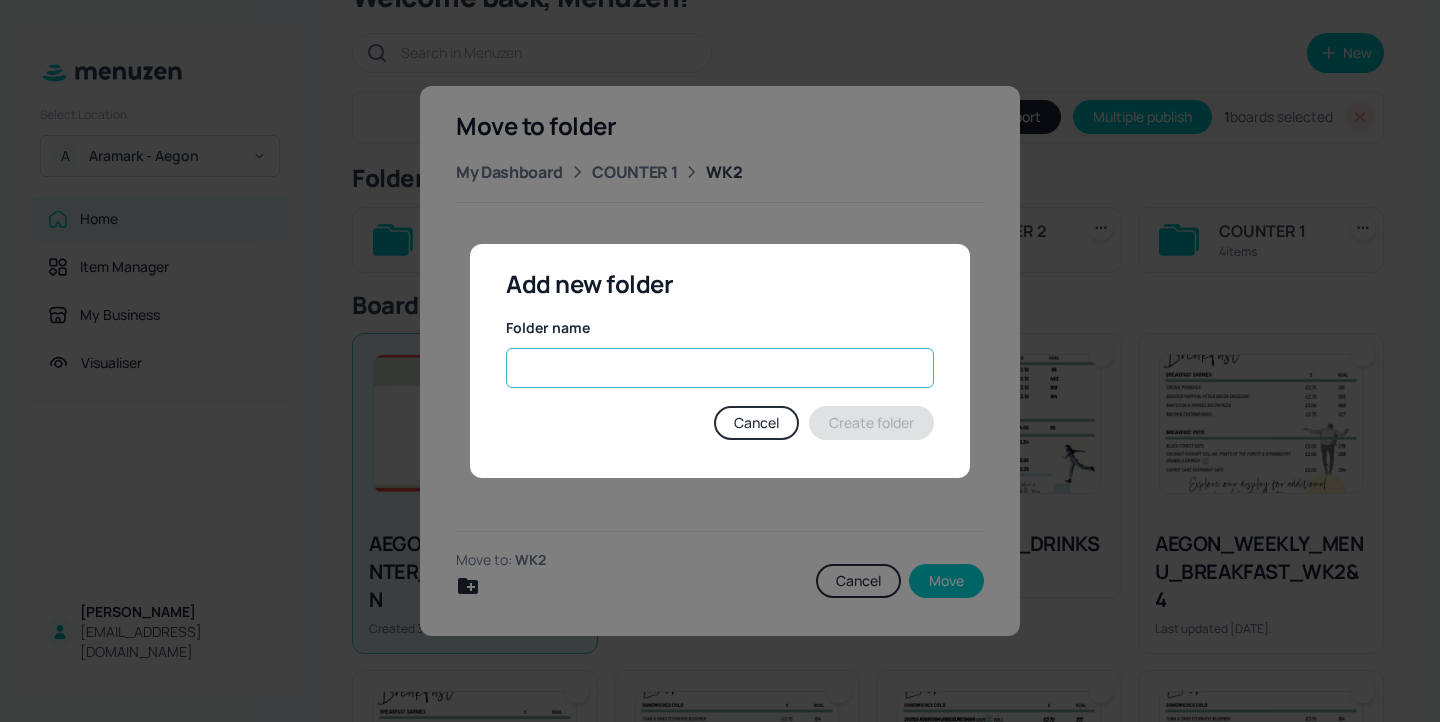 click at bounding box center [720, 368] 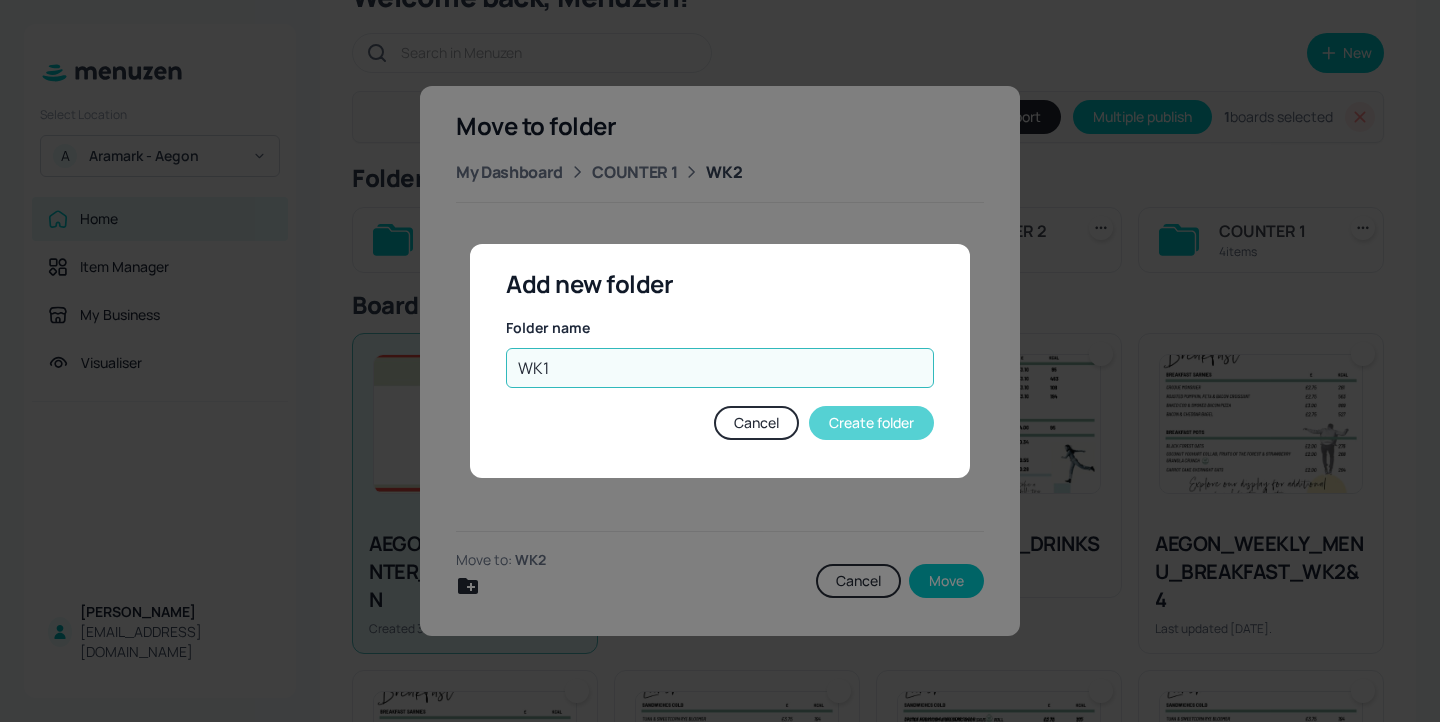 type on "WK1" 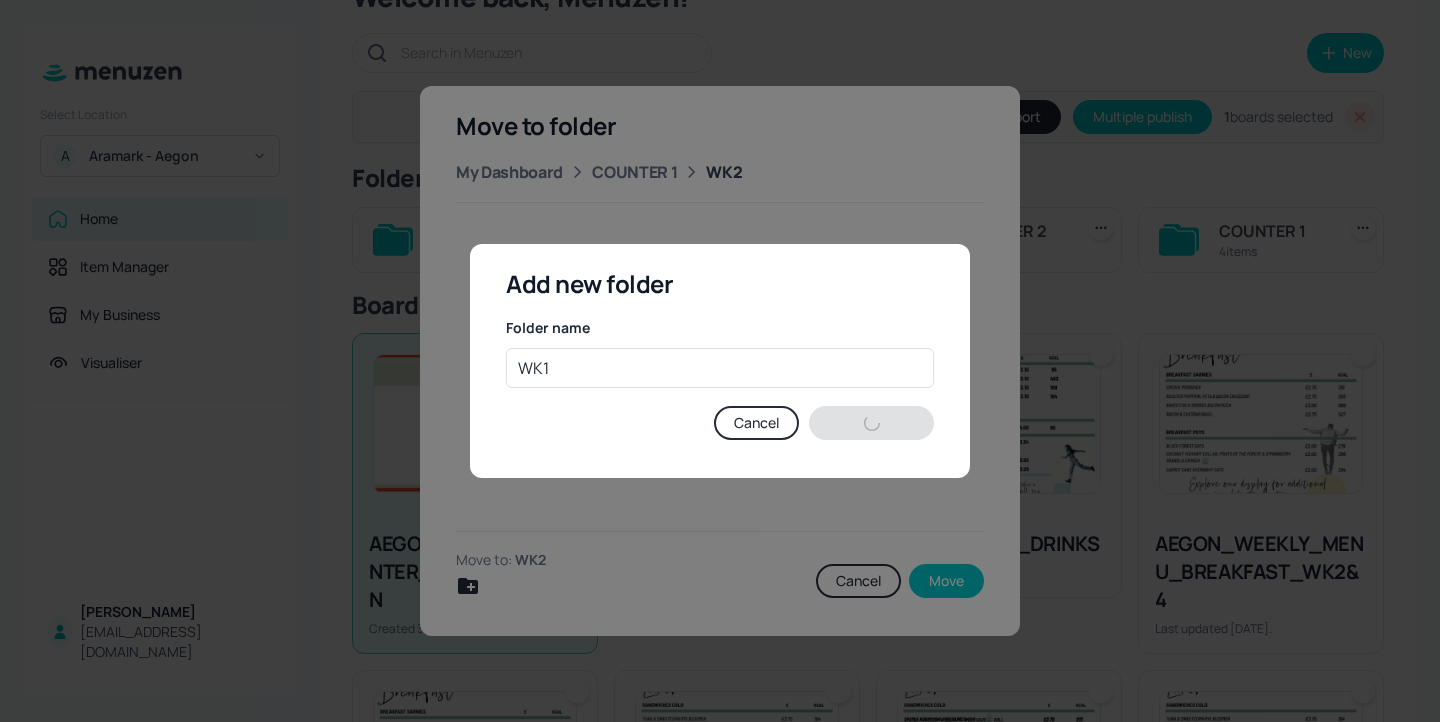 type 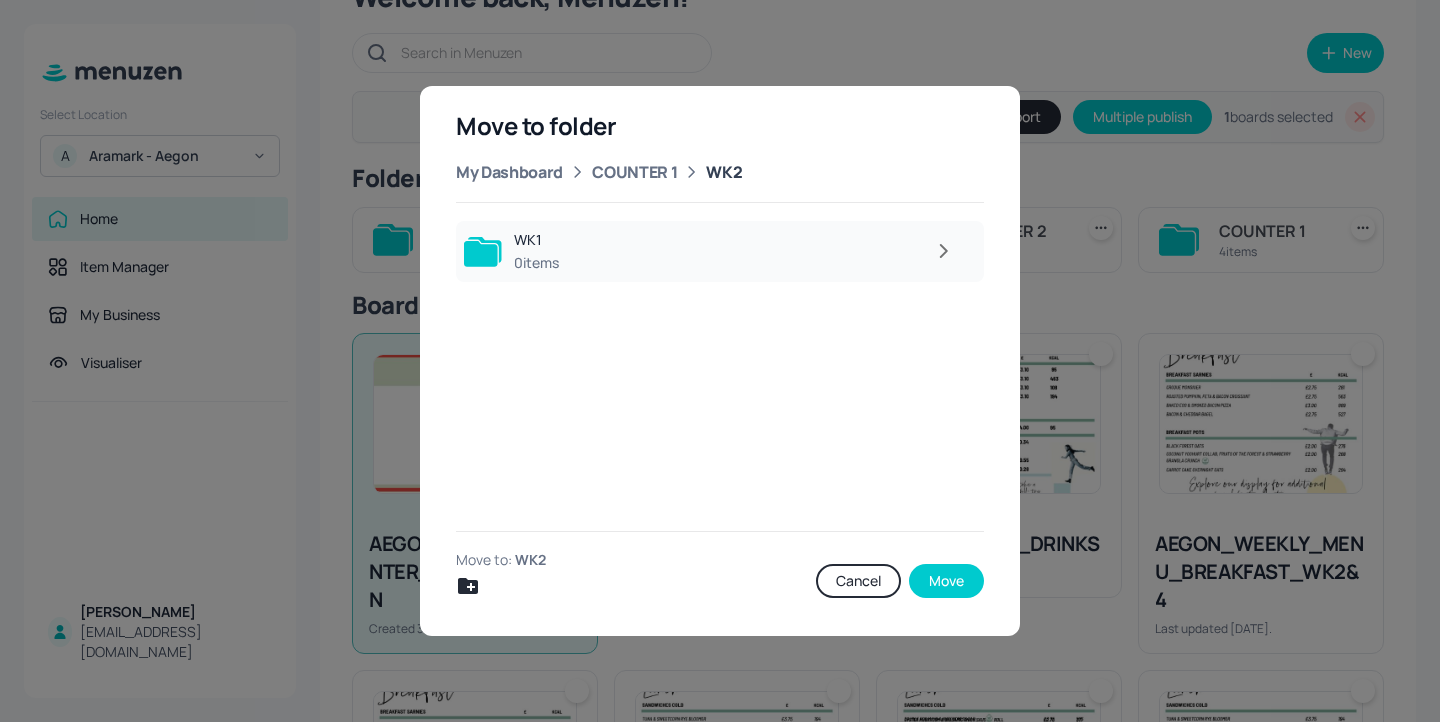 click at bounding box center [768, 251] 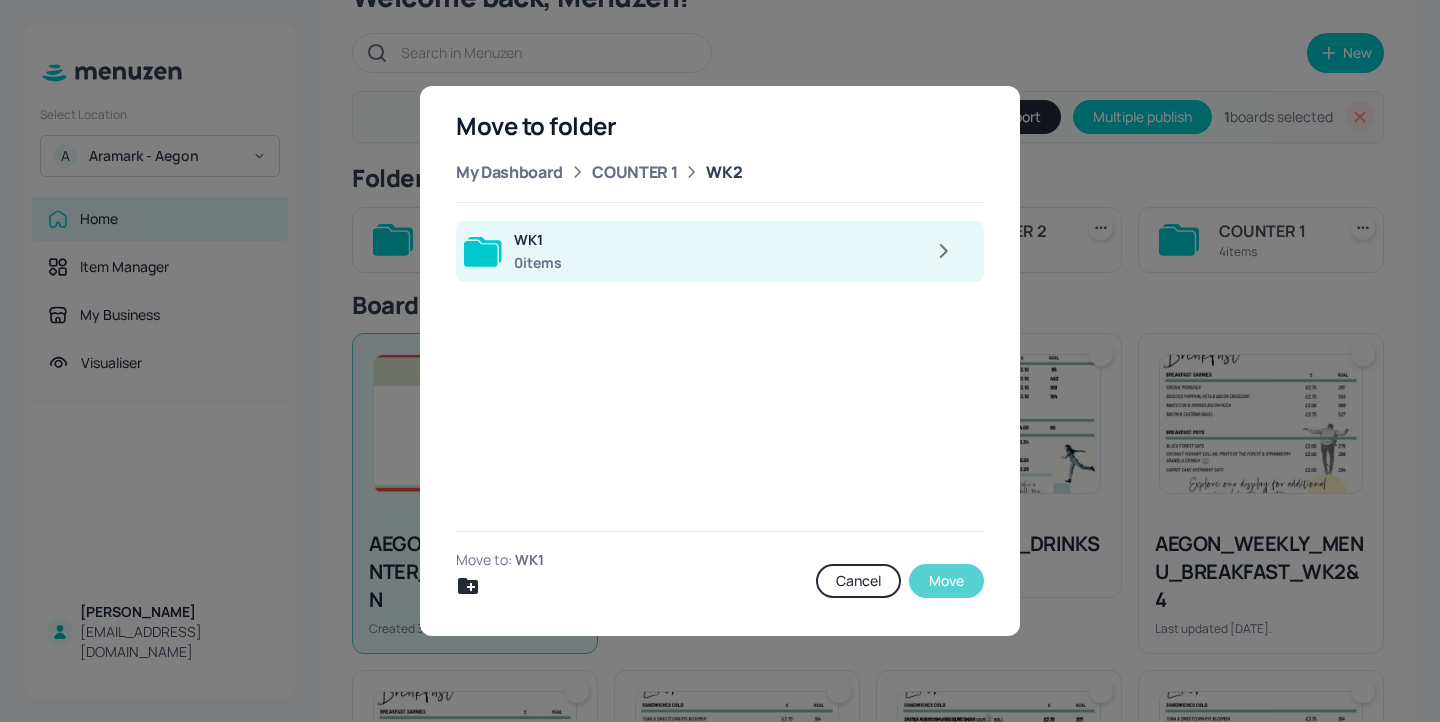 click on "Move" at bounding box center [946, 581] 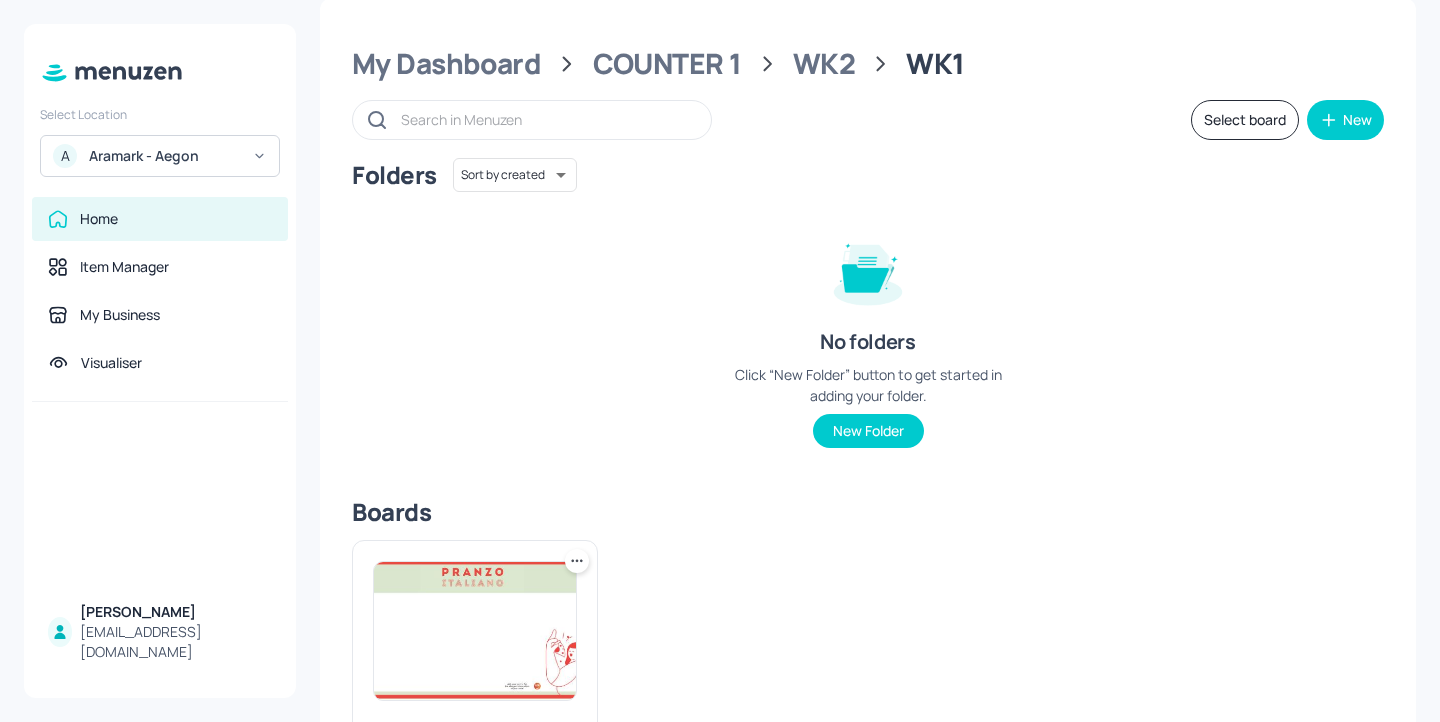 scroll, scrollTop: 0, scrollLeft: 0, axis: both 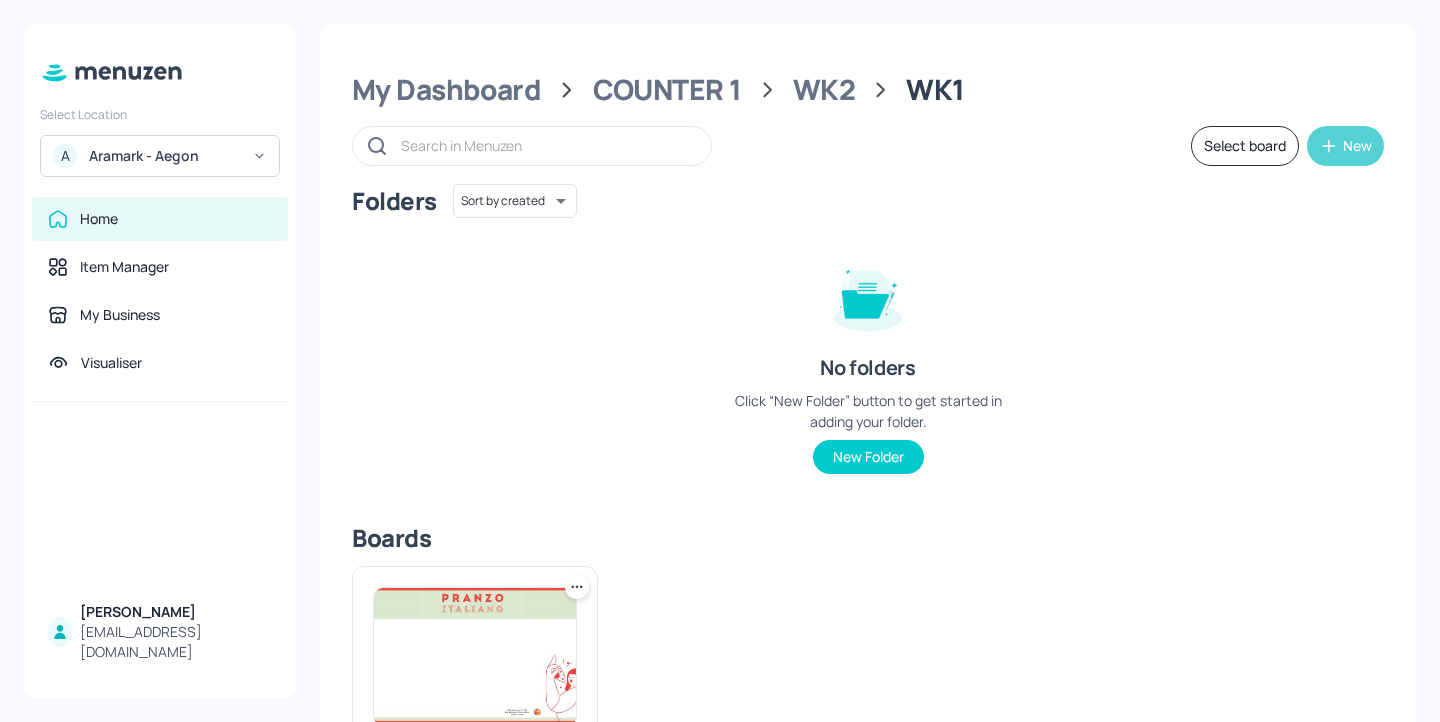 click on "New" at bounding box center [1357, 146] 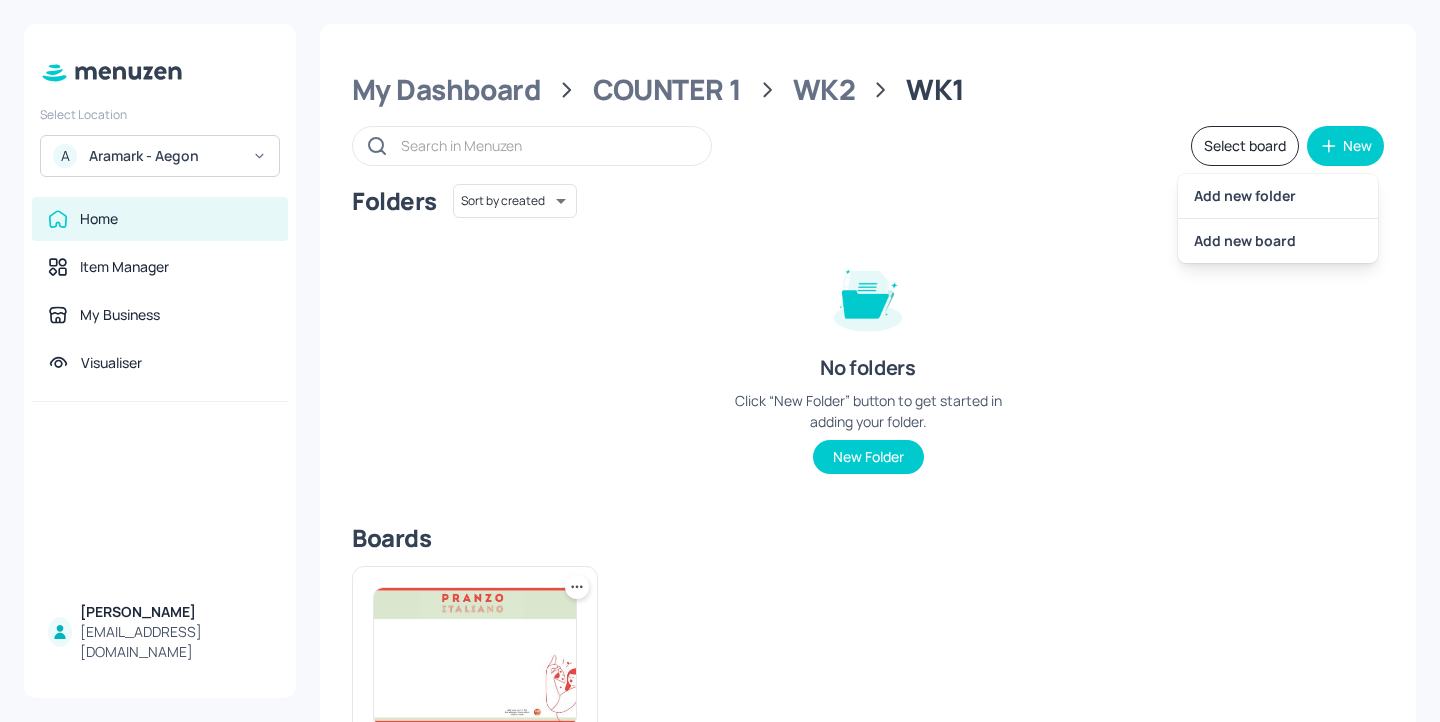 click at bounding box center (720, 361) 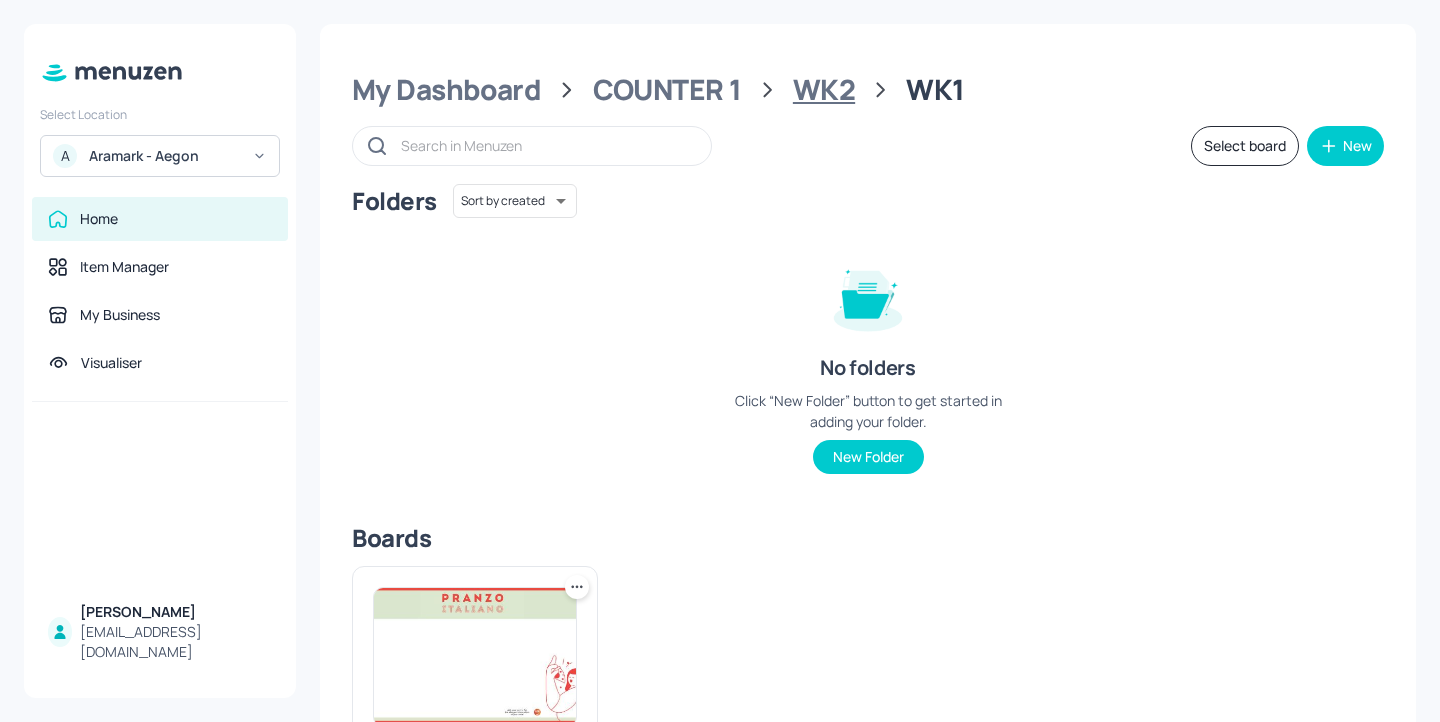 click on "WK2" at bounding box center (824, 90) 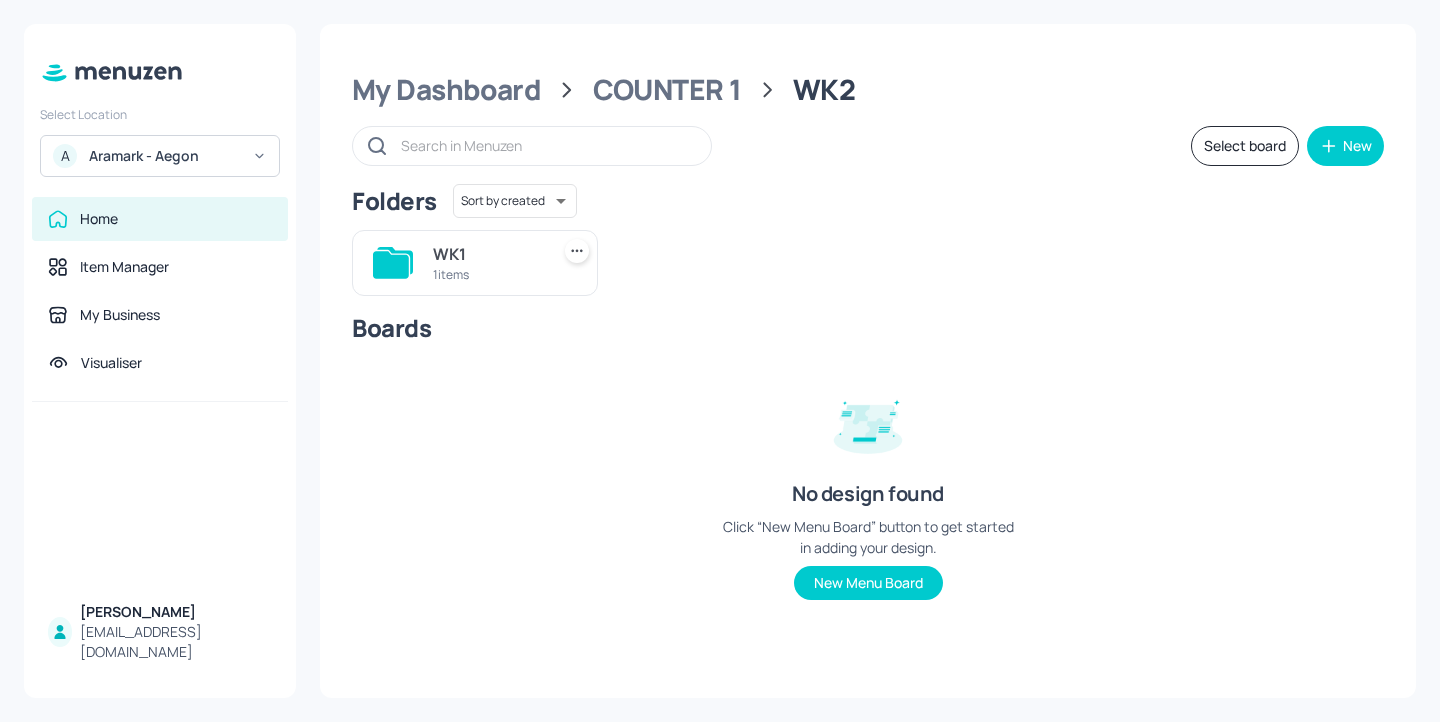 click 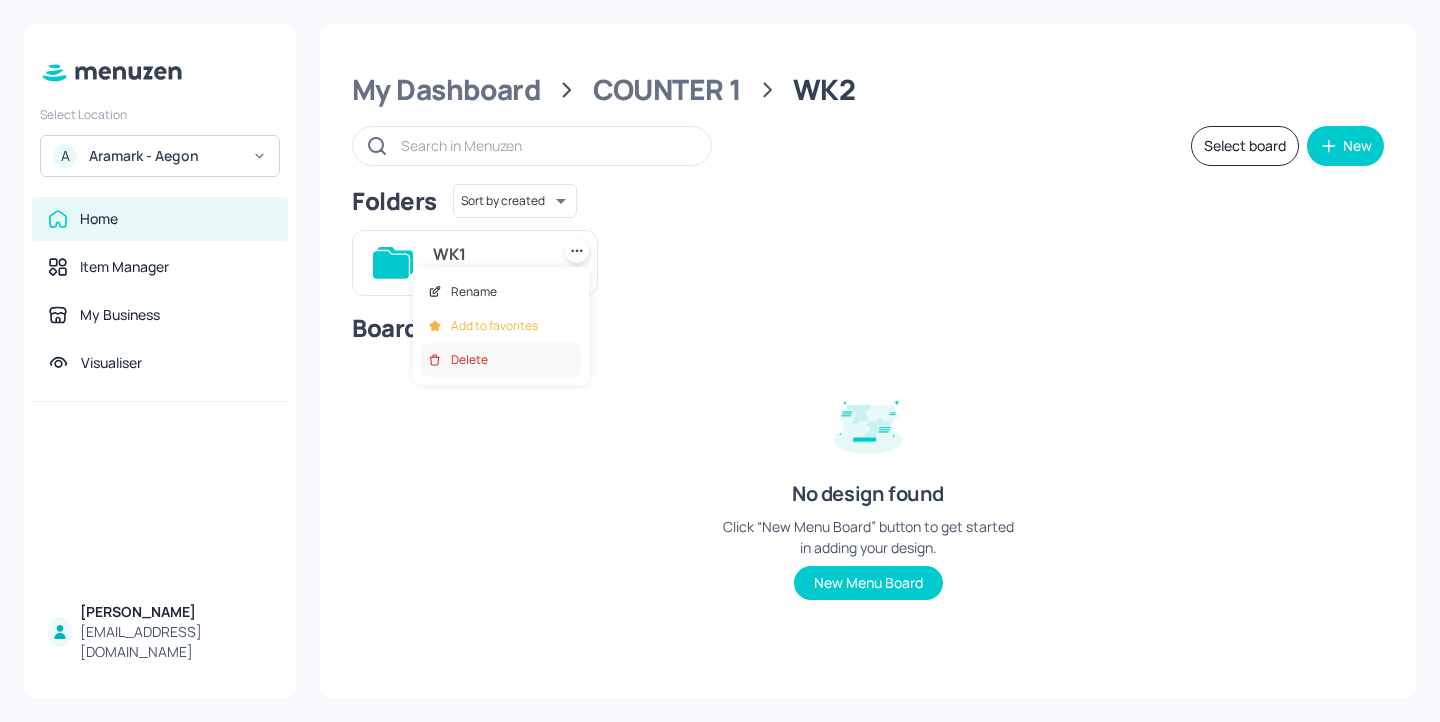 click on "Delete" at bounding box center [501, 360] 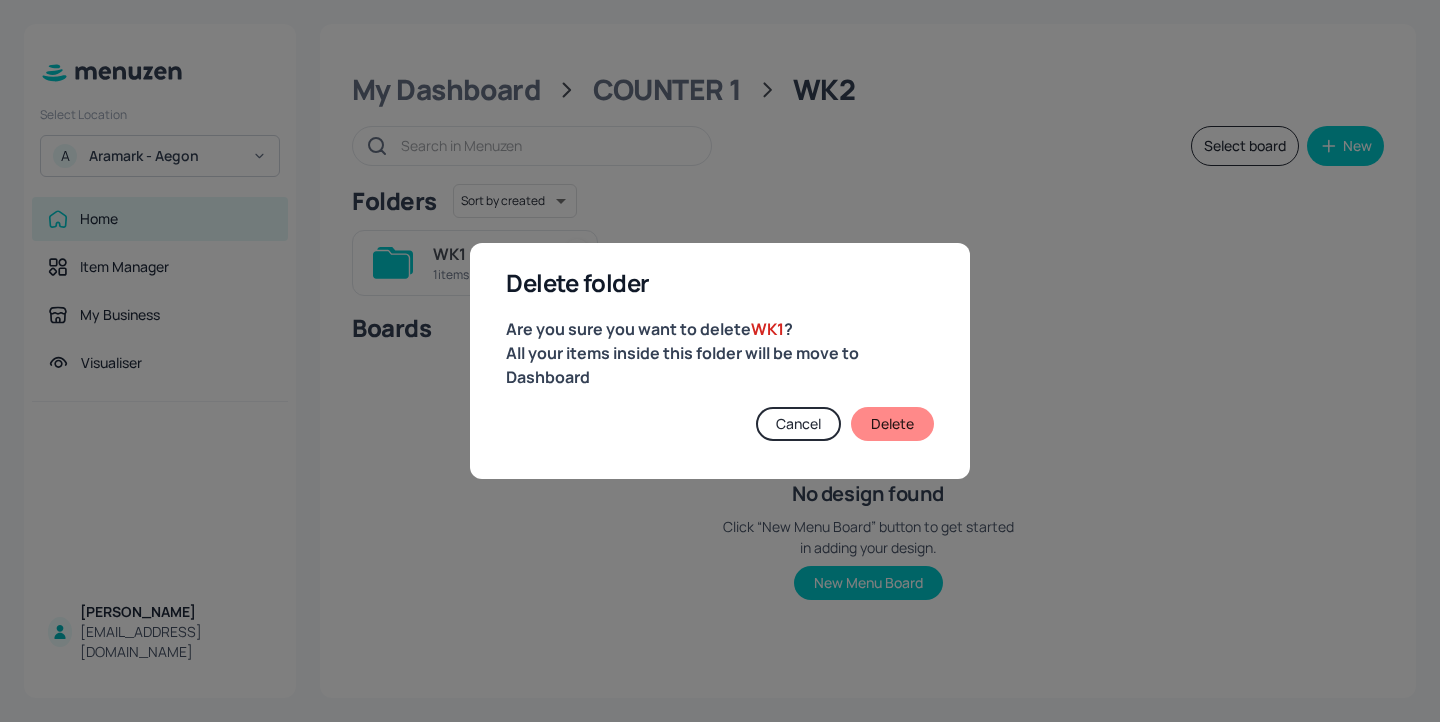 click on "Delete" at bounding box center [892, 424] 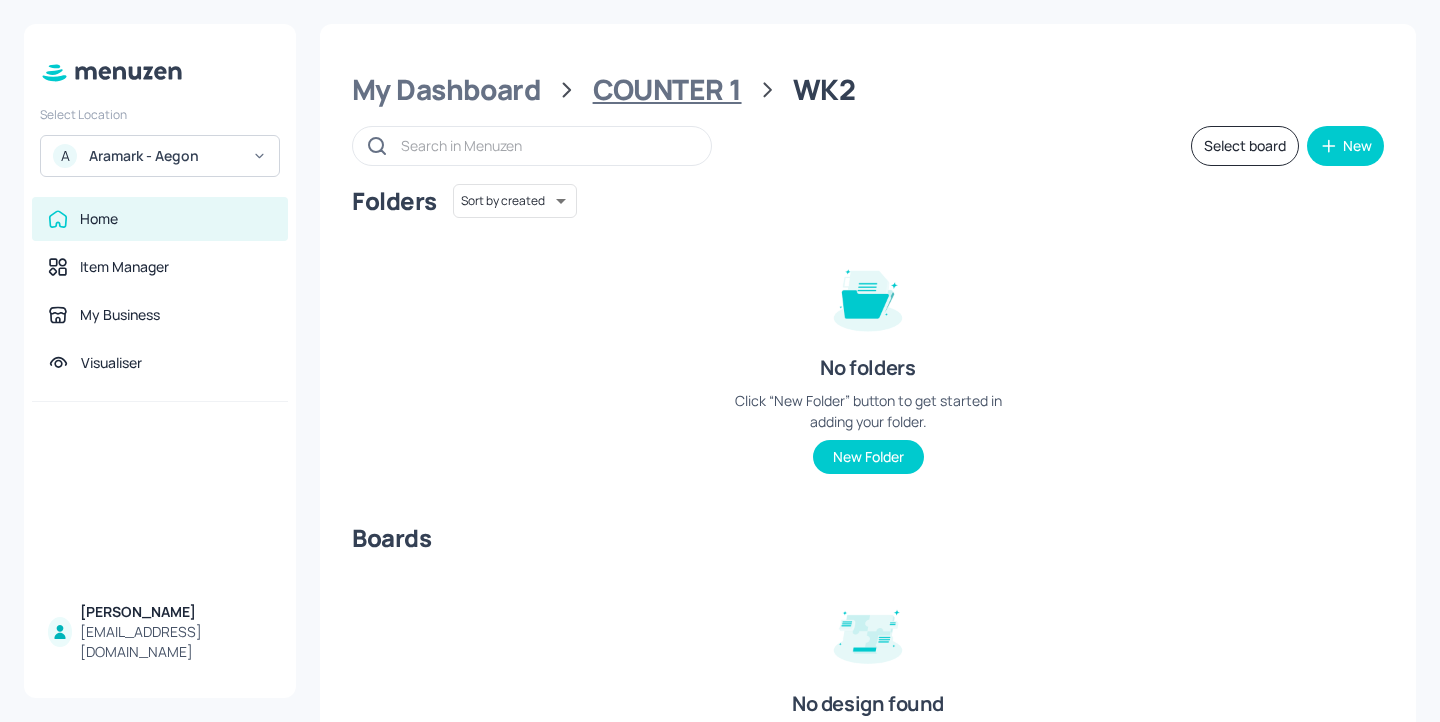 click on "COUNTER 1" at bounding box center (667, 90) 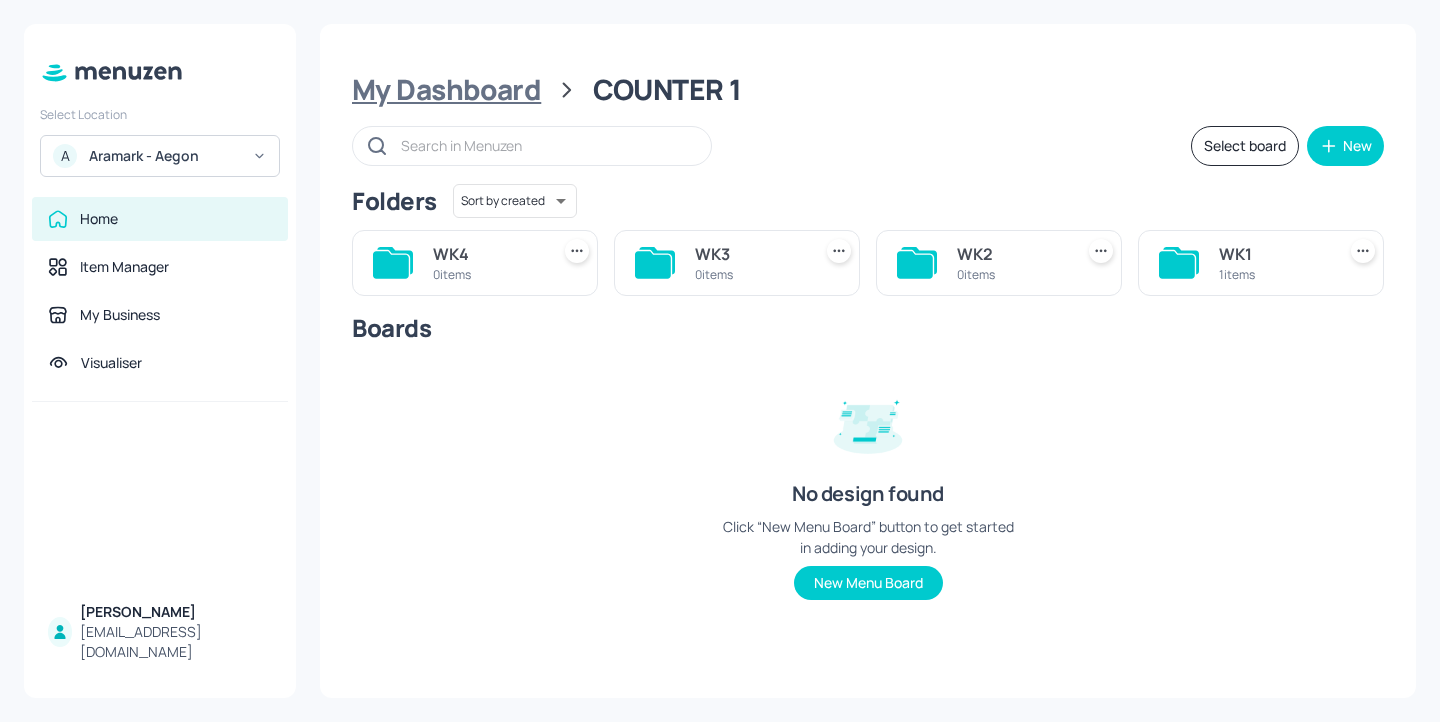click on "My Dashboard" at bounding box center [446, 90] 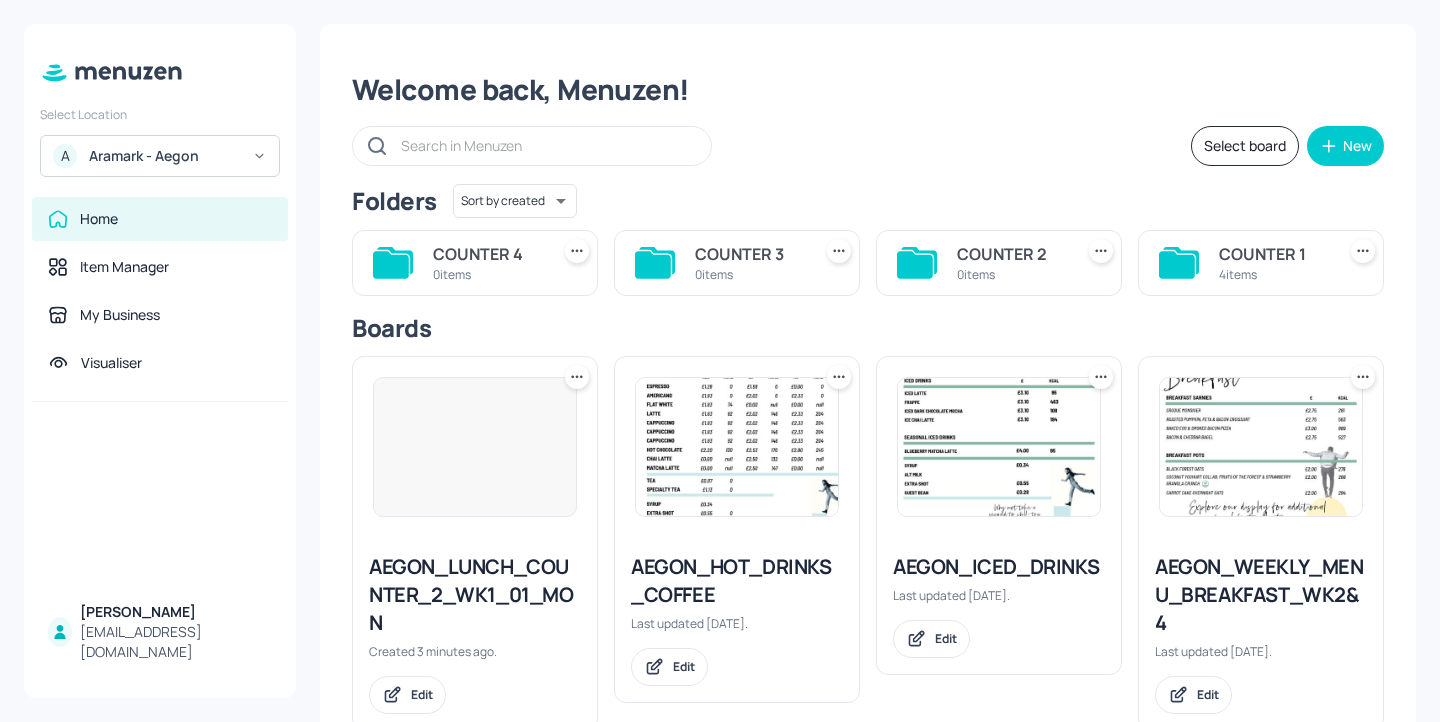 scroll, scrollTop: 62, scrollLeft: 0, axis: vertical 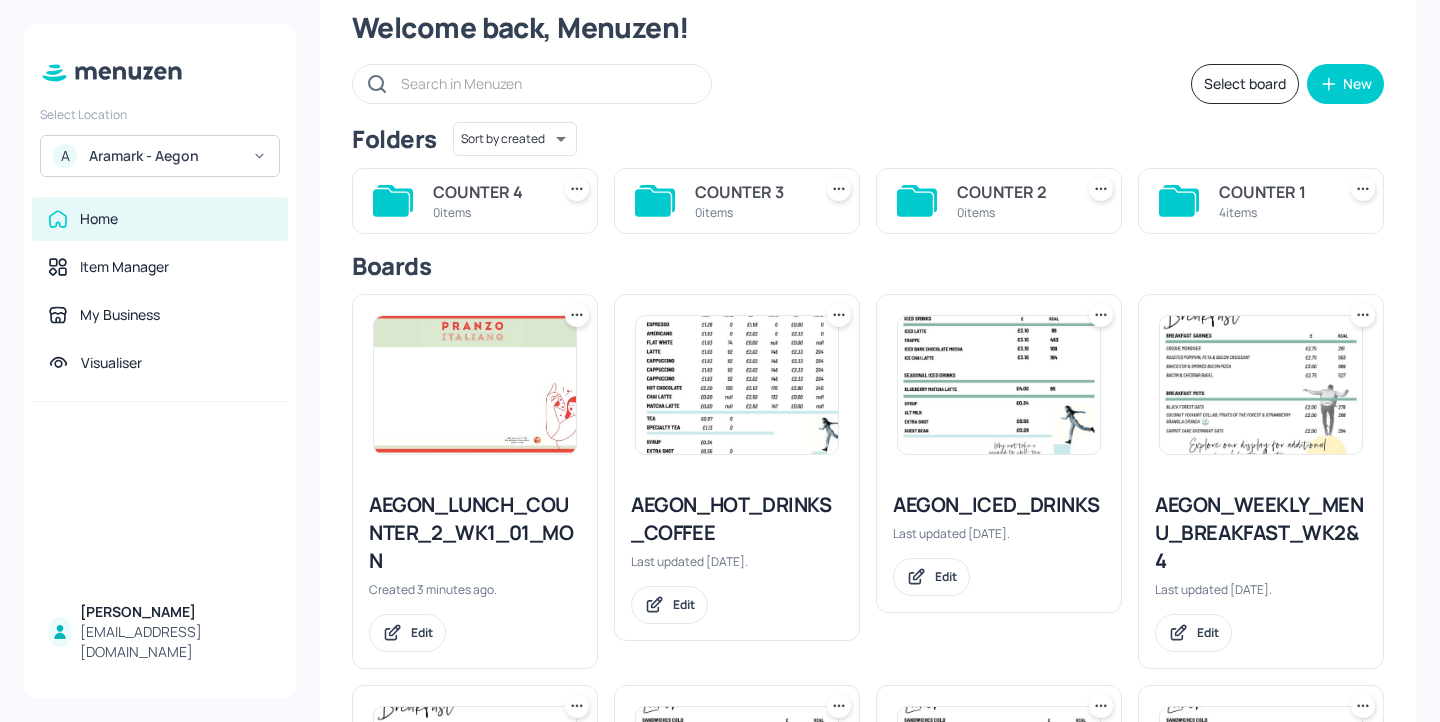 click at bounding box center (475, 385) 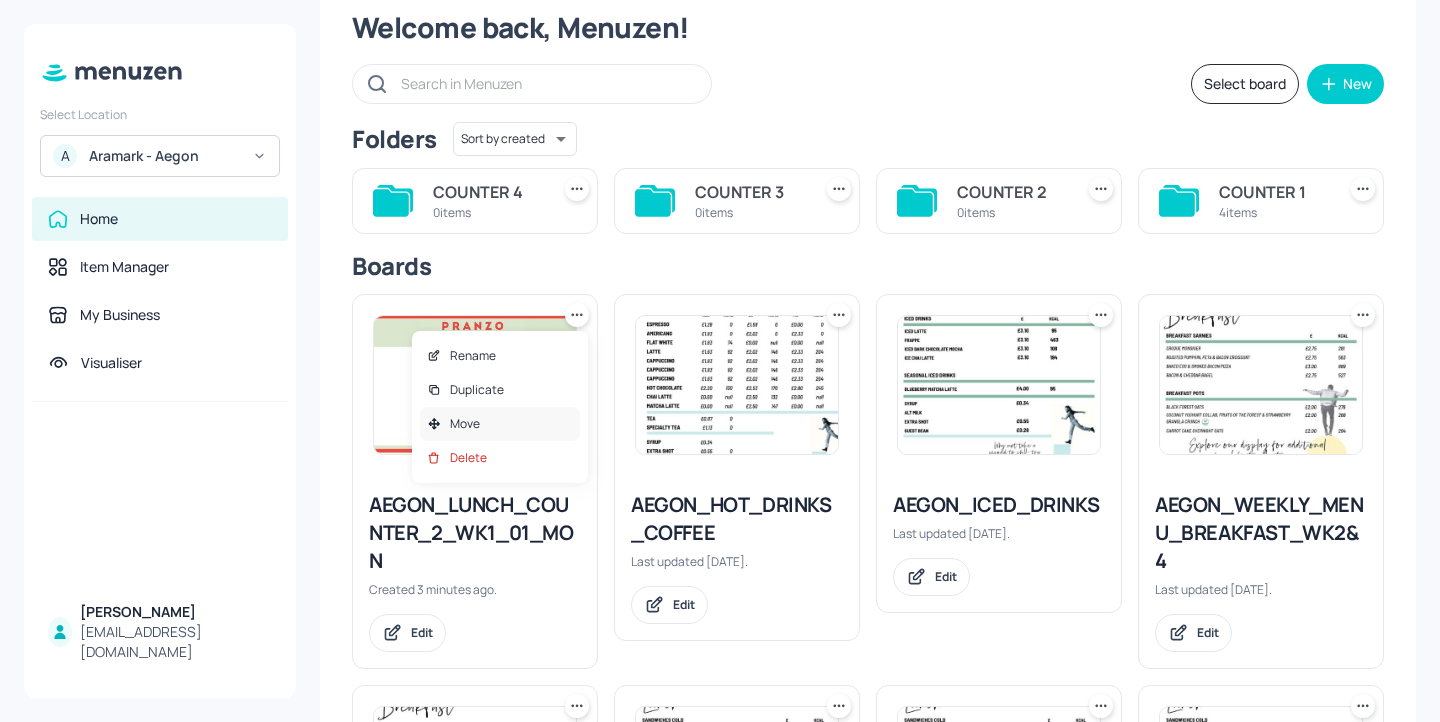 click on "Move" at bounding box center (500, 424) 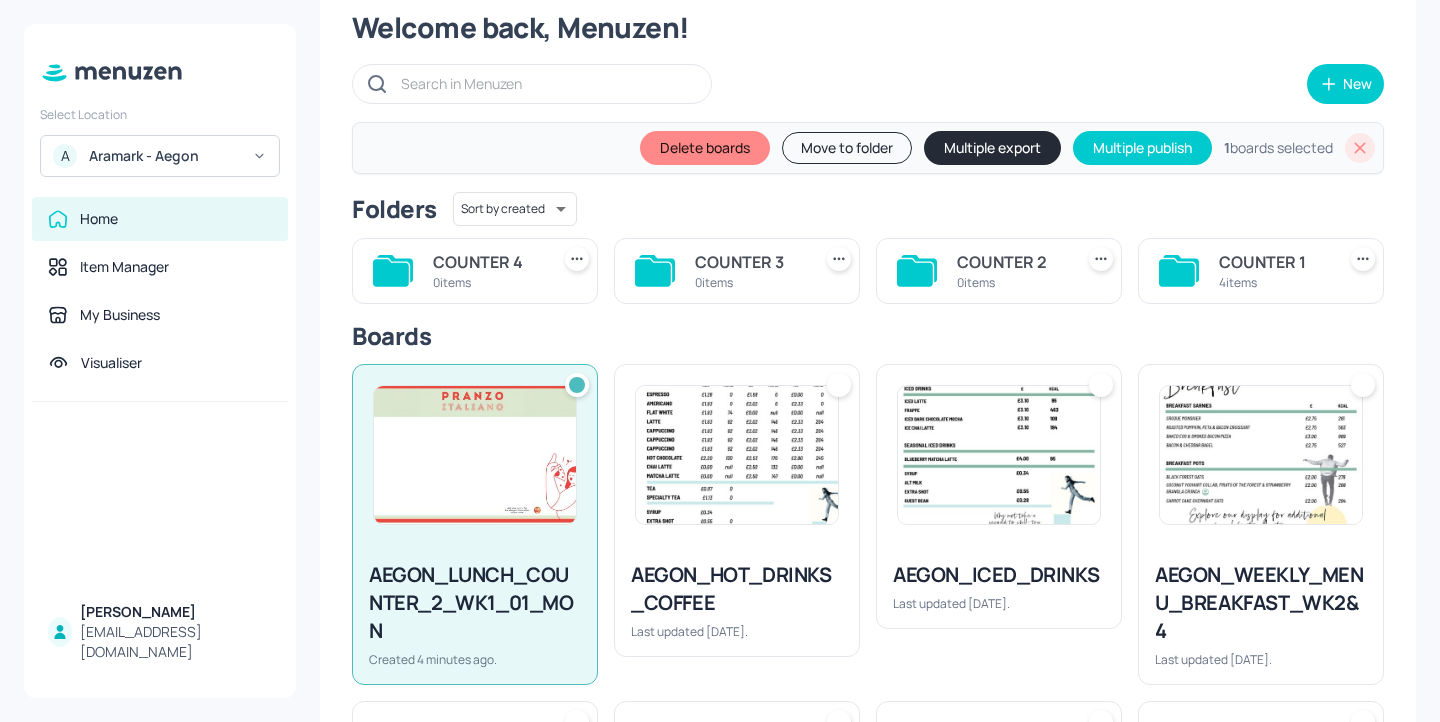 click on "Move to folder" at bounding box center (847, 148) 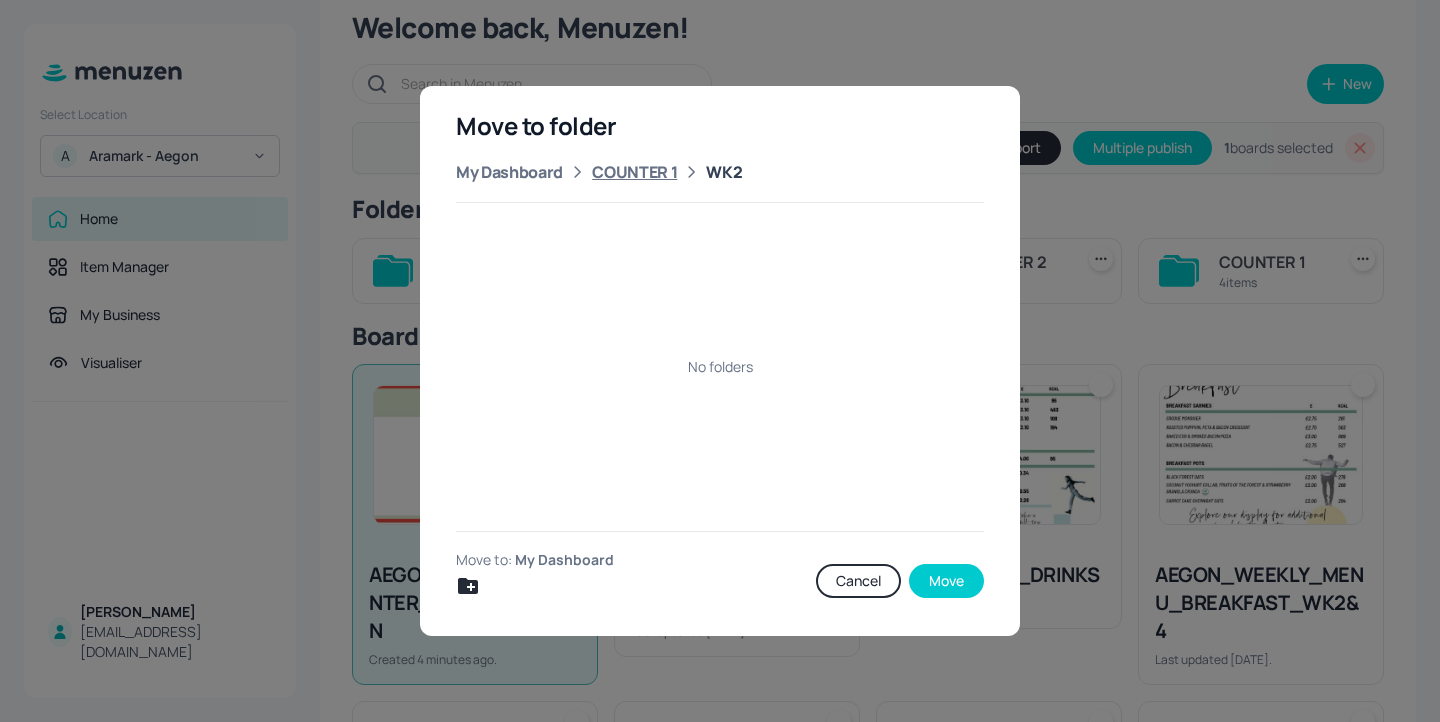 click on "COUNTER 1" at bounding box center [634, 172] 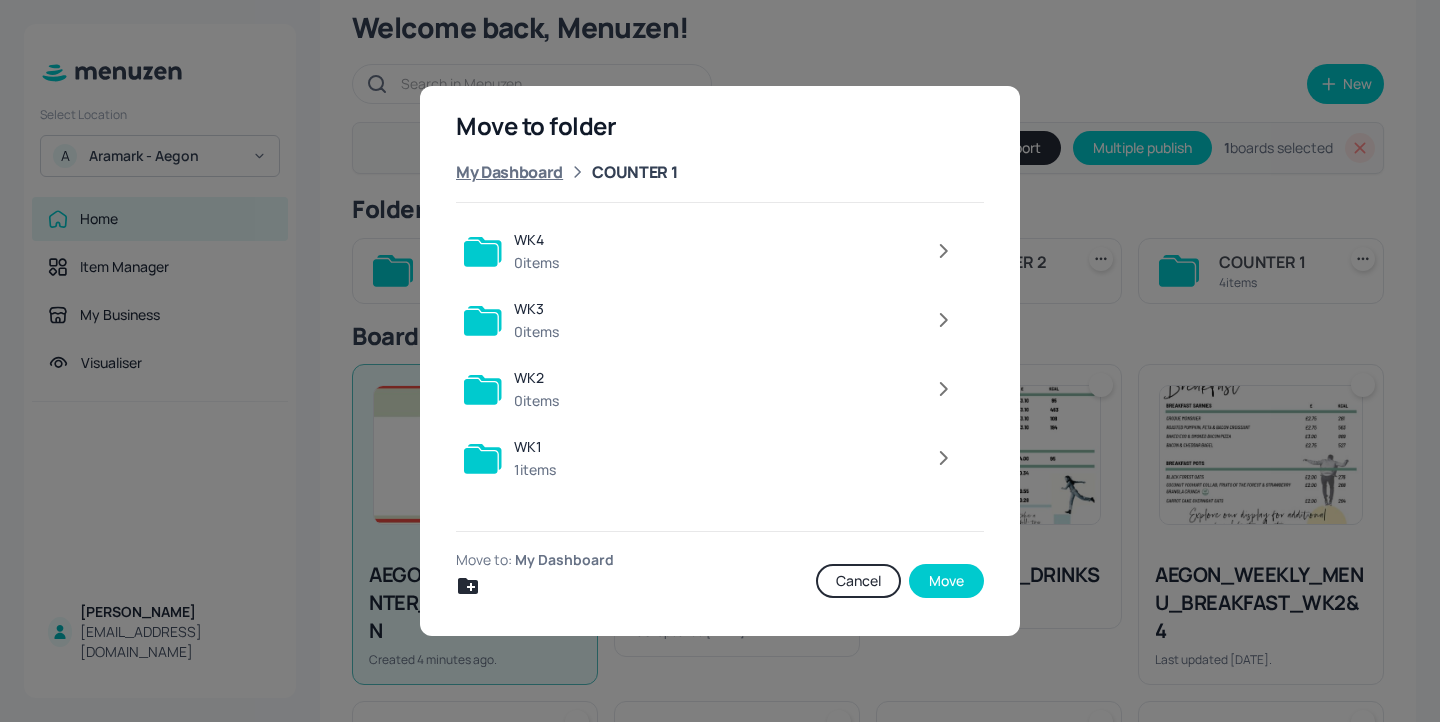 click on "My Dashboard" at bounding box center (509, 172) 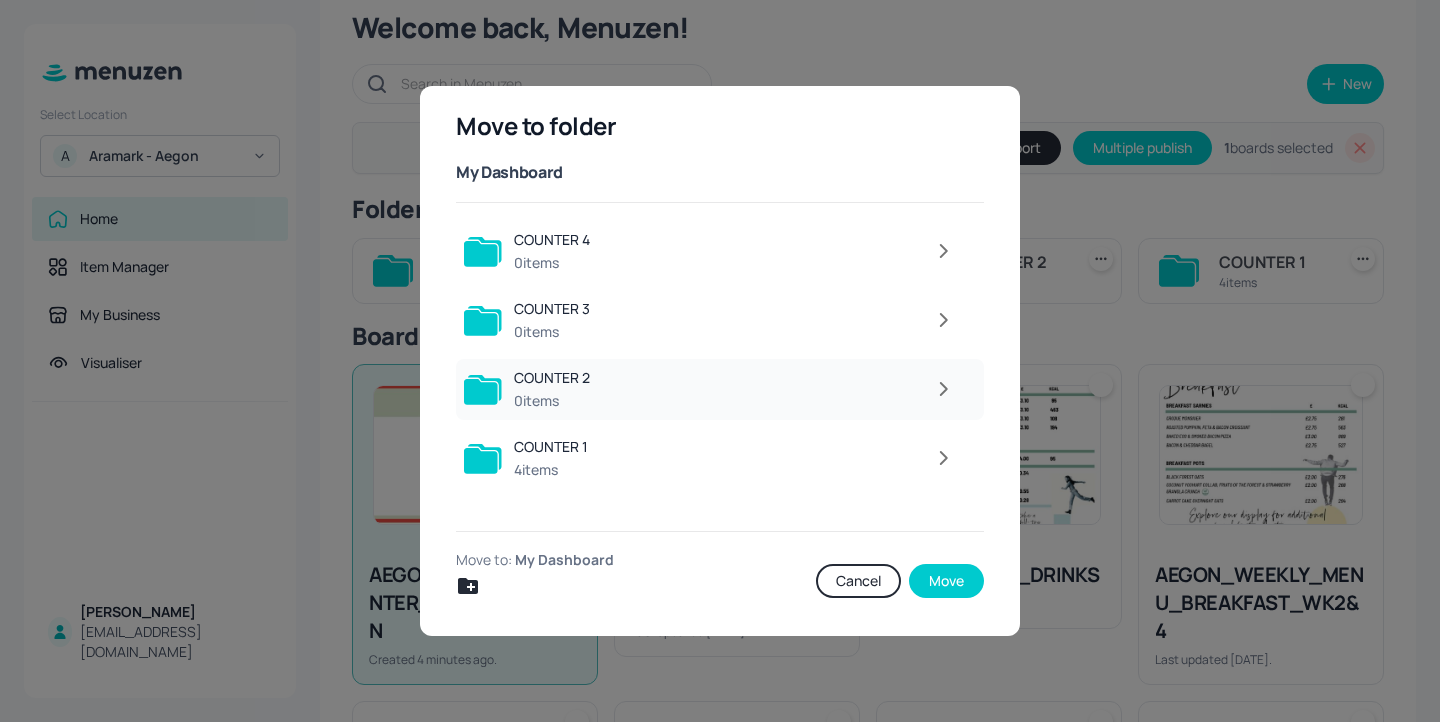 click at bounding box center (783, 389) 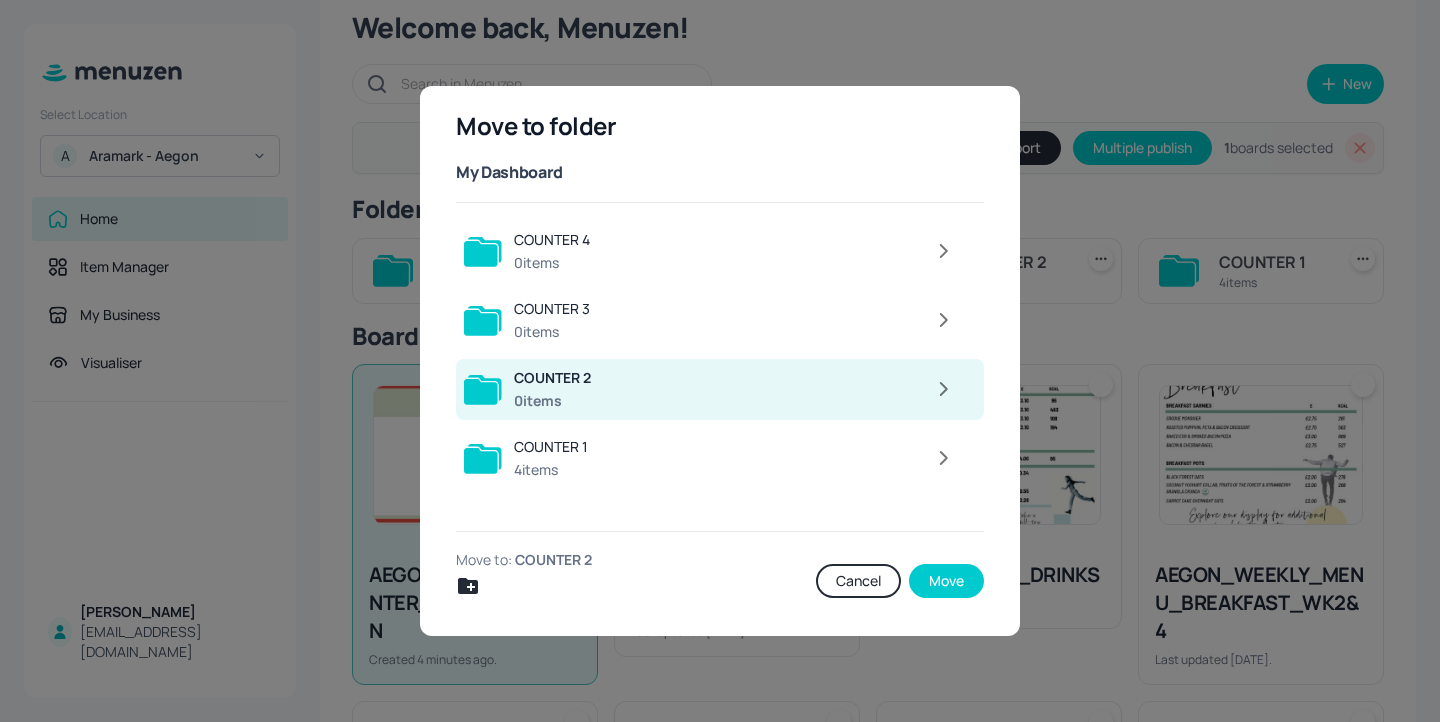 click 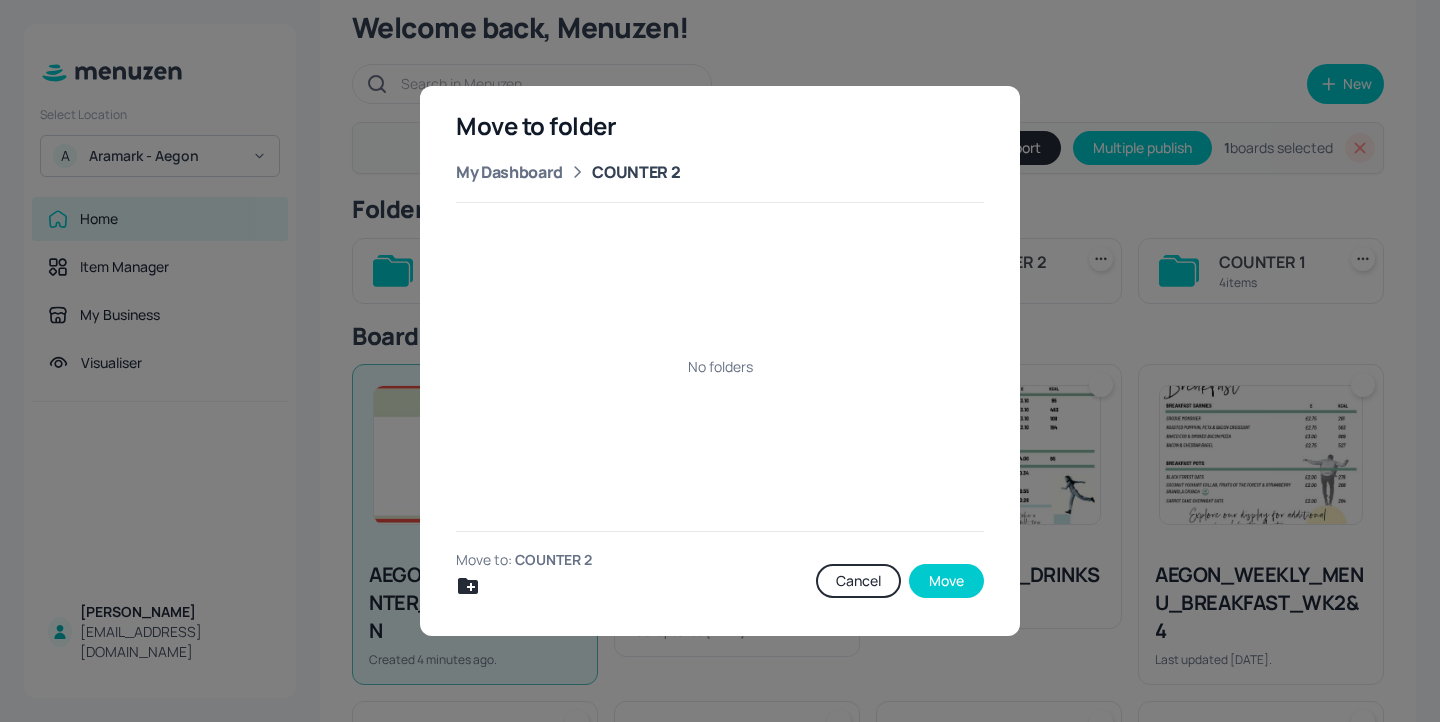 click on "Move to:   COUNTER 2" at bounding box center [632, 574] 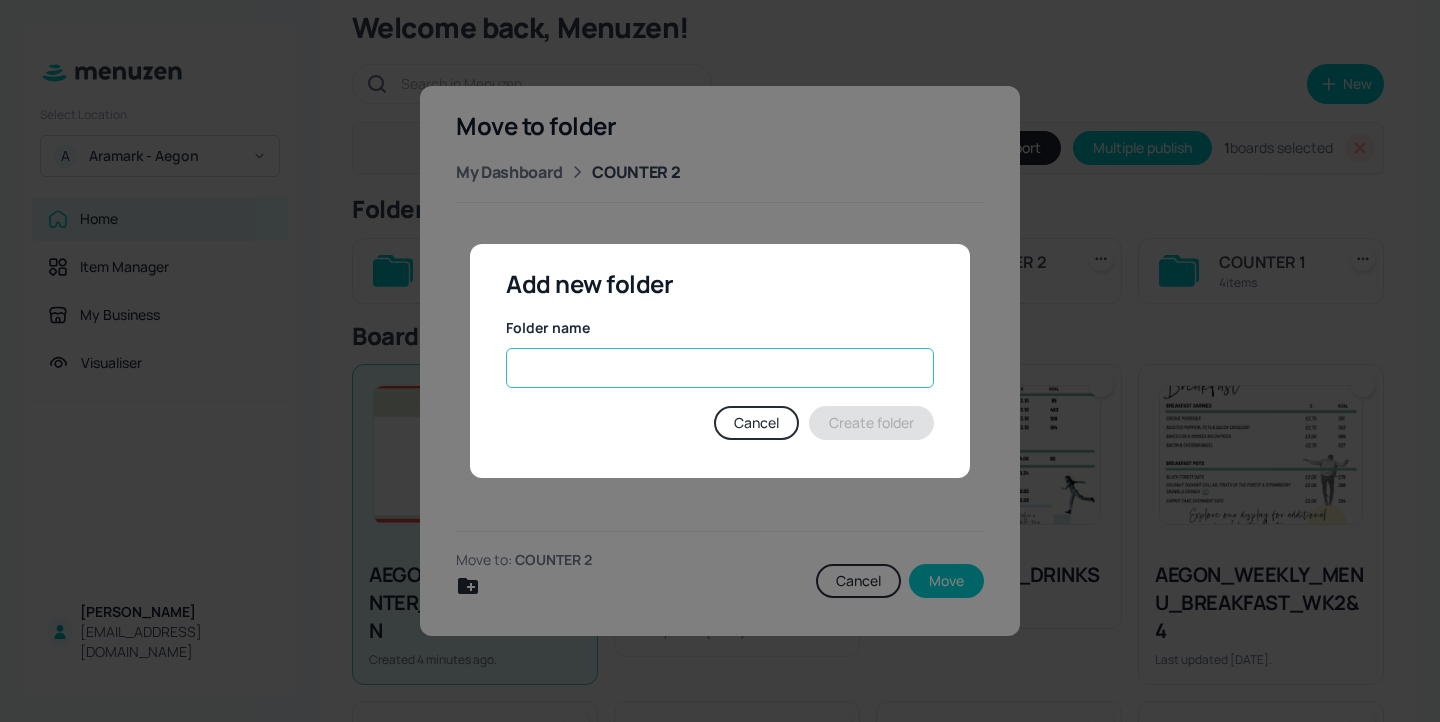 click at bounding box center (720, 368) 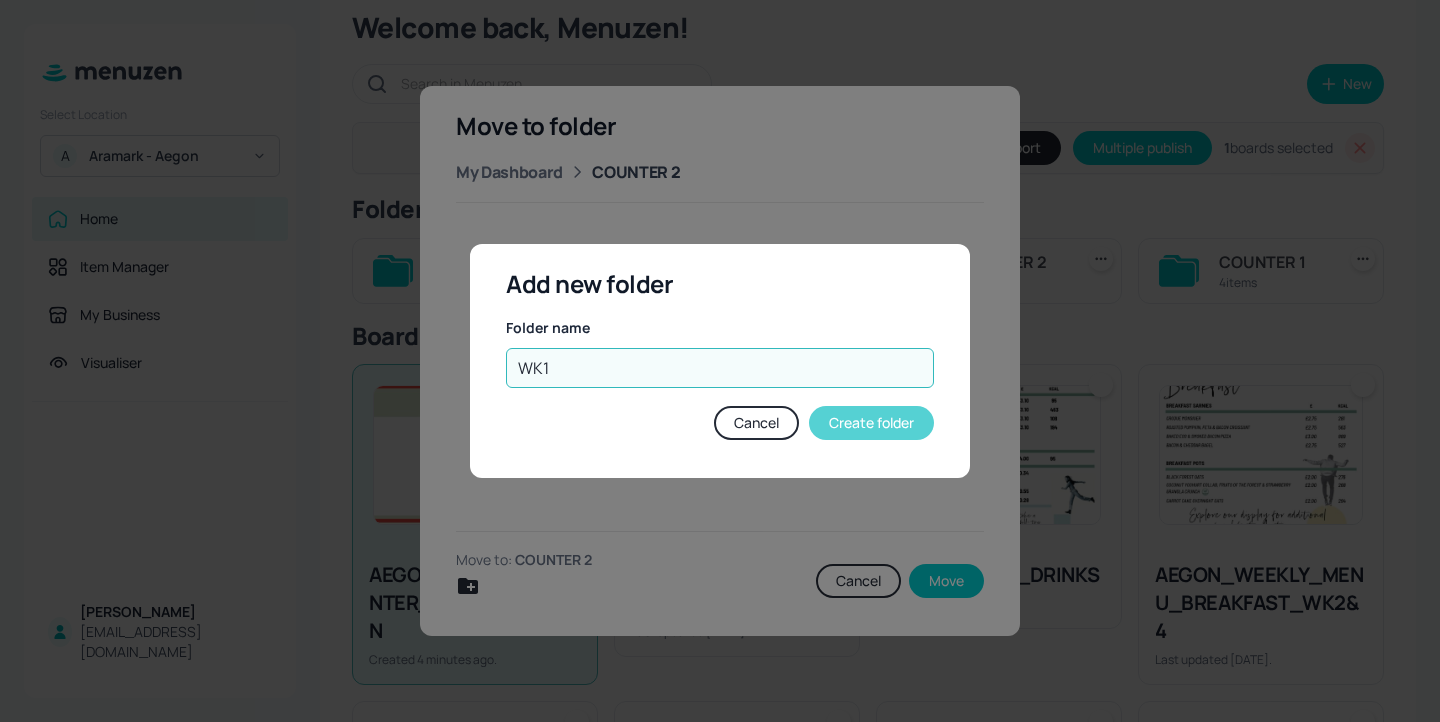 type on "WK1" 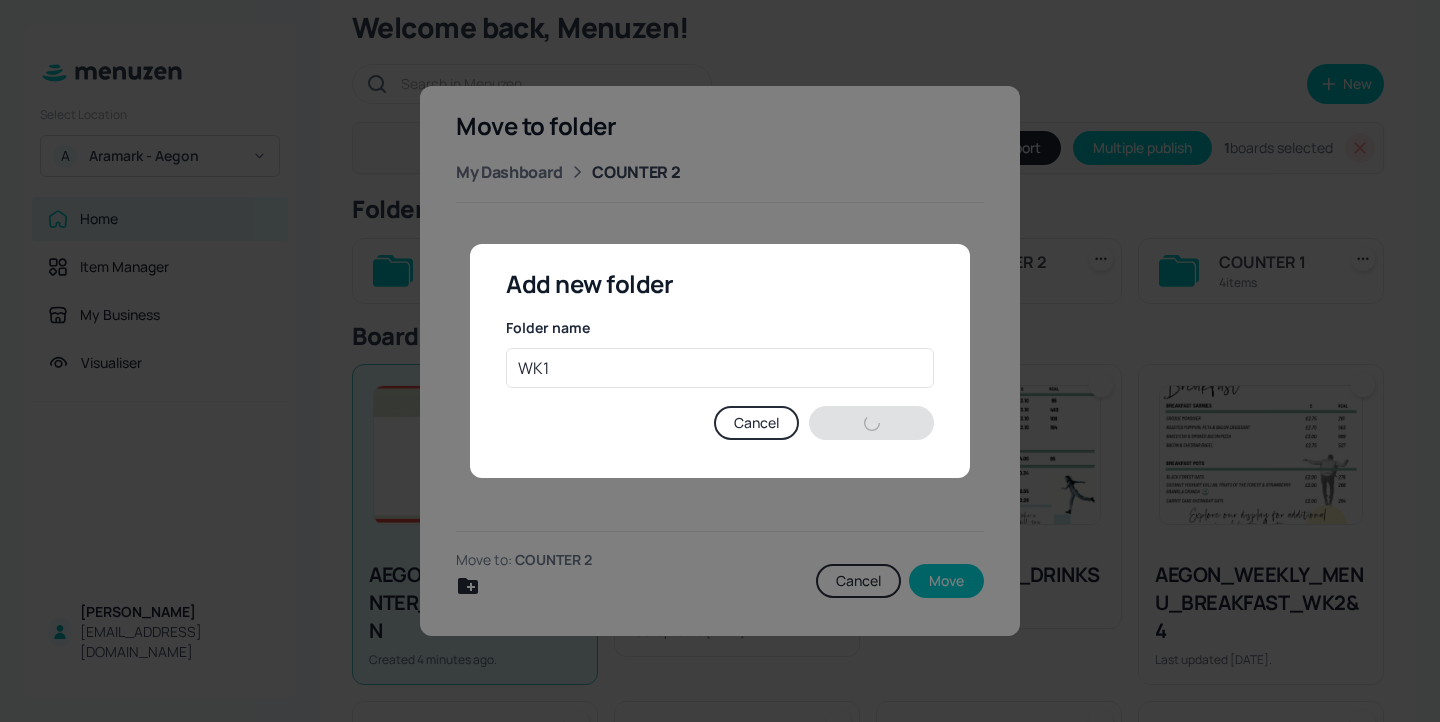 type 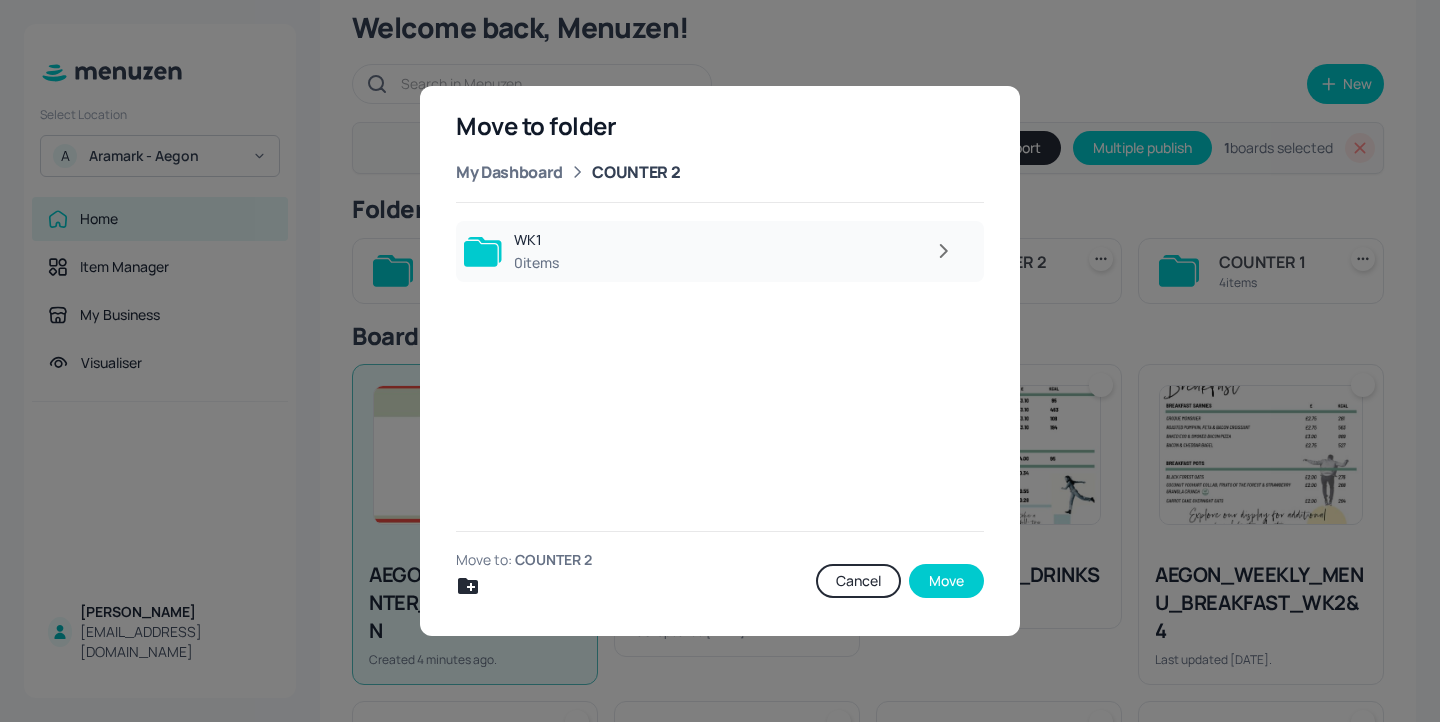 click 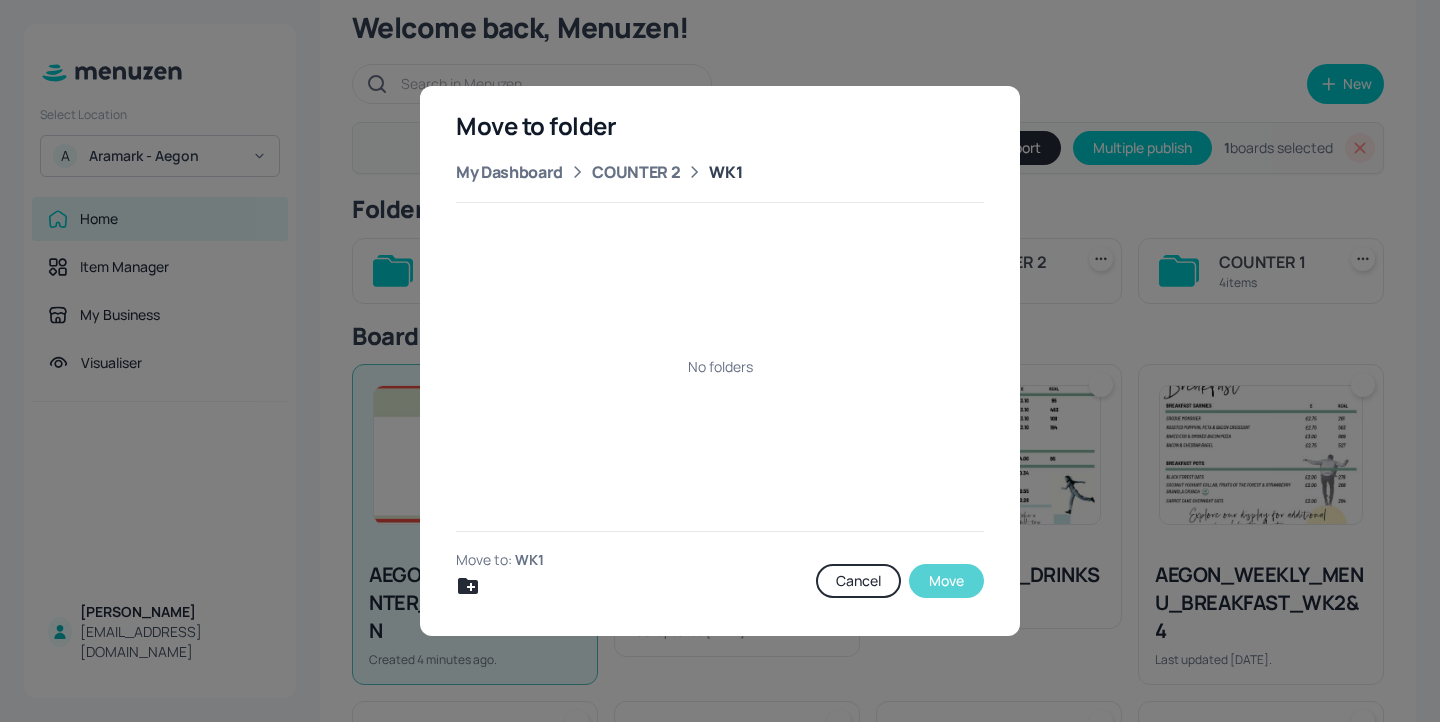 click on "Move" at bounding box center [946, 581] 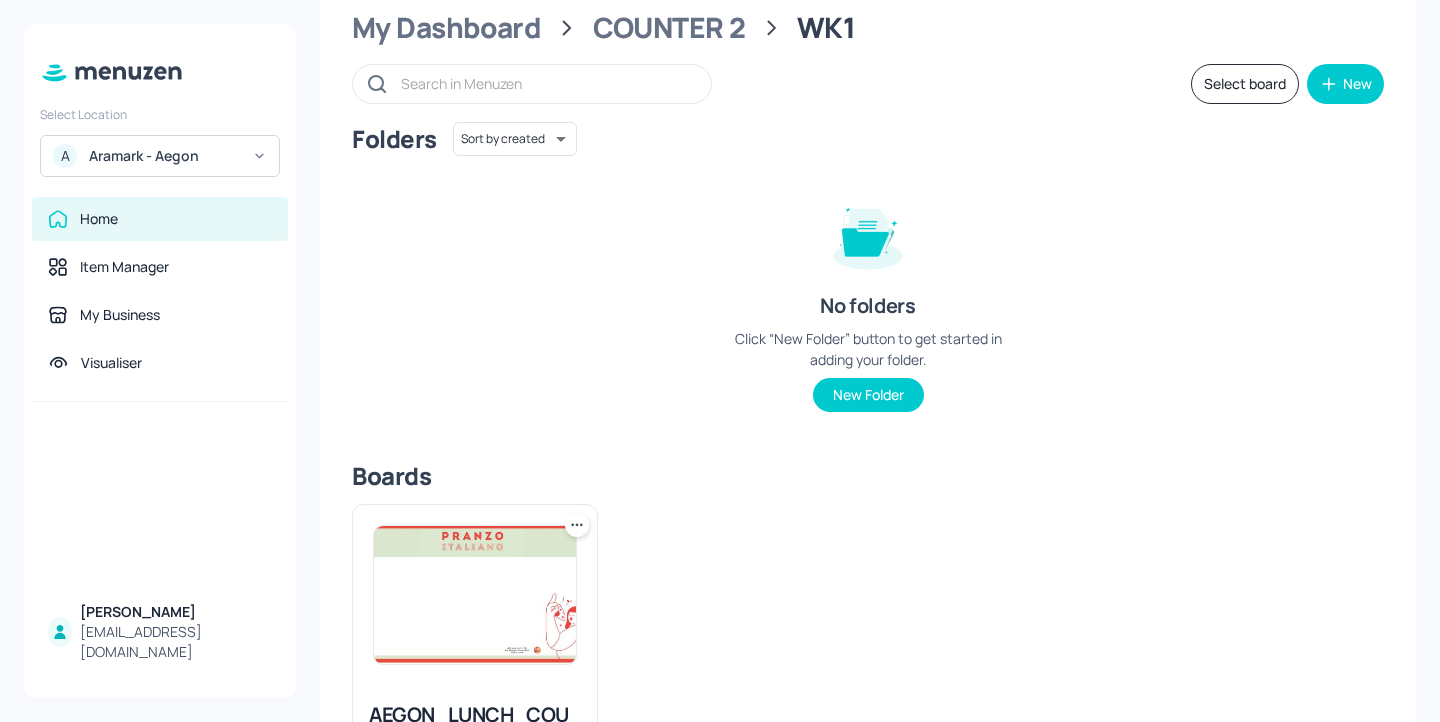 scroll, scrollTop: 23, scrollLeft: 0, axis: vertical 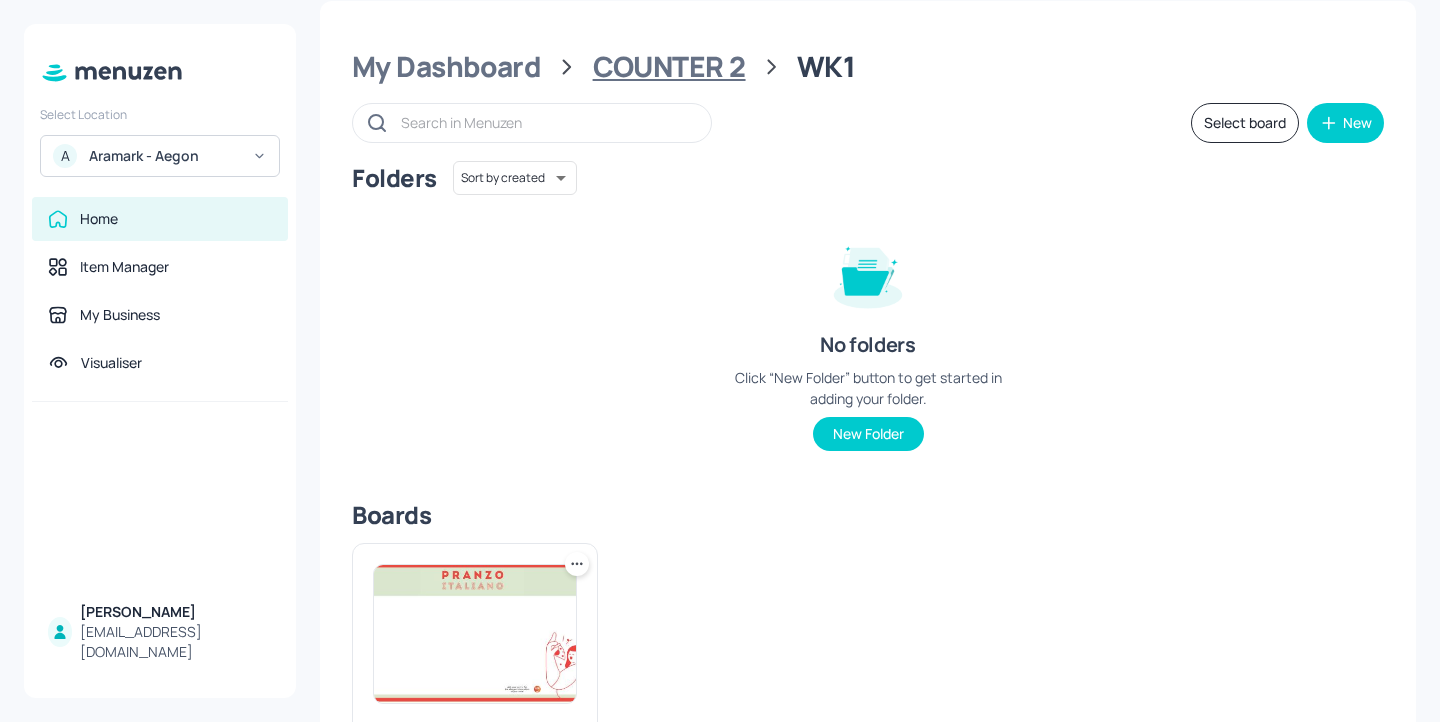 click on "COUNTER 2" at bounding box center [669, 67] 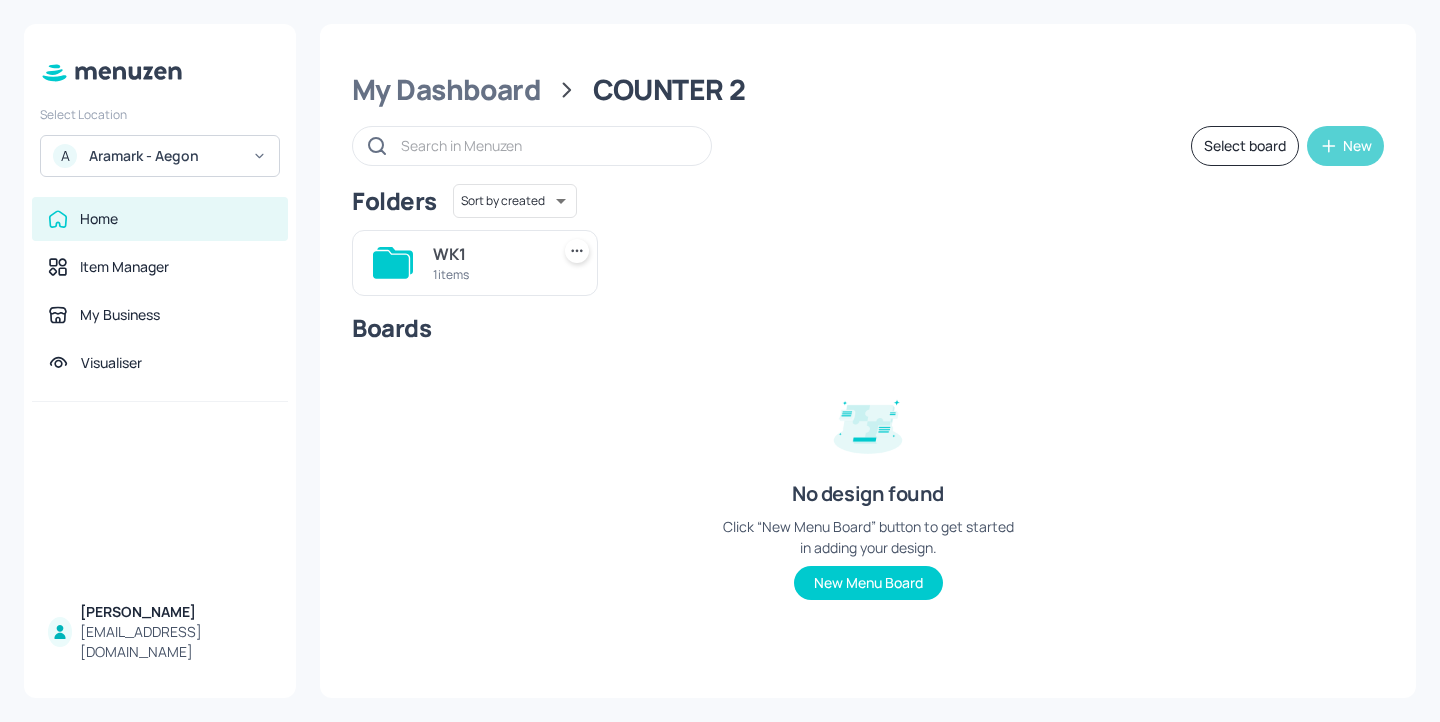 click on "New" at bounding box center [1345, 146] 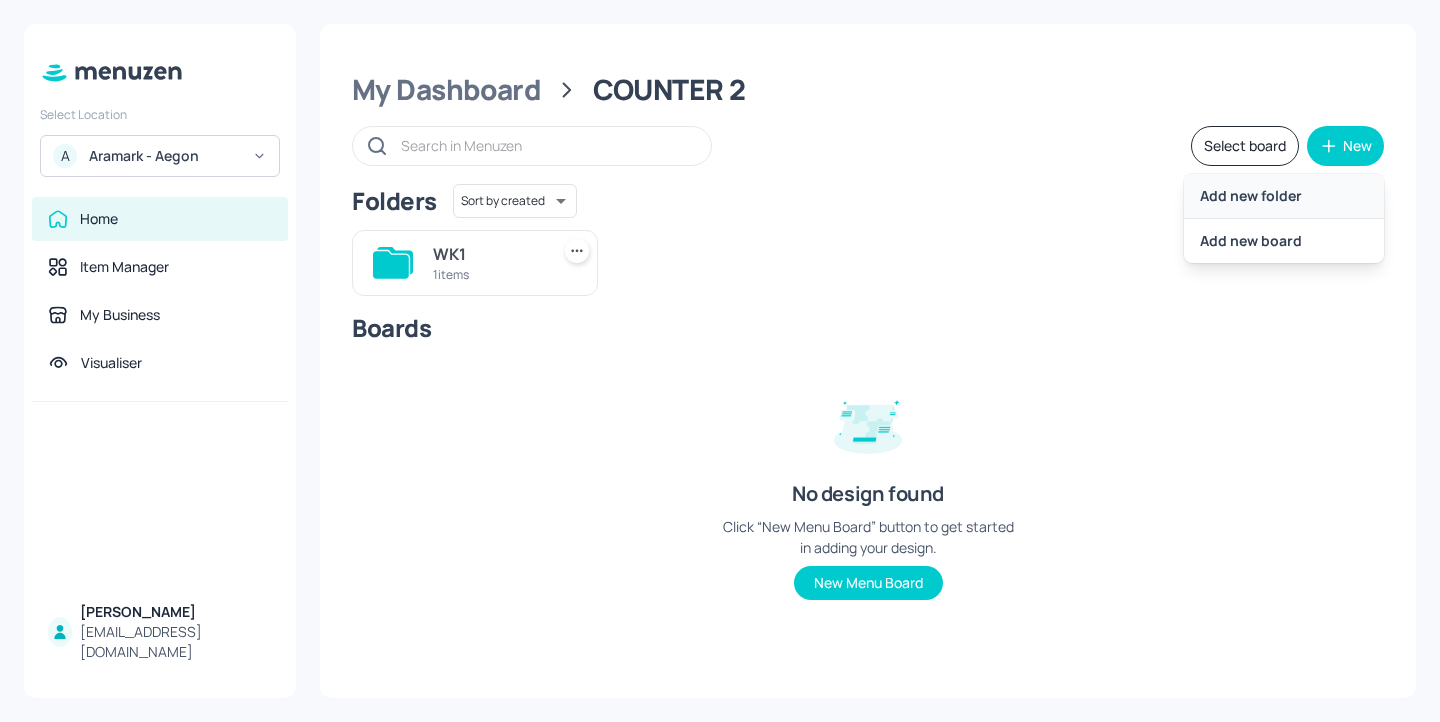 click on "Add new folder" at bounding box center (1284, 196) 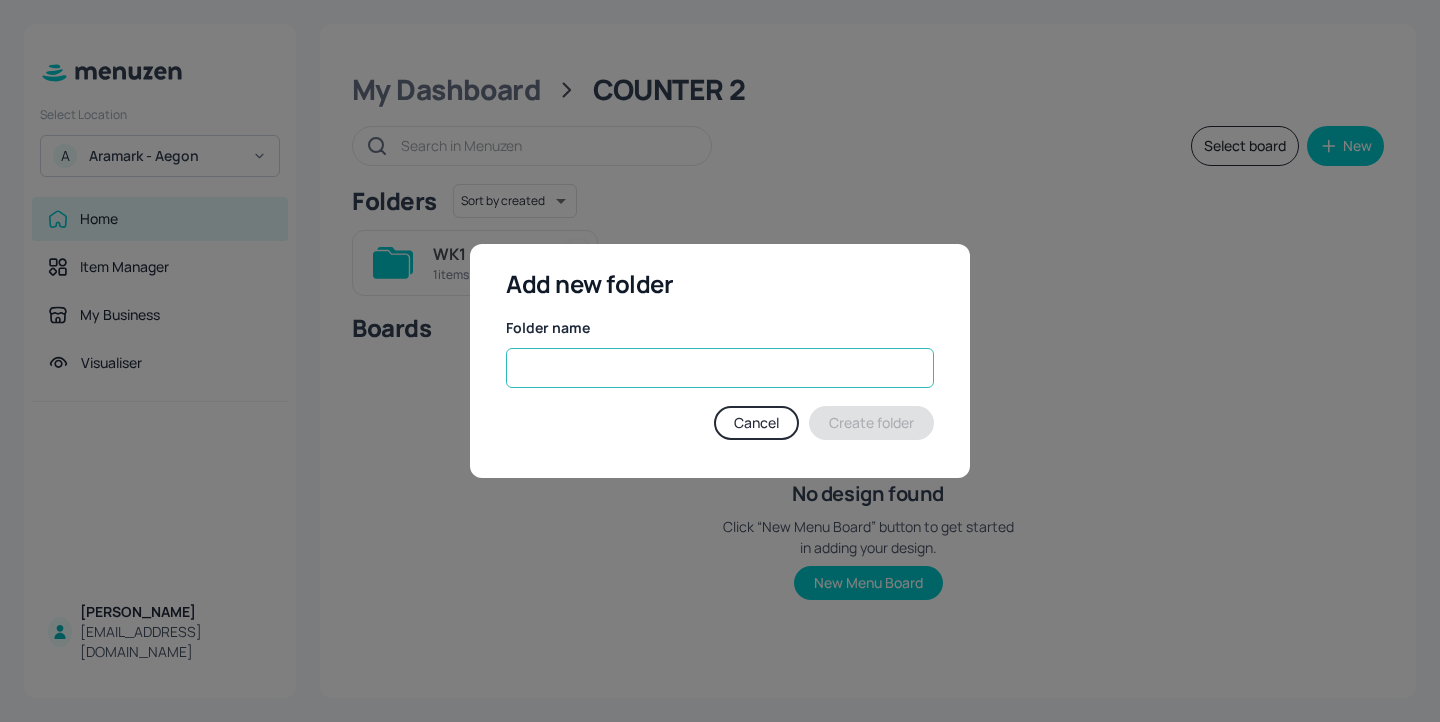 click at bounding box center [720, 368] 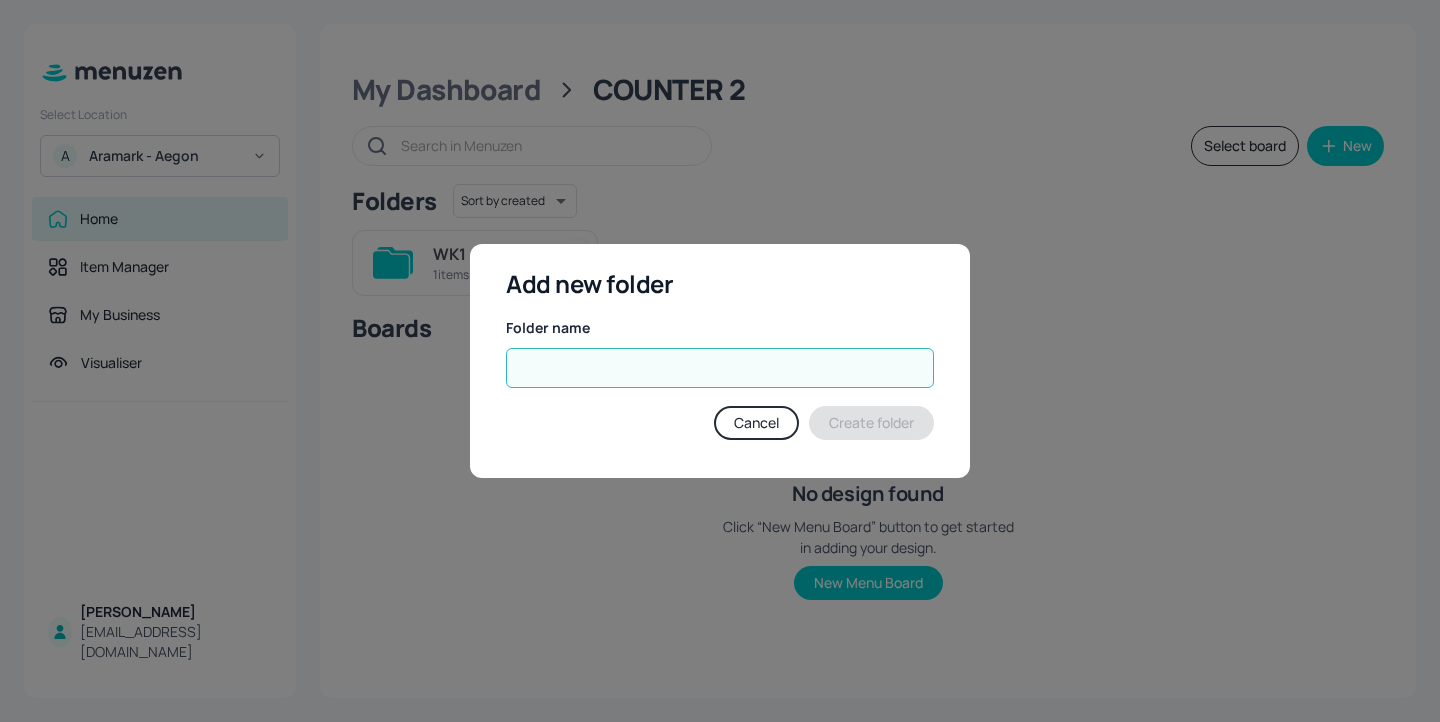 type on "Q" 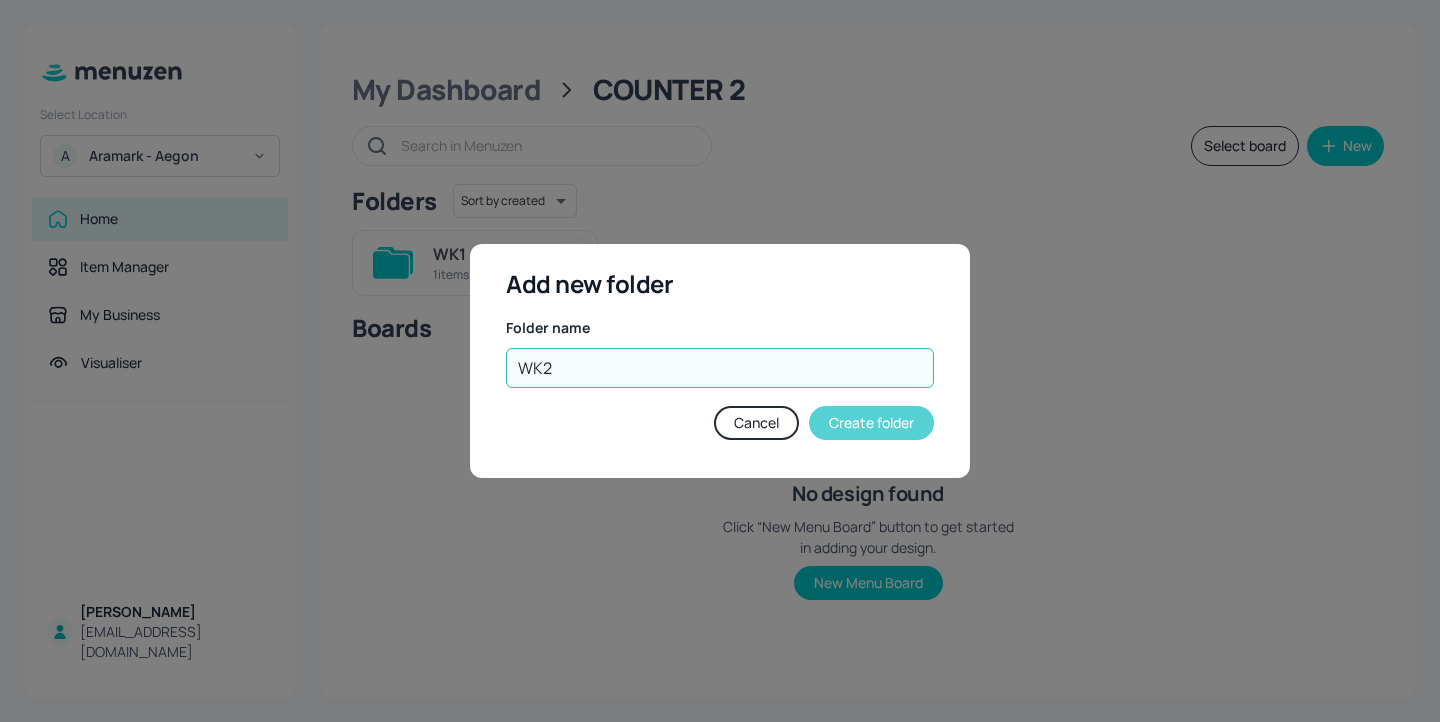type on "WK2" 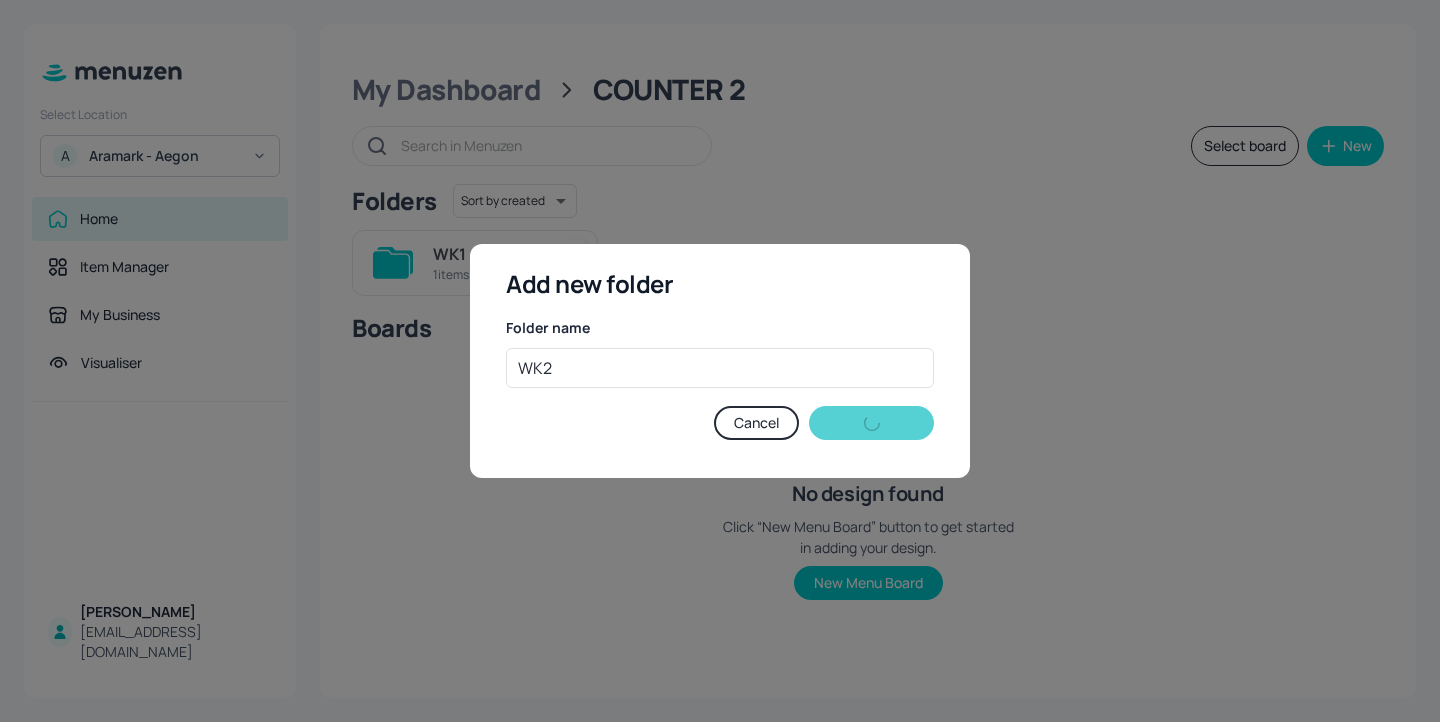 type 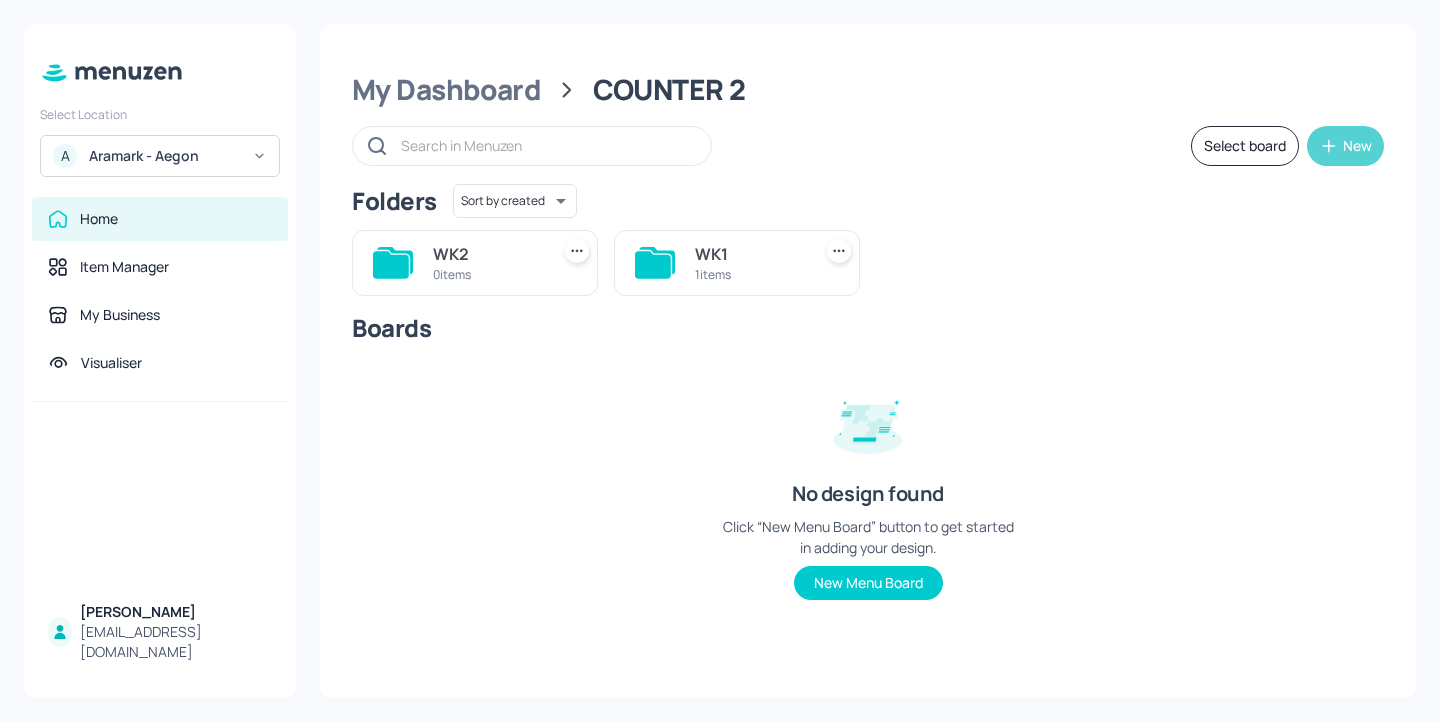 click 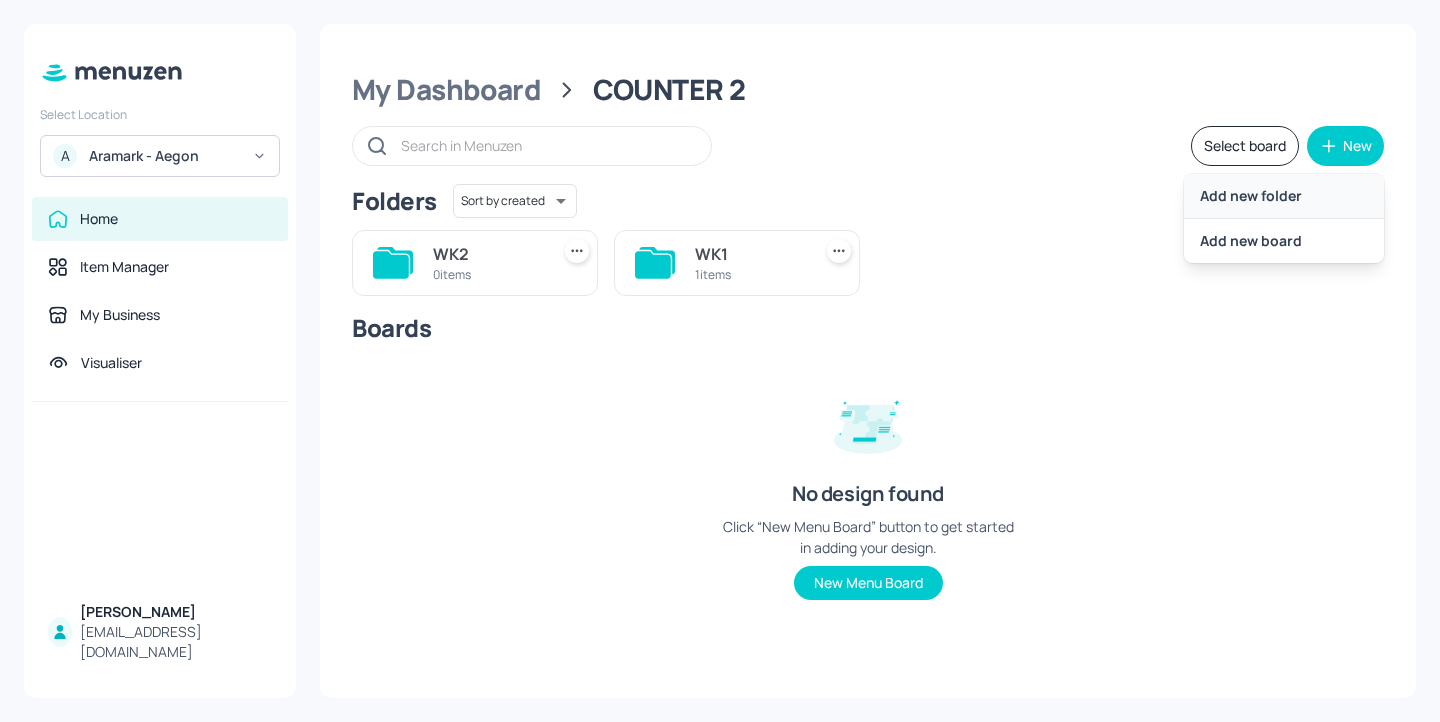 click on "Add new folder" at bounding box center (1284, 196) 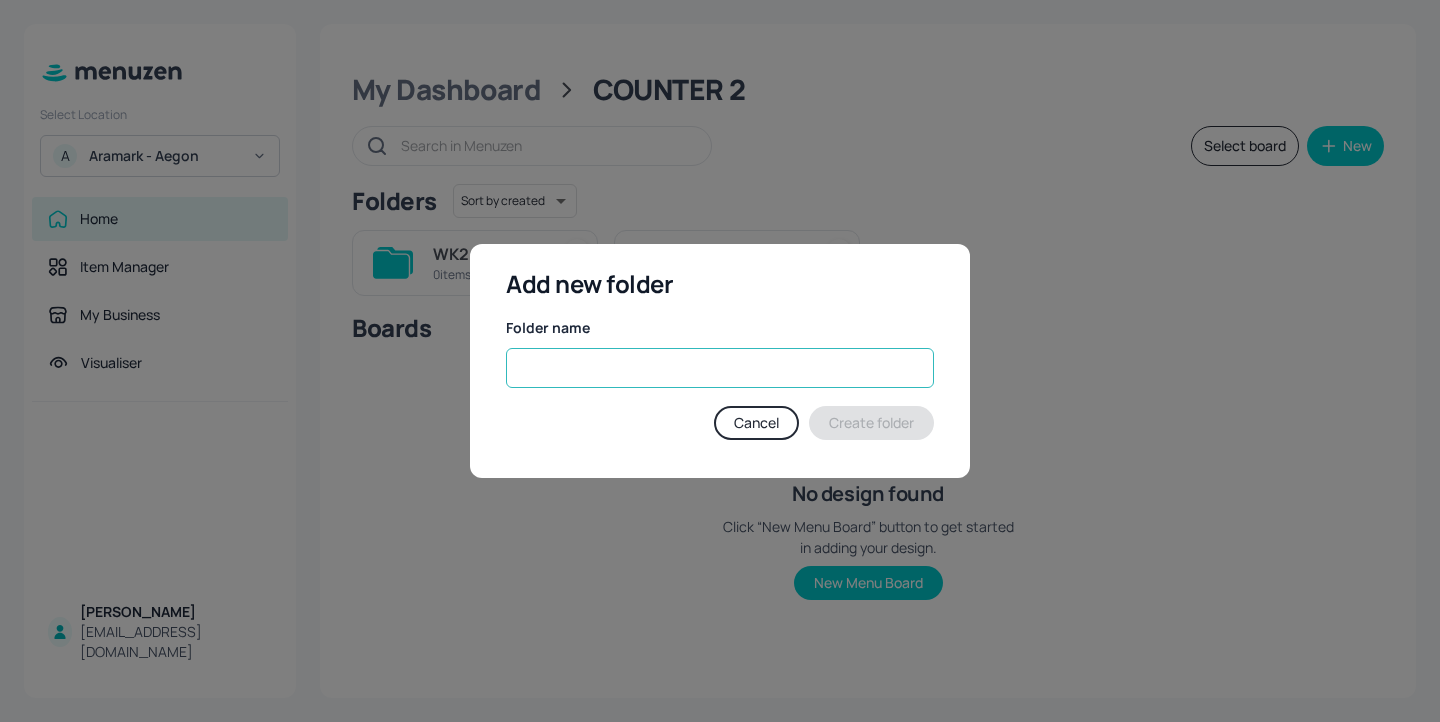 click at bounding box center [720, 368] 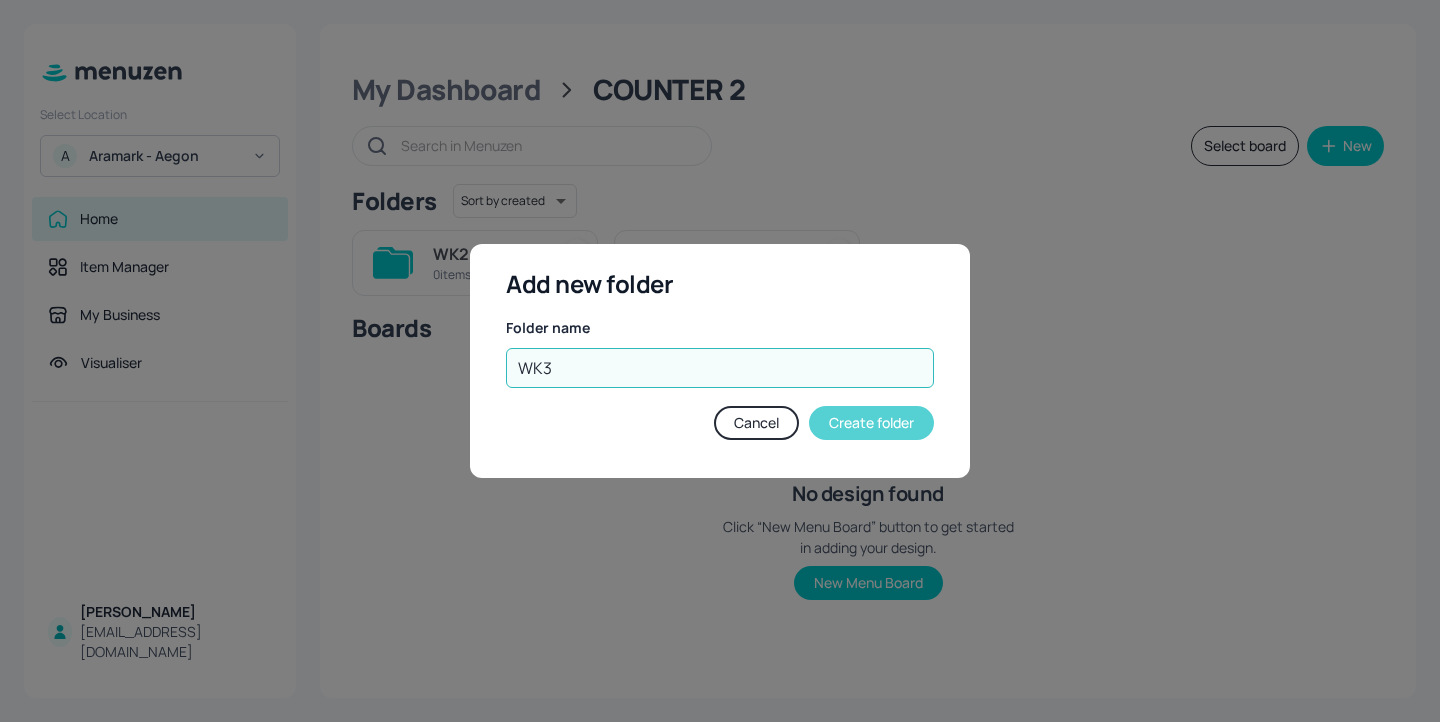 type on "WK3" 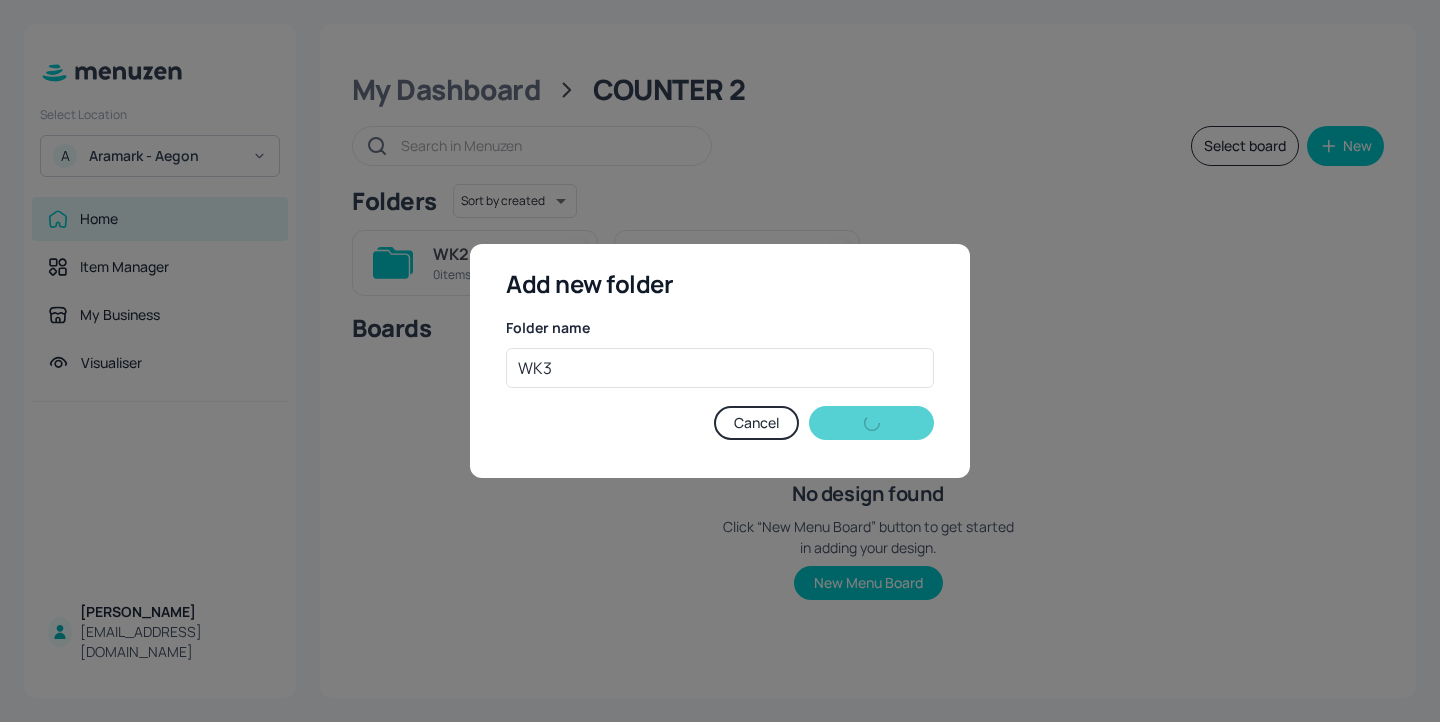 type 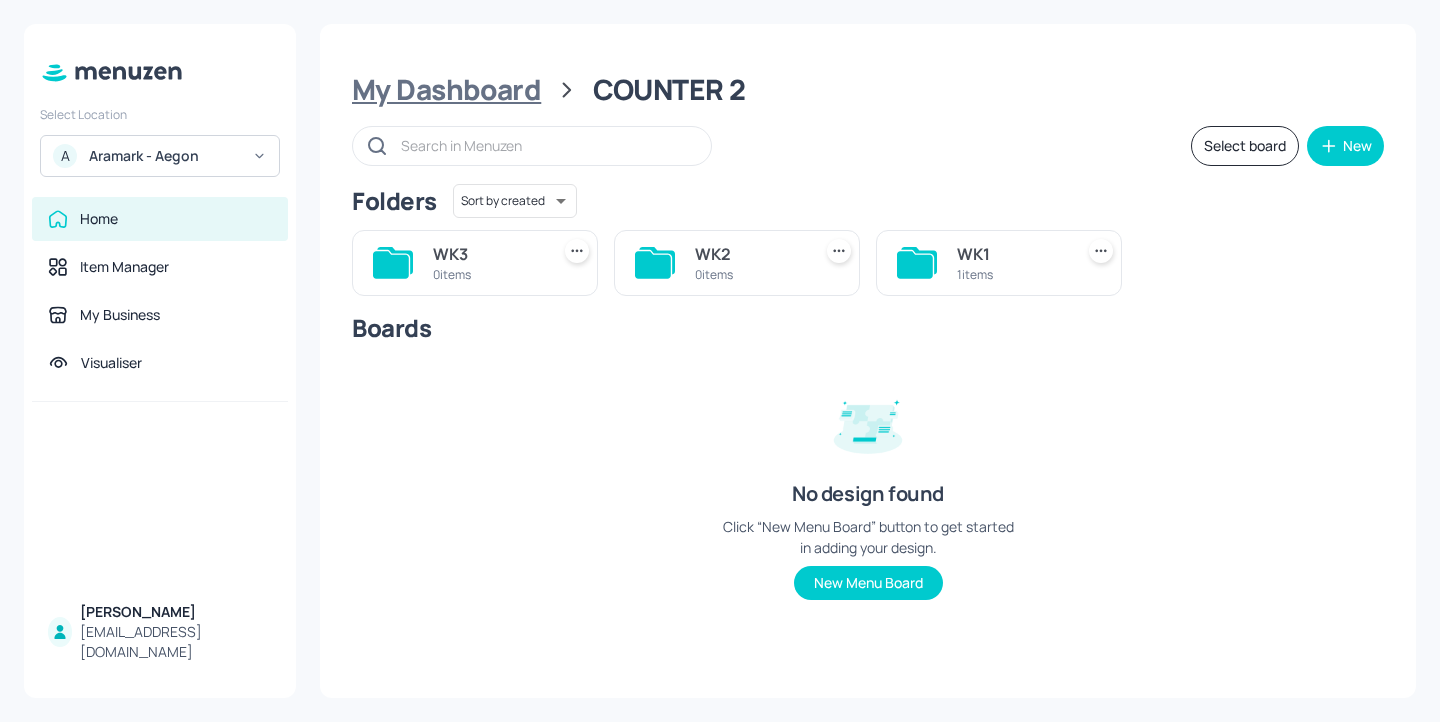 click on "My Dashboard" at bounding box center (446, 90) 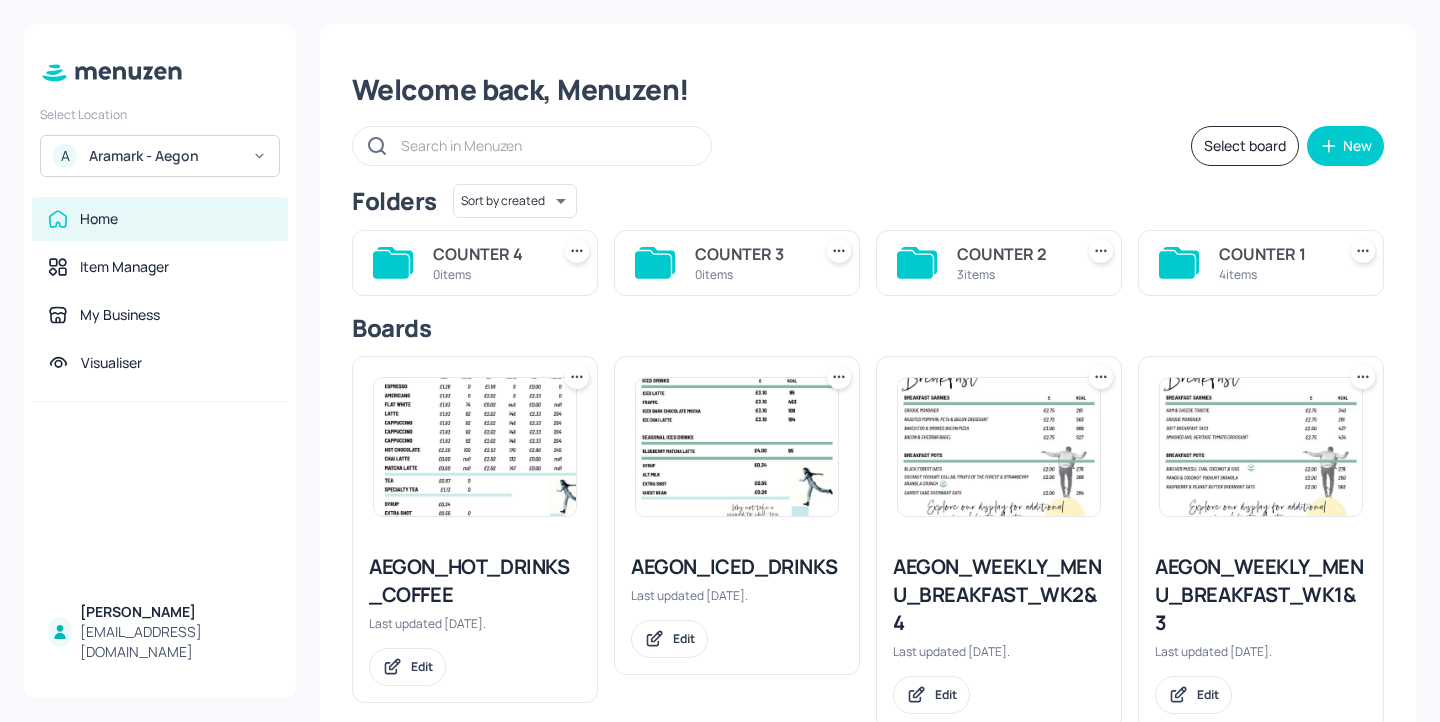 click 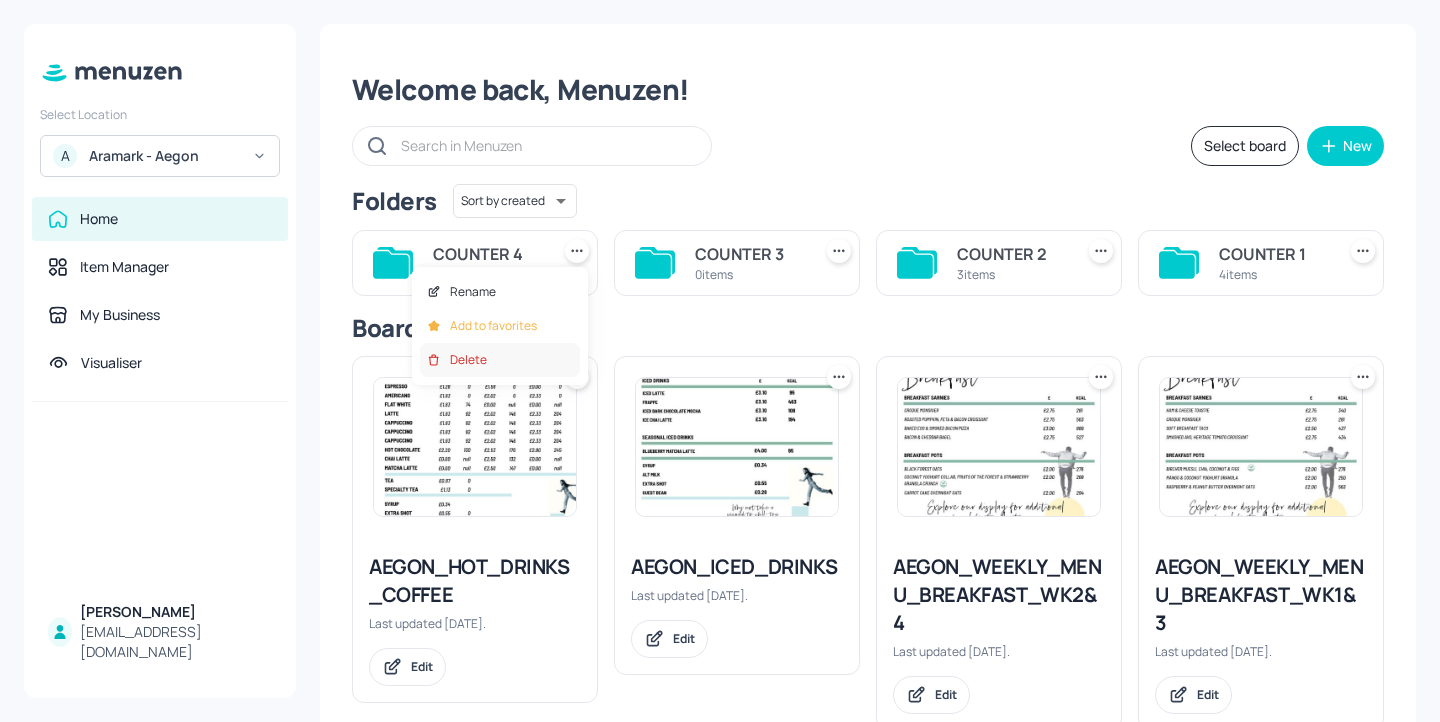 click on "Delete" at bounding box center (500, 360) 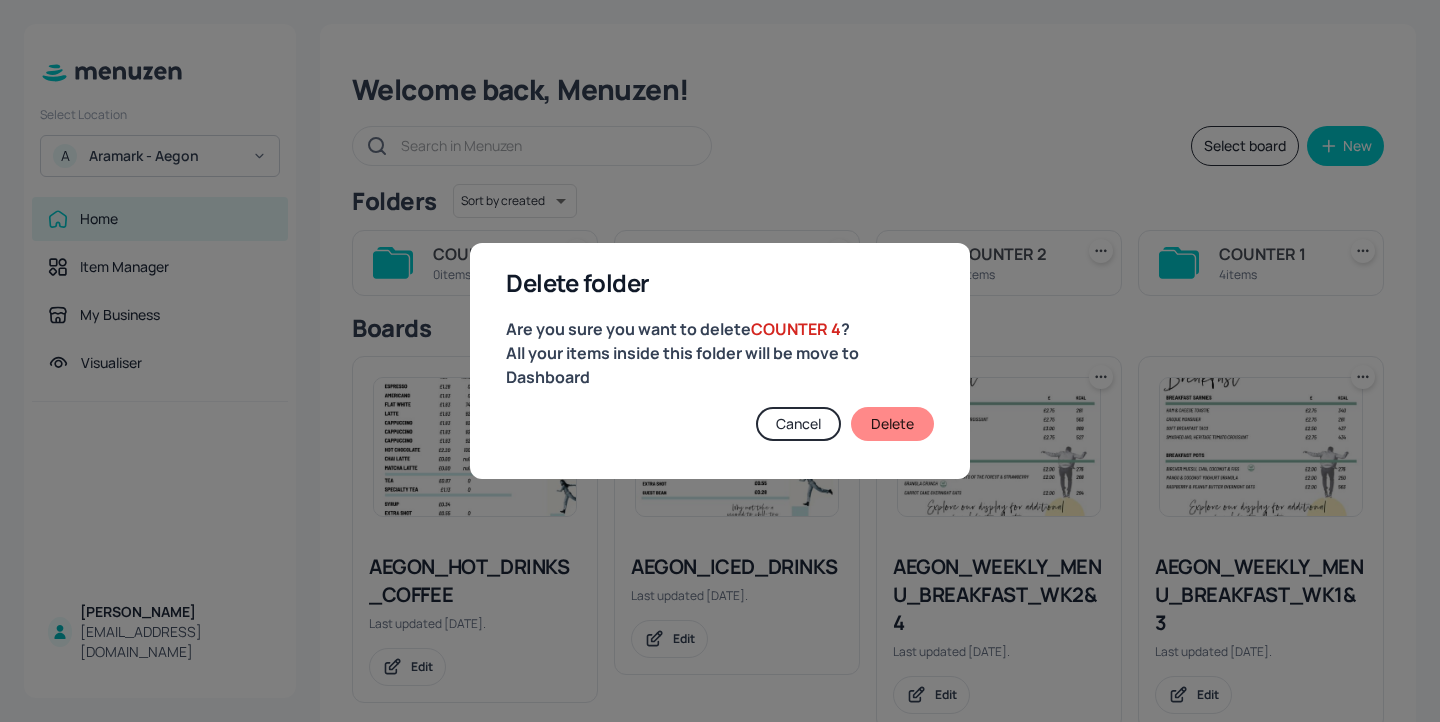 click on "Delete" at bounding box center (892, 424) 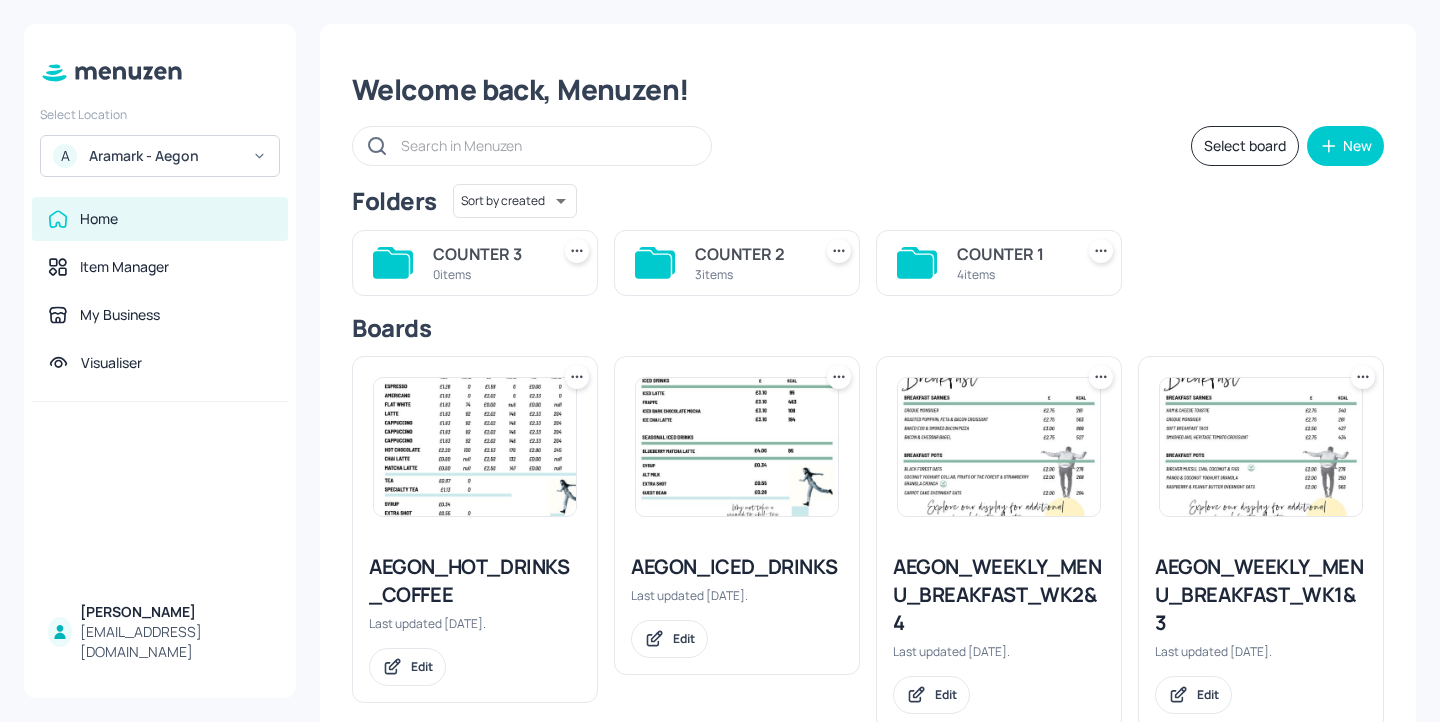 click 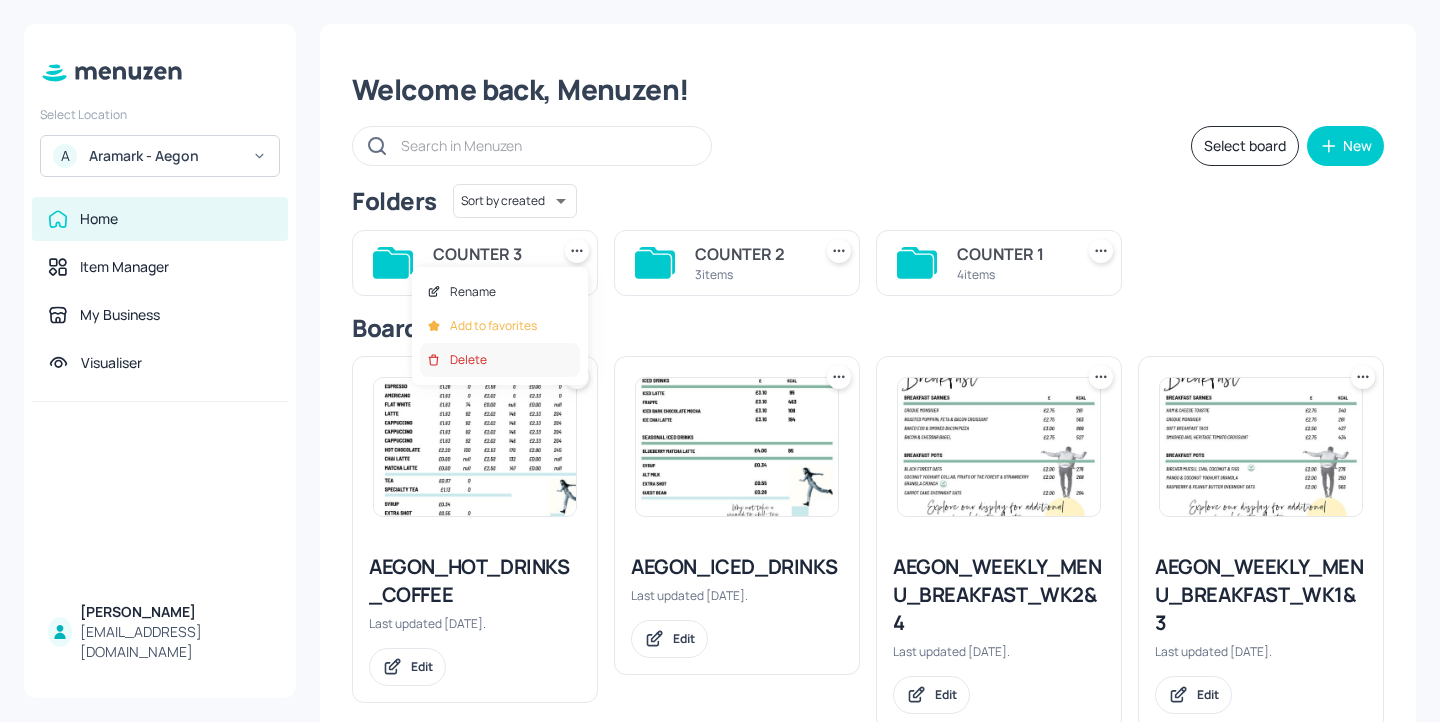 click on "Delete" at bounding box center [500, 360] 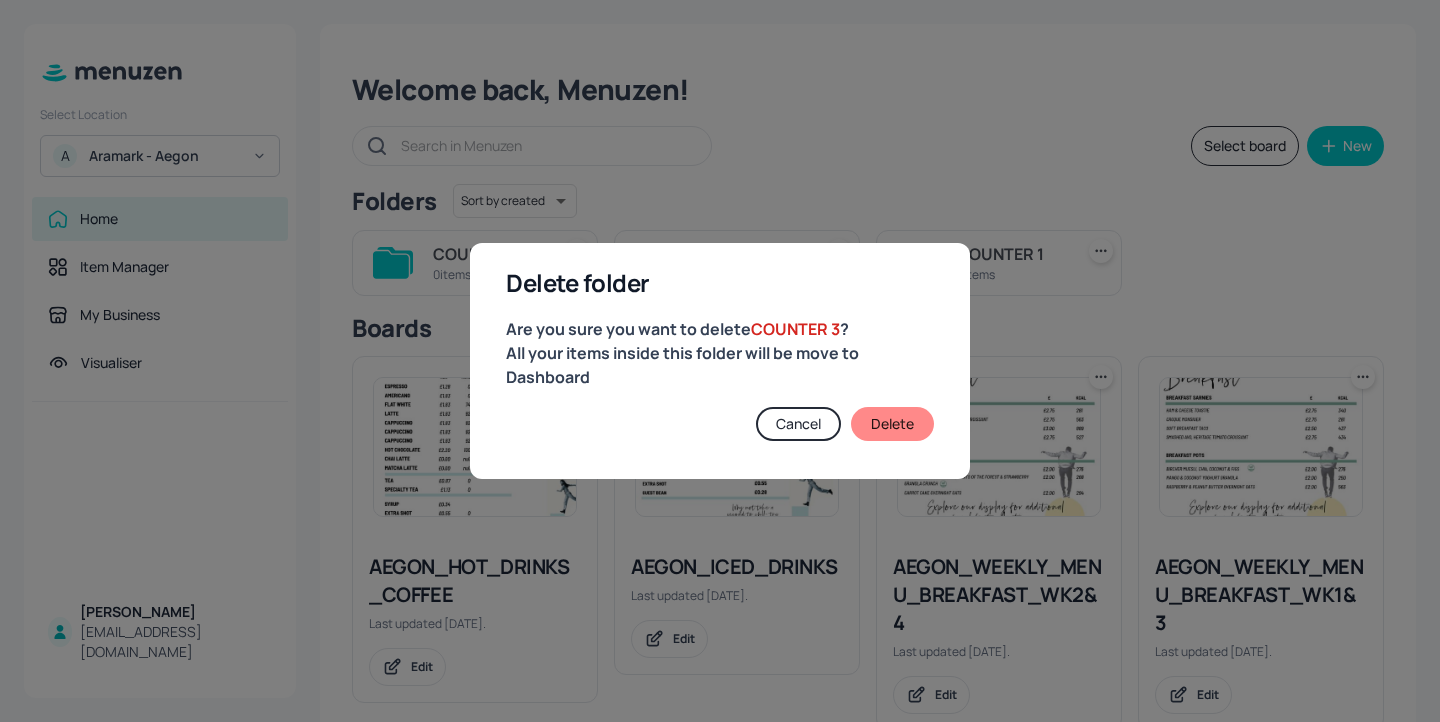 click on "Delete" at bounding box center (892, 424) 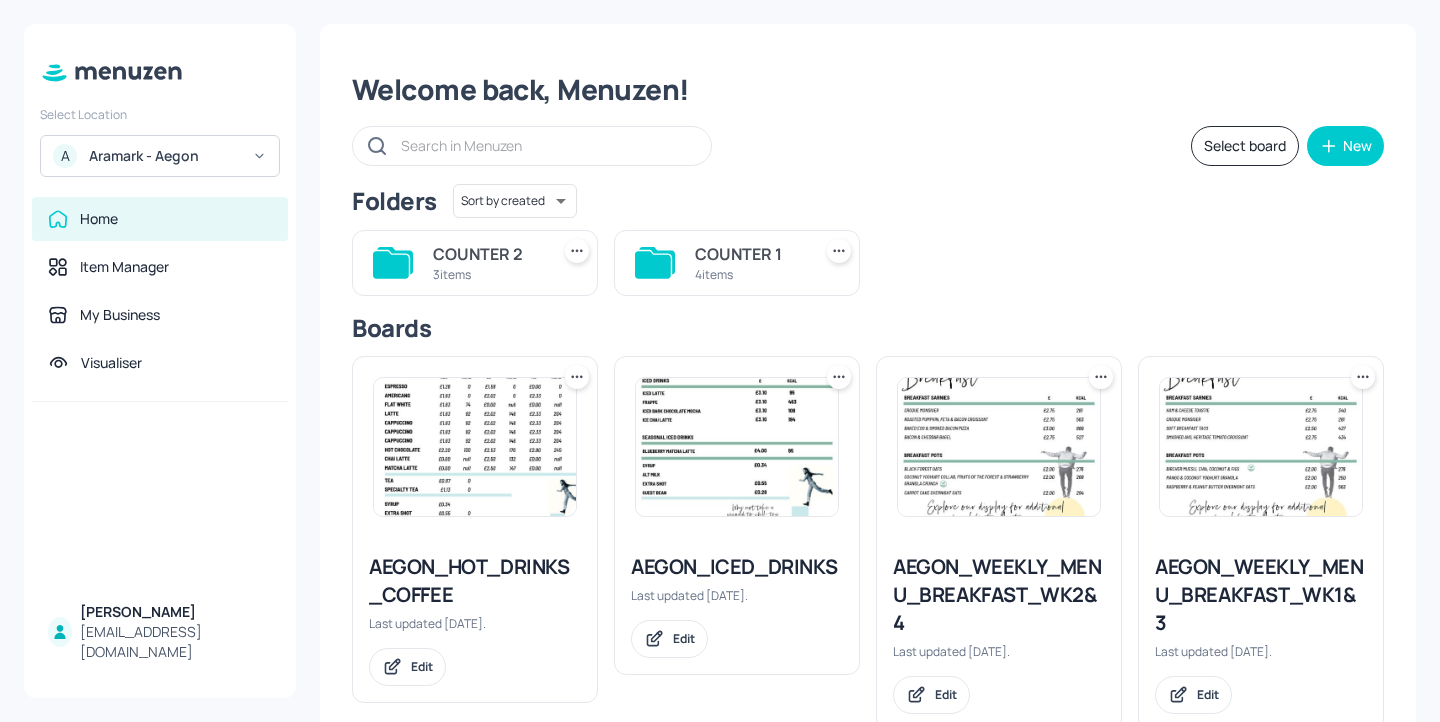 click 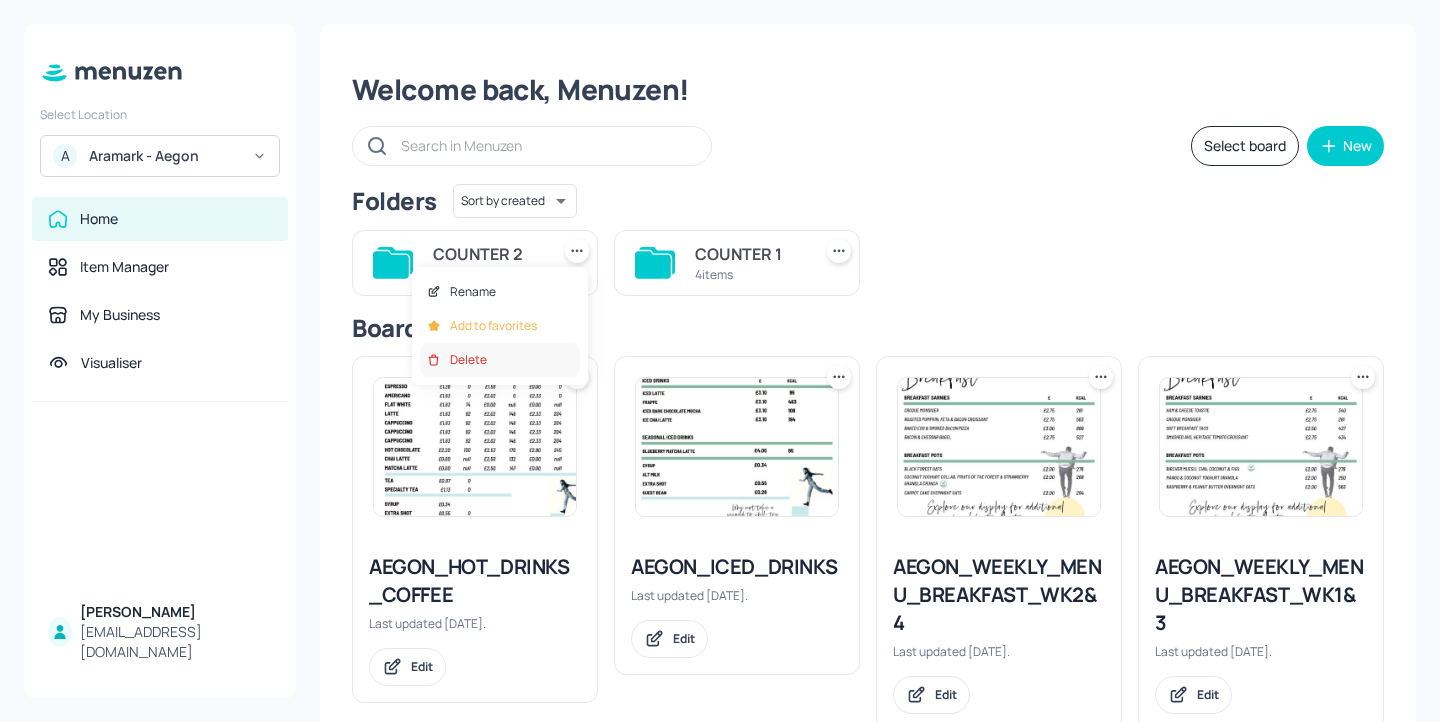 click on "Delete" at bounding box center (500, 360) 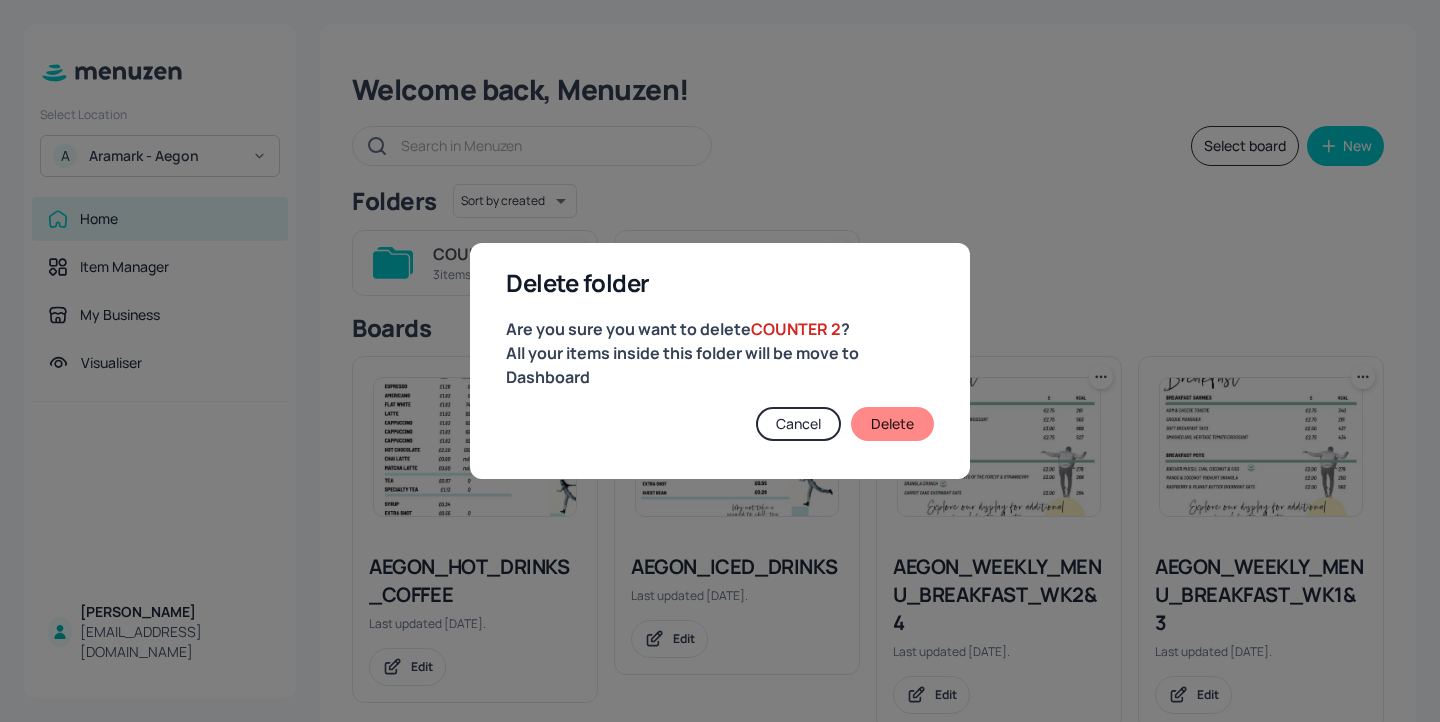 click on "Delete" at bounding box center (892, 424) 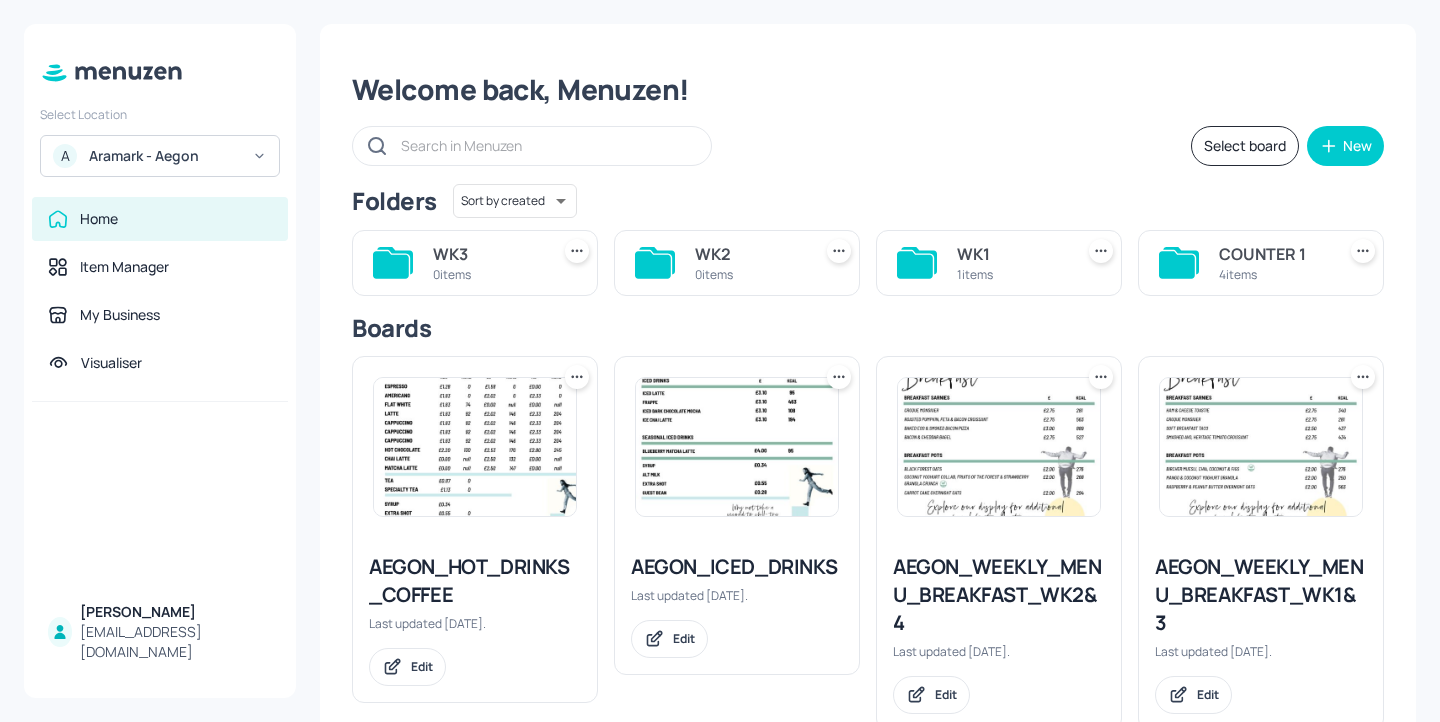 click 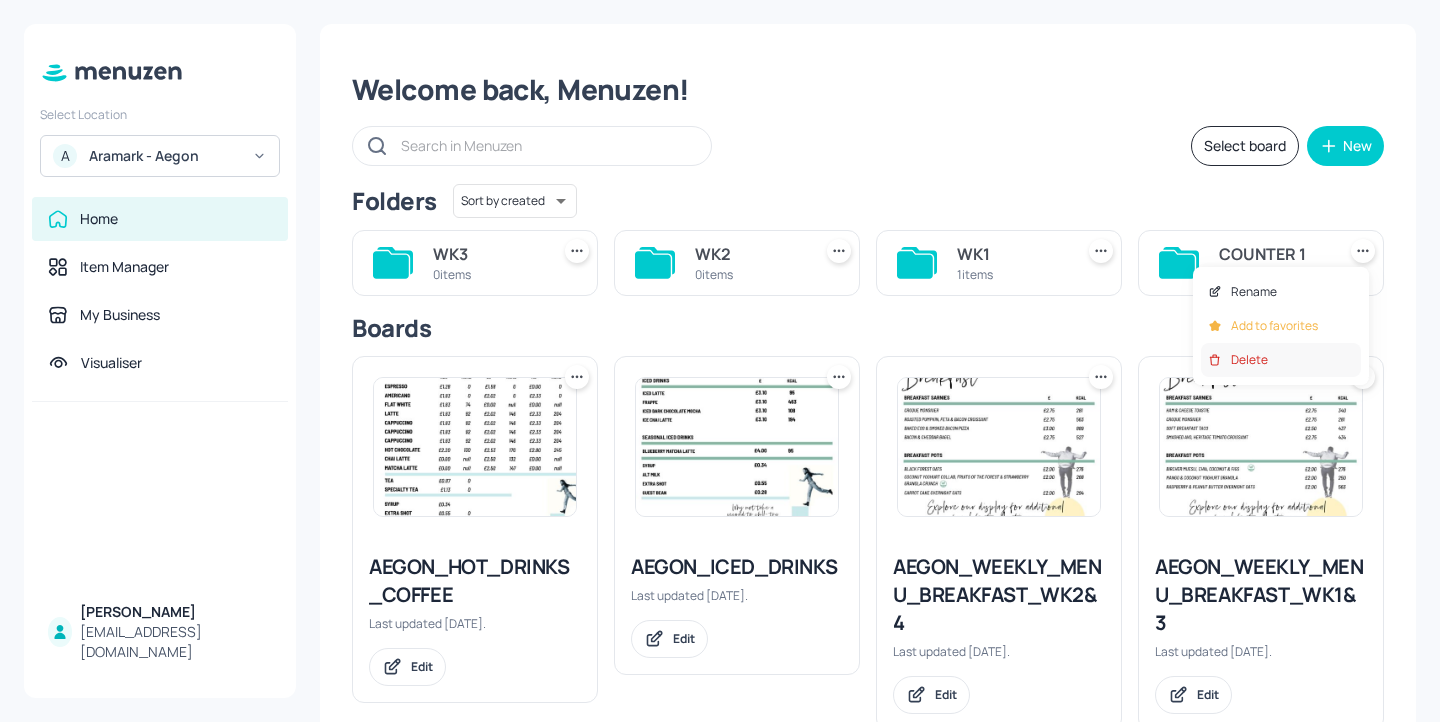 click on "Delete" at bounding box center [1281, 360] 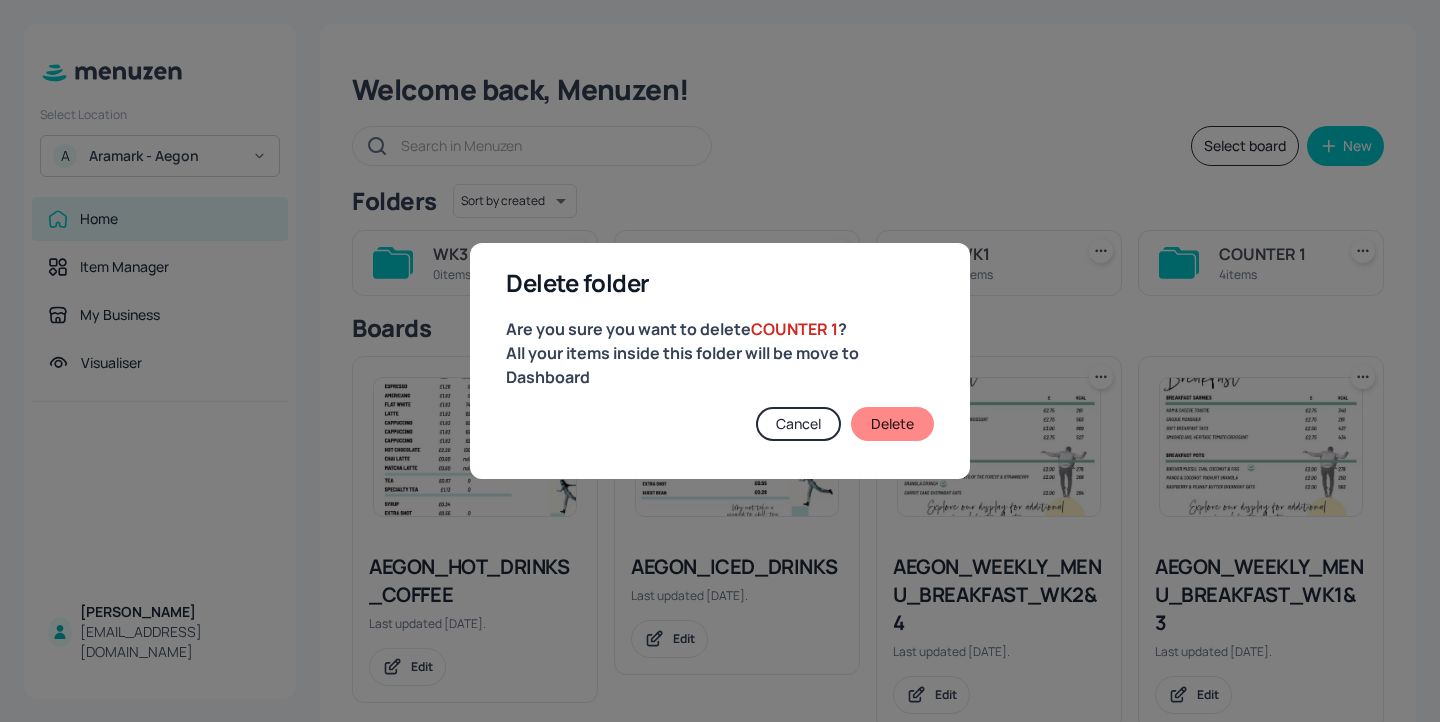 click on "Delete" at bounding box center [892, 424] 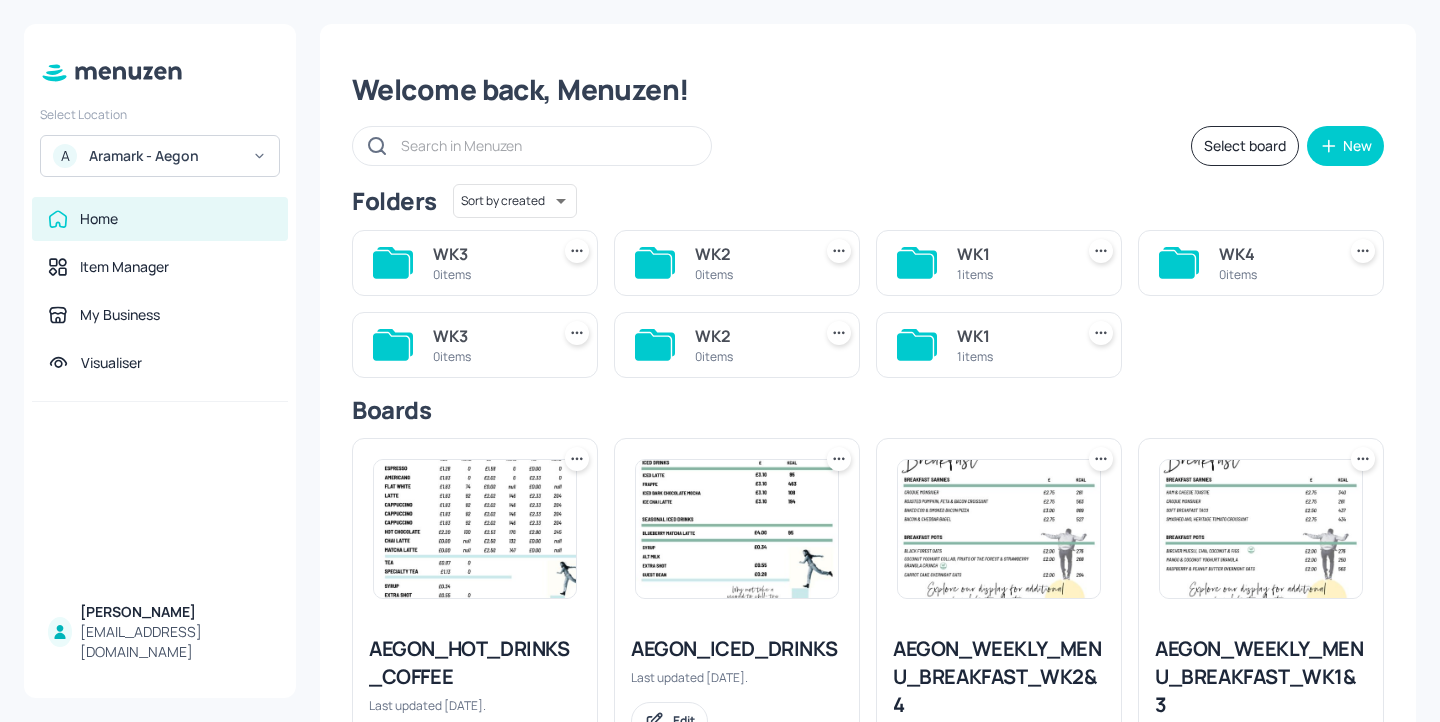 click 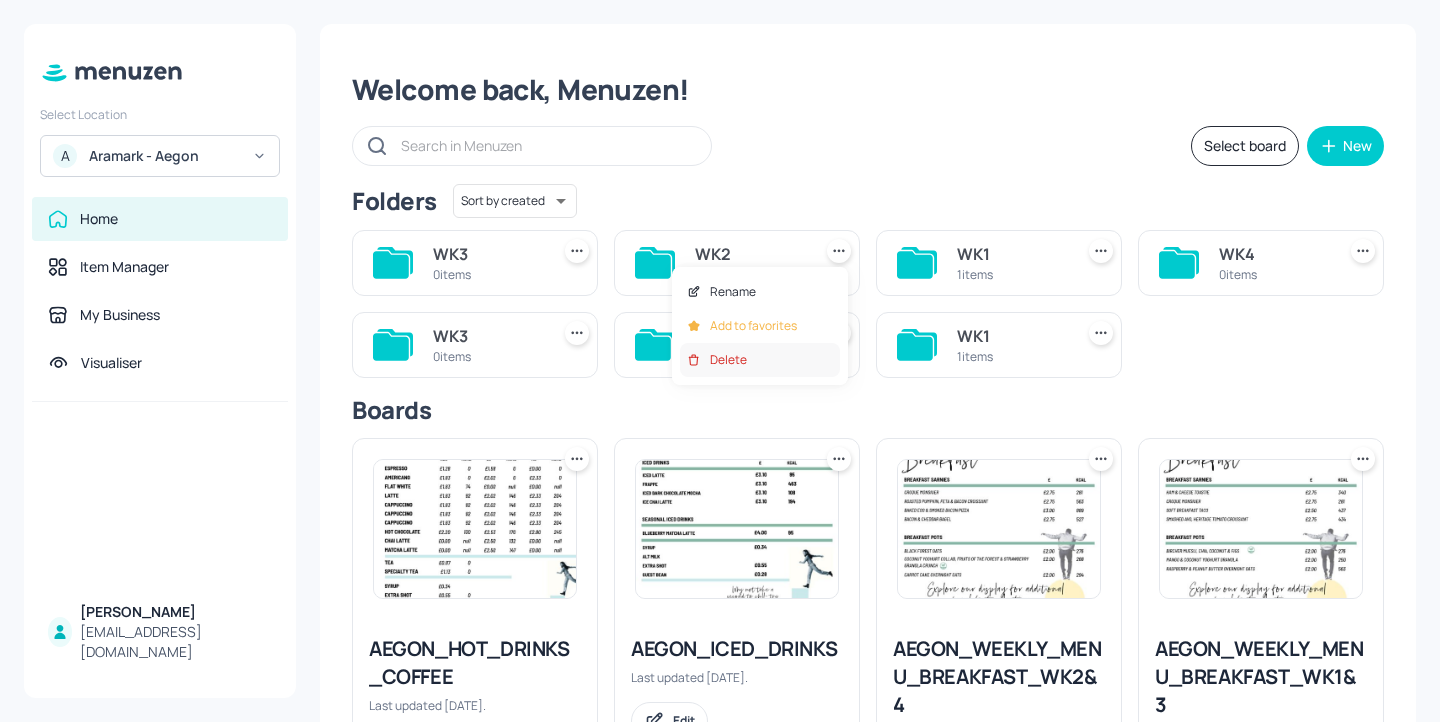 click on "Delete" at bounding box center (760, 360) 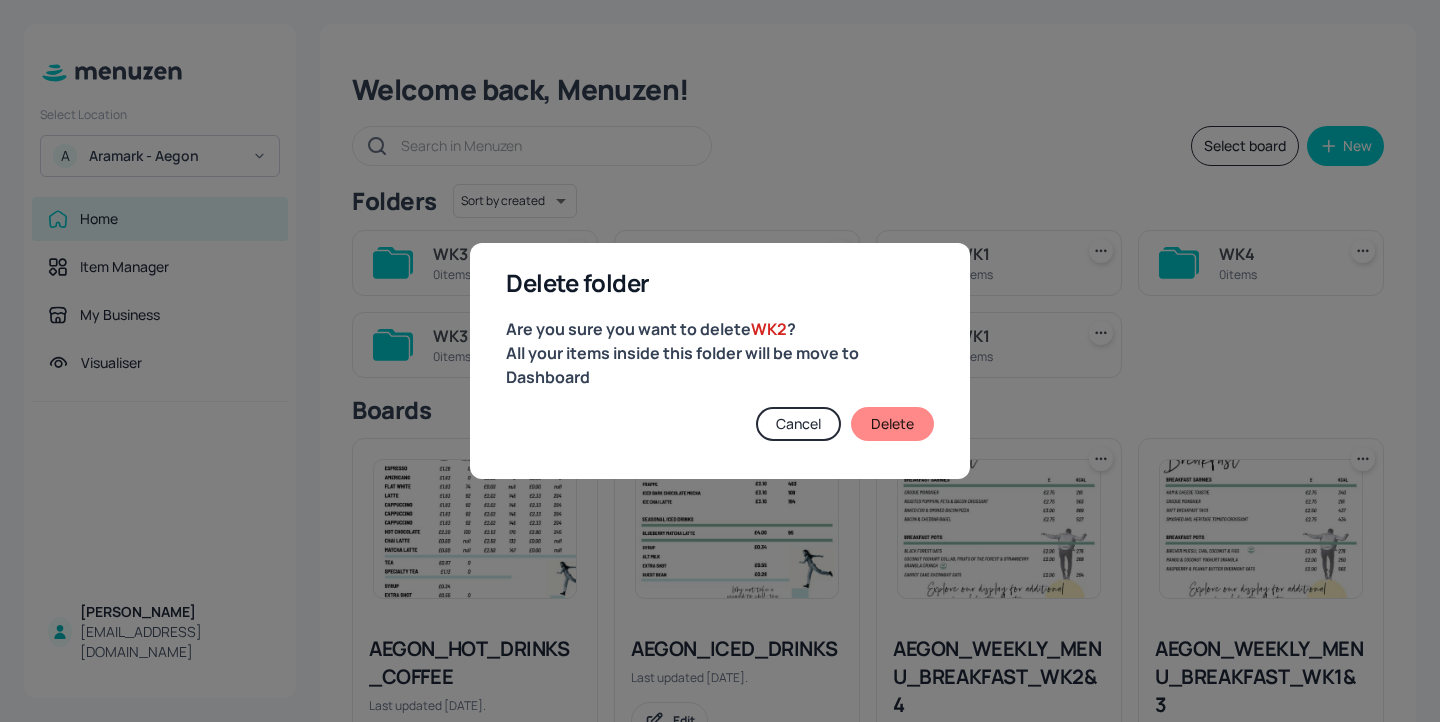 click on "Delete" at bounding box center [892, 424] 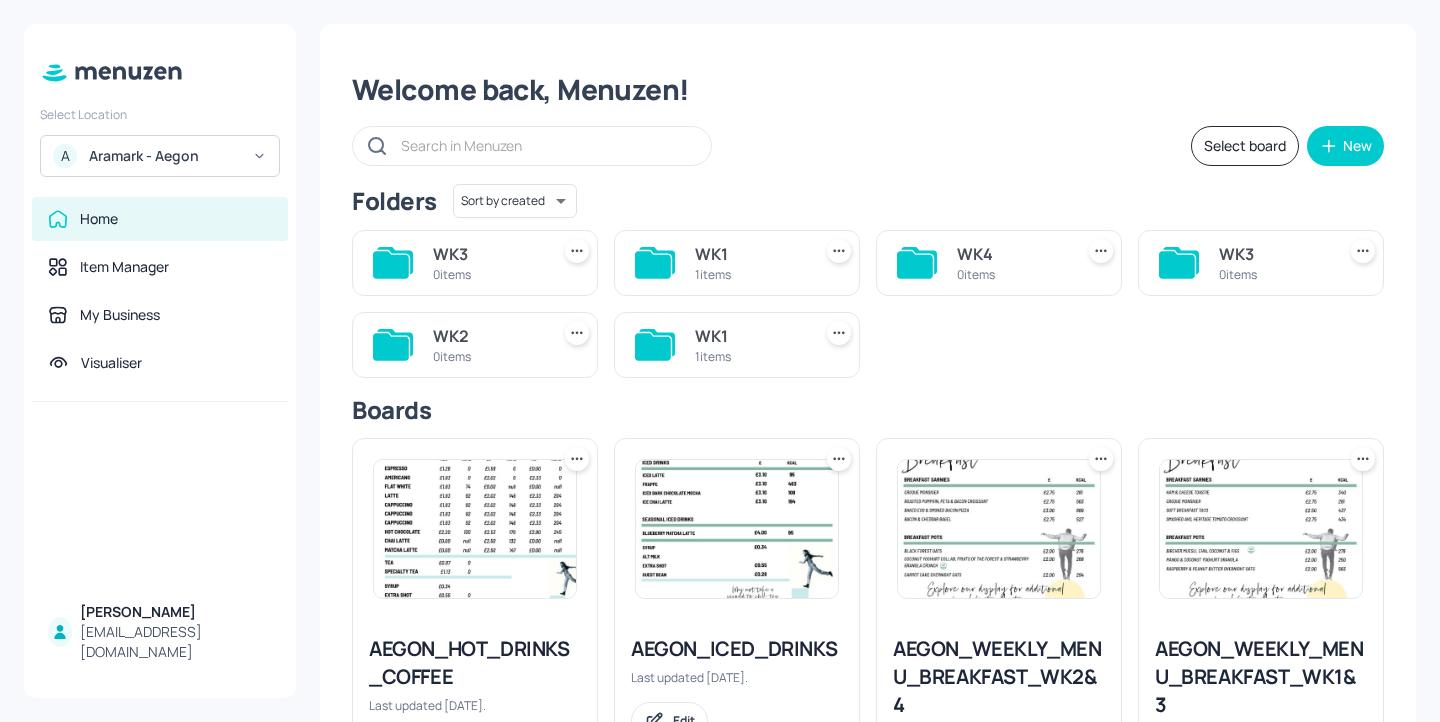 click 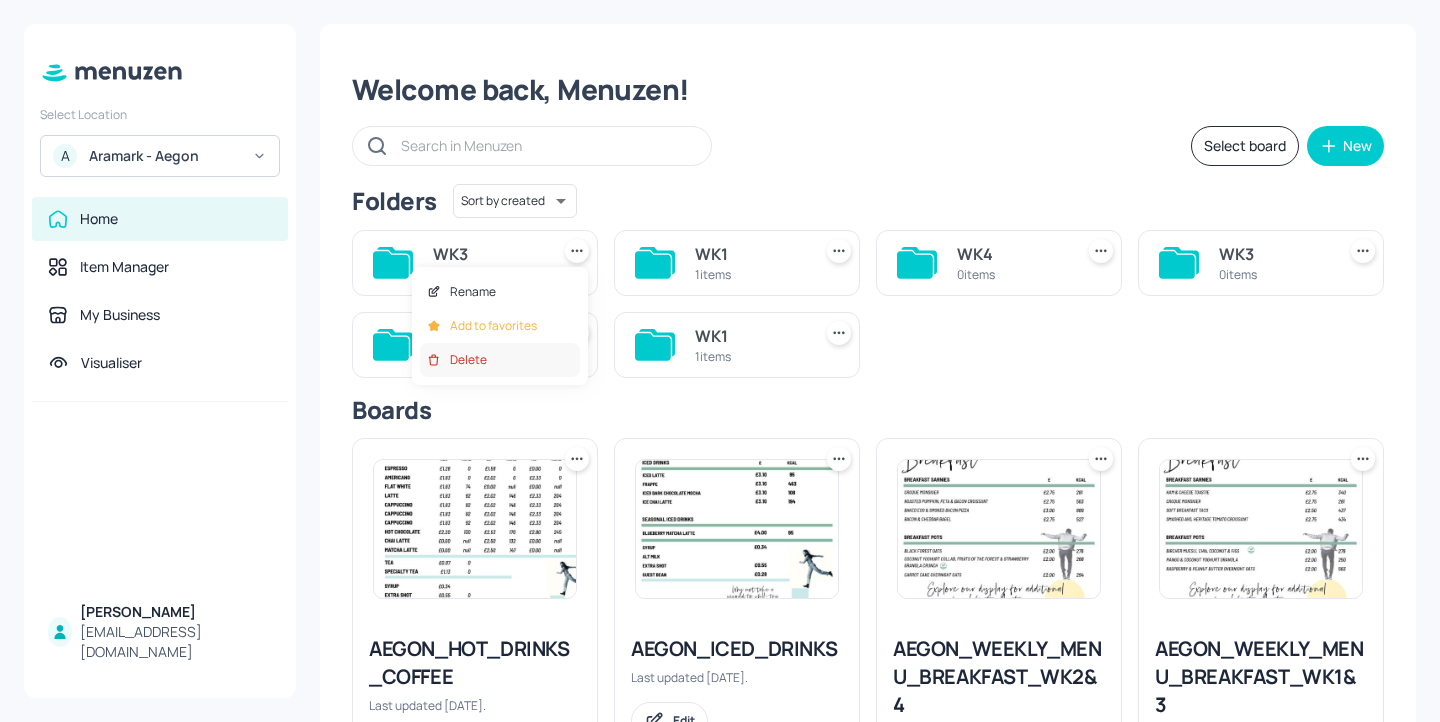 click on "Delete" at bounding box center [500, 360] 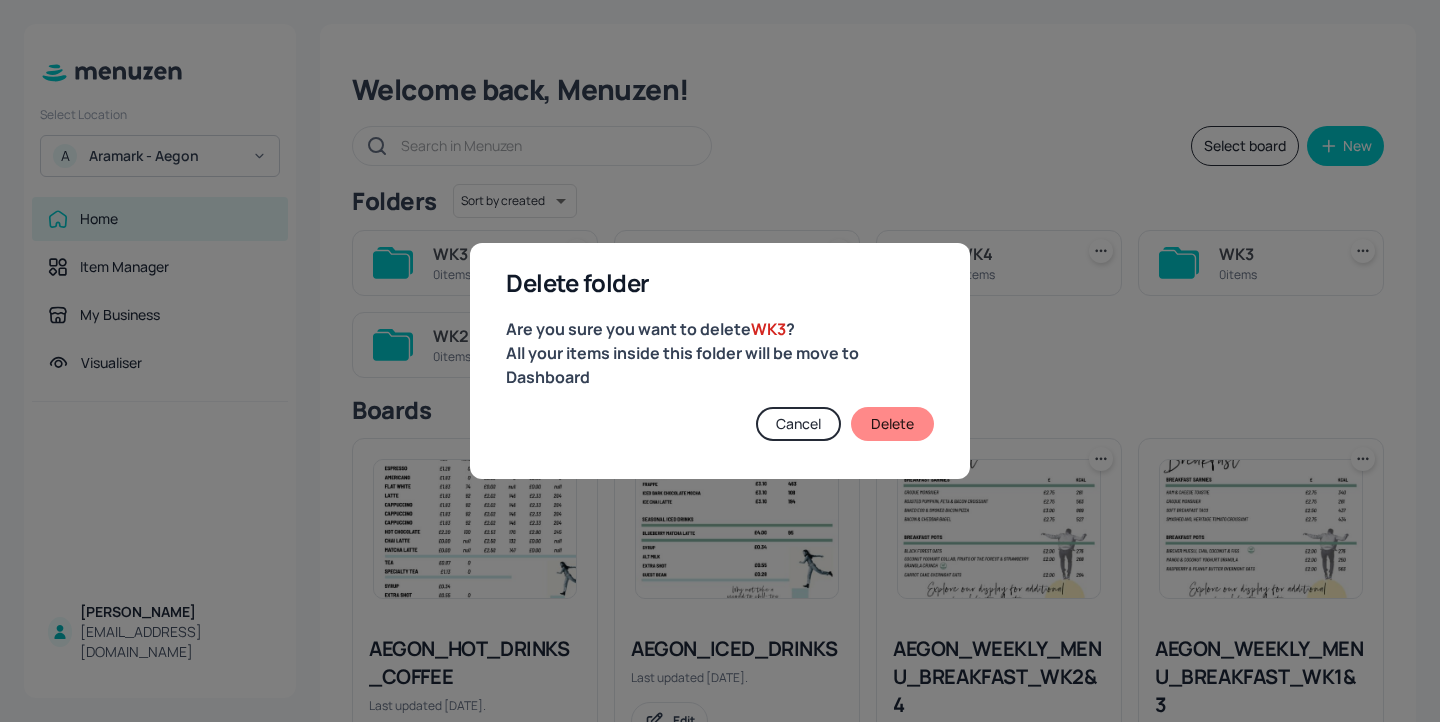 click on "Delete" at bounding box center [892, 424] 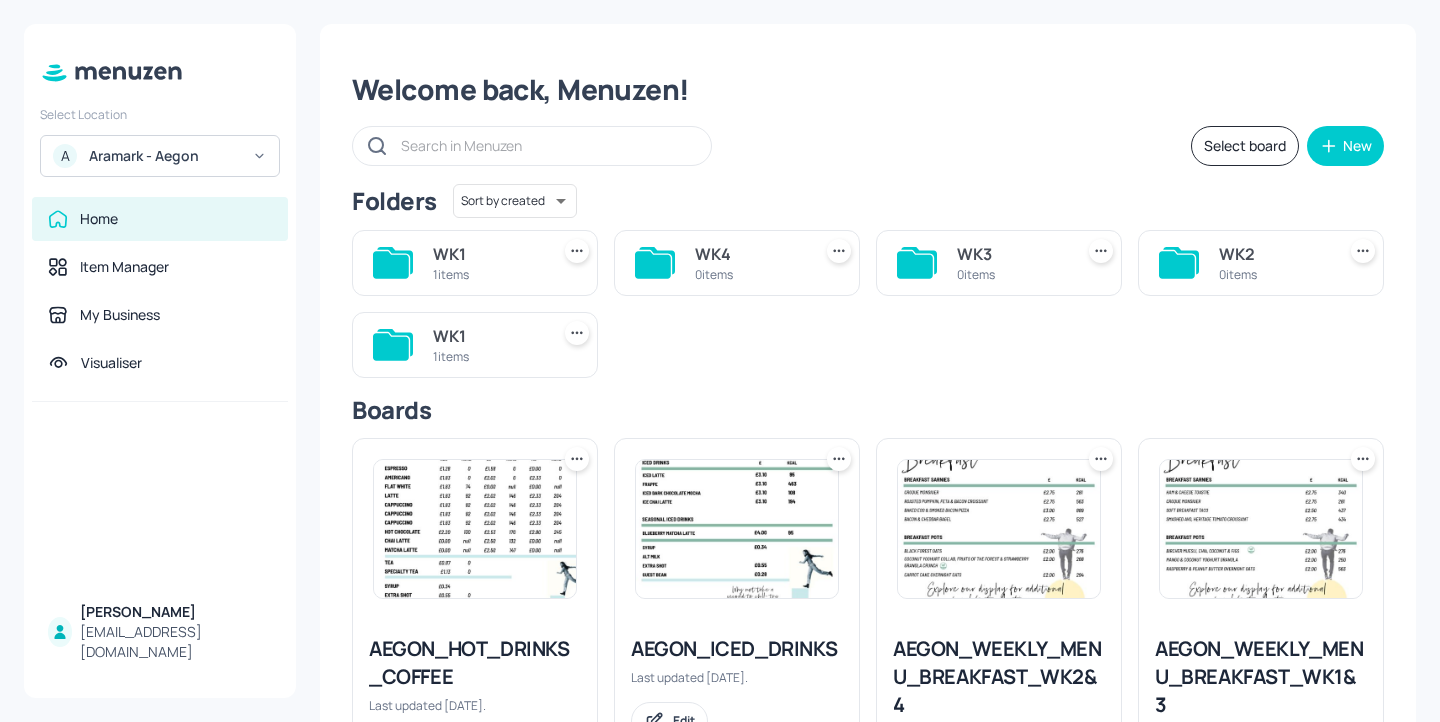 click 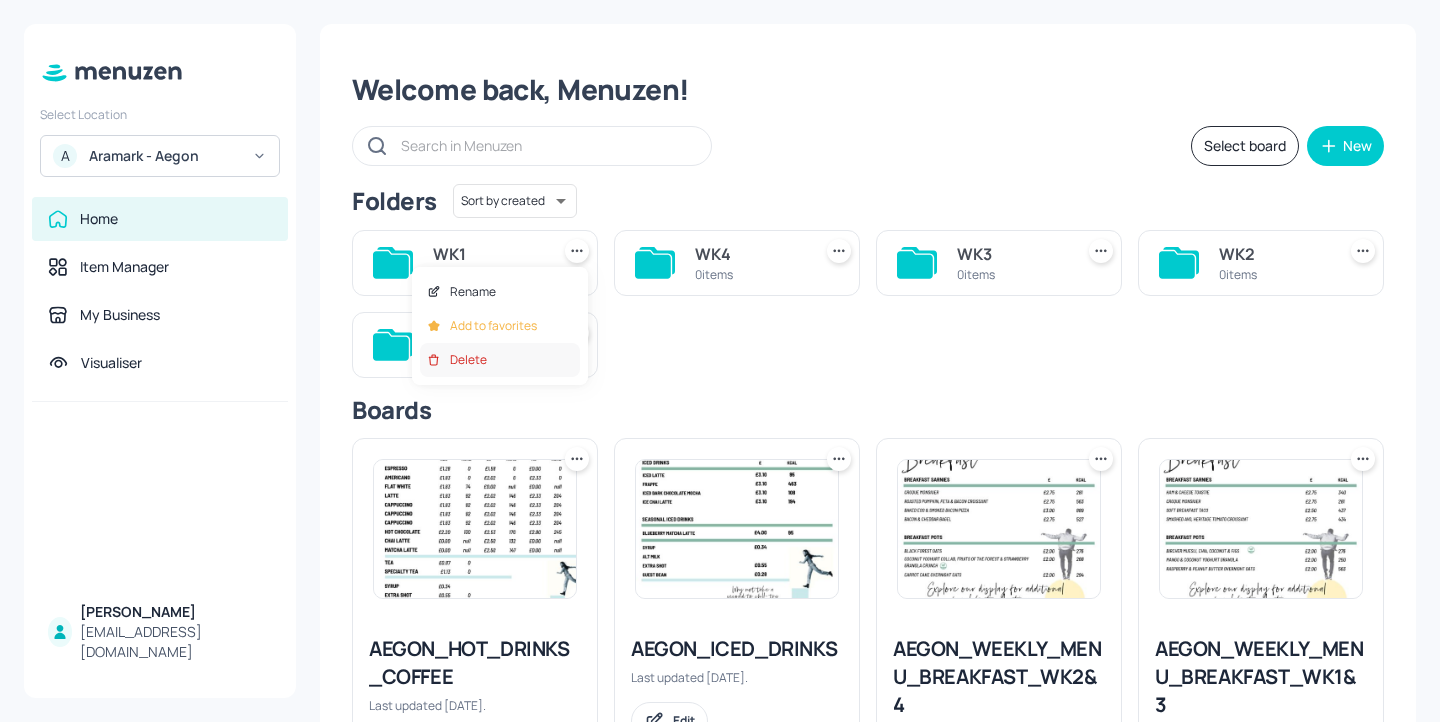 click on "Delete" at bounding box center (500, 360) 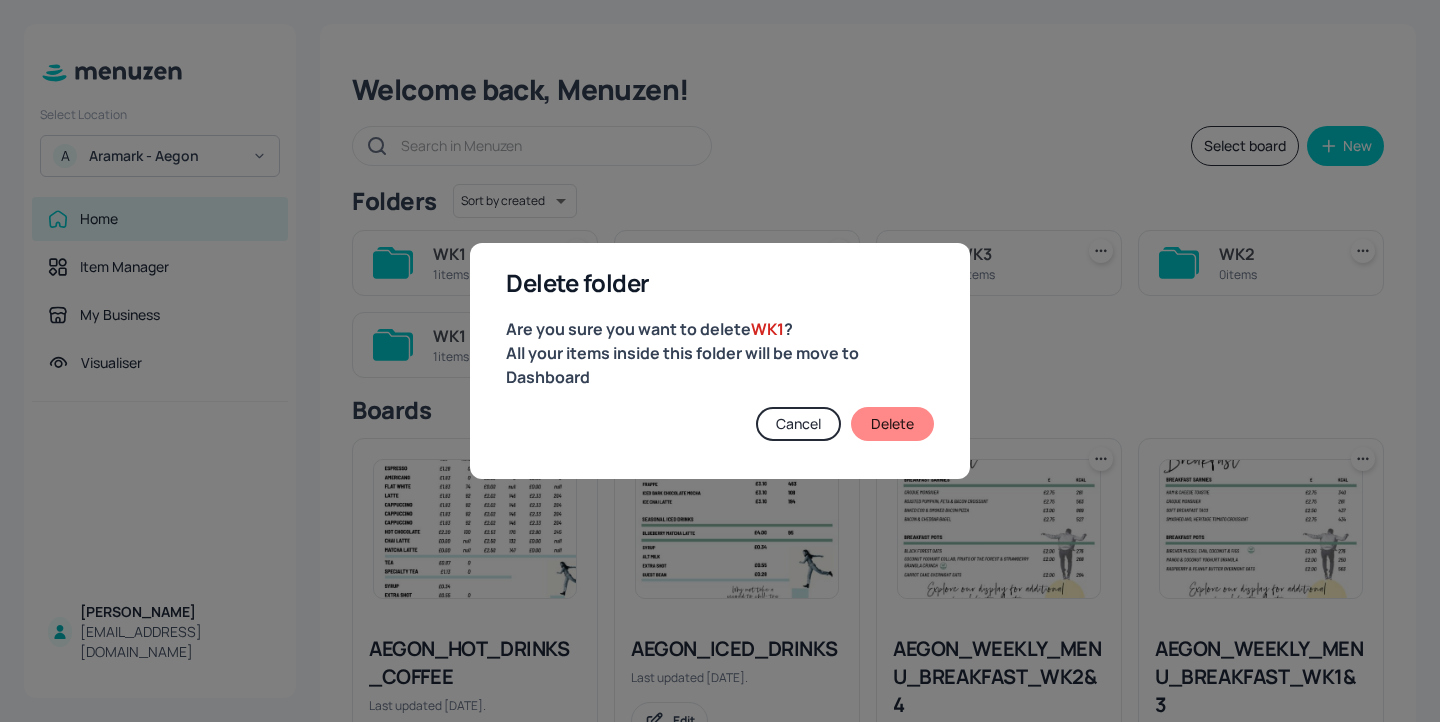 click on "Delete" at bounding box center [892, 424] 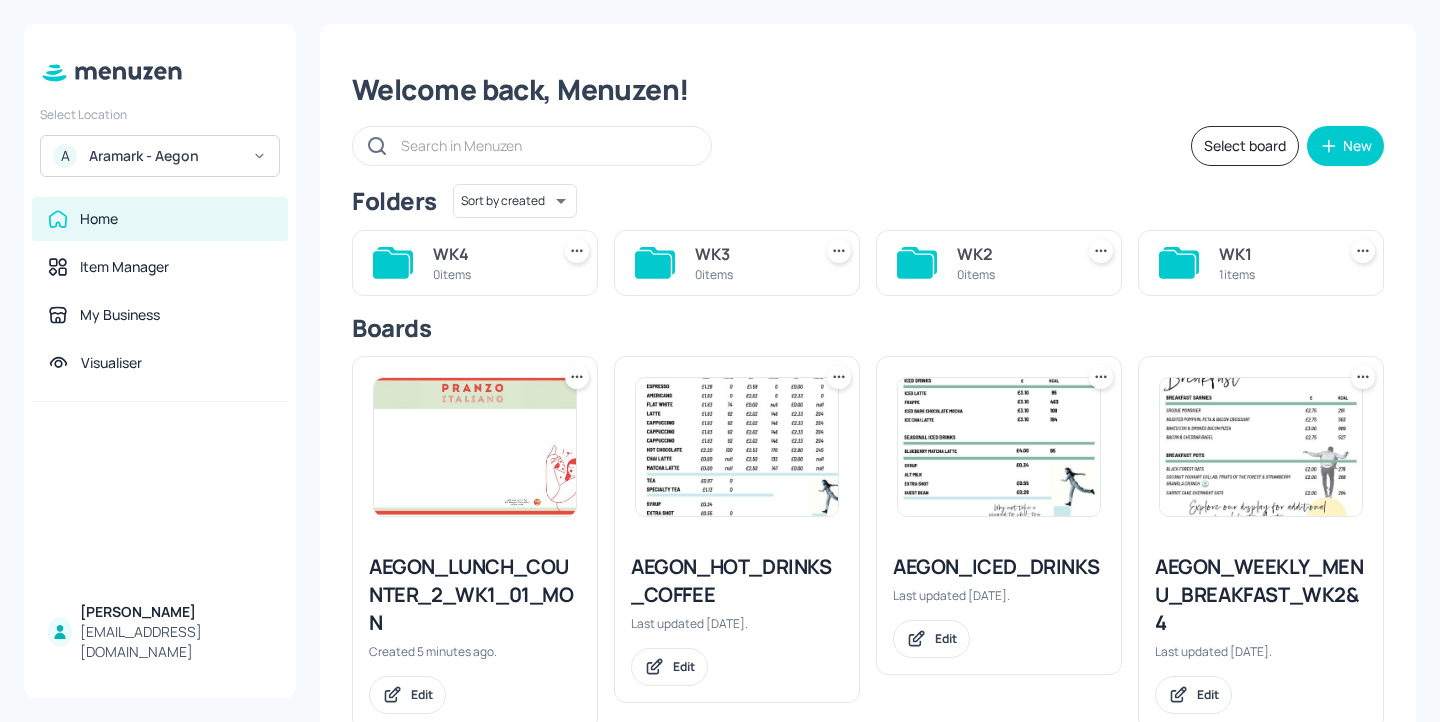 click 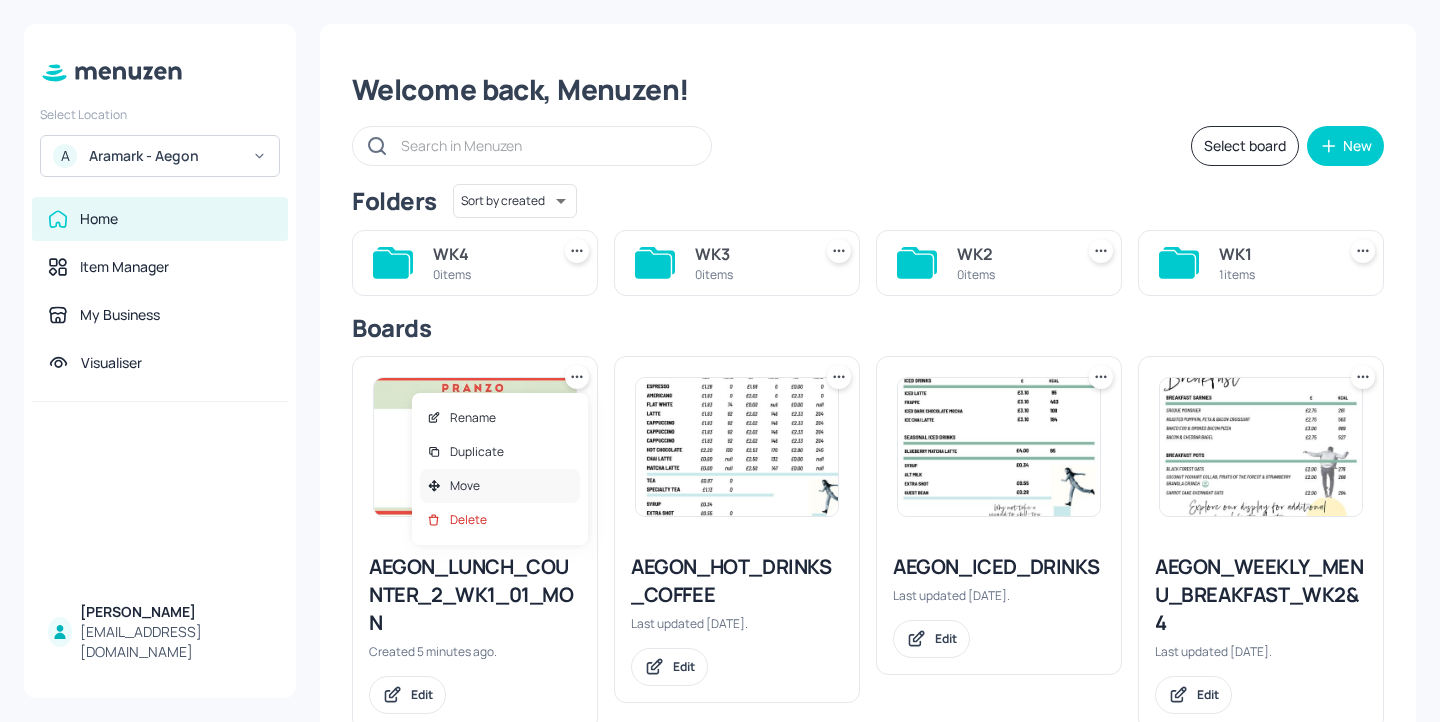 click on "Move" at bounding box center (500, 486) 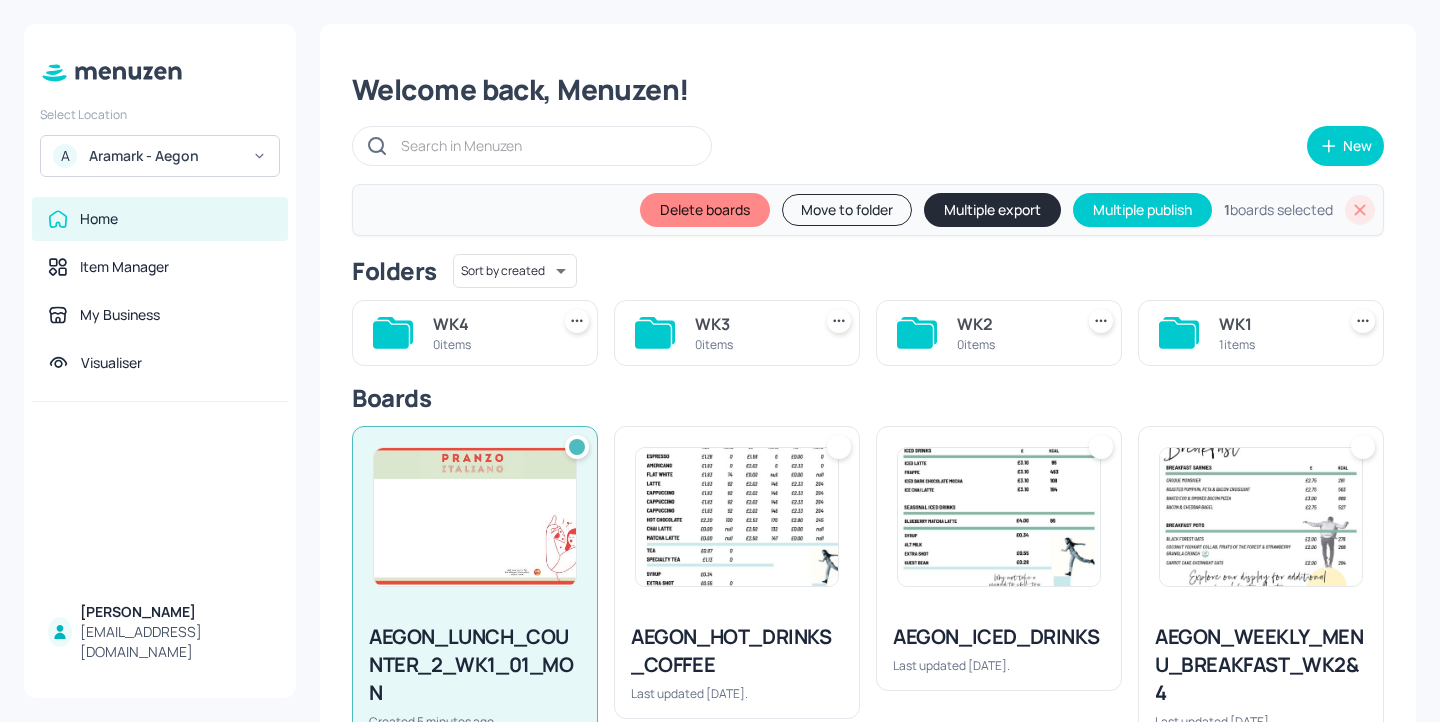 click on "Move to folder" at bounding box center [847, 210] 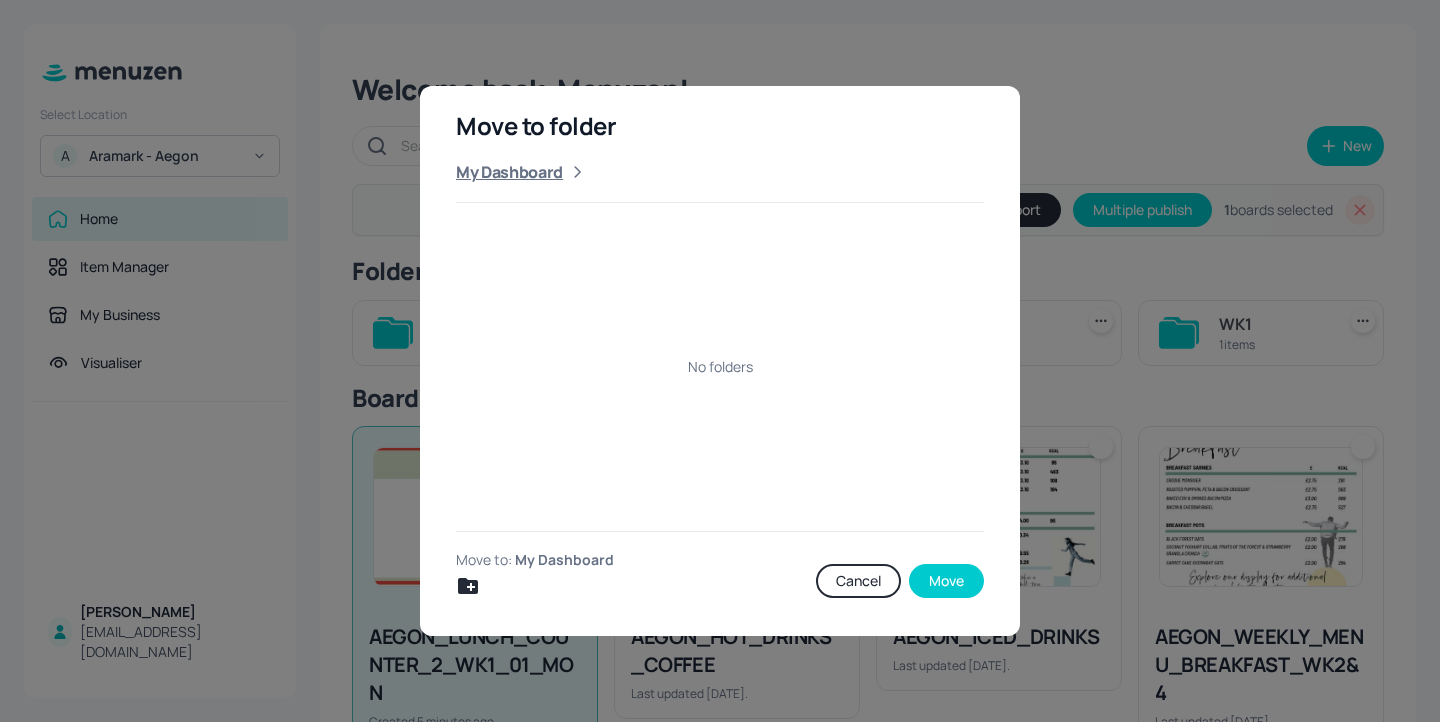 click on "My Dashboard" at bounding box center [509, 172] 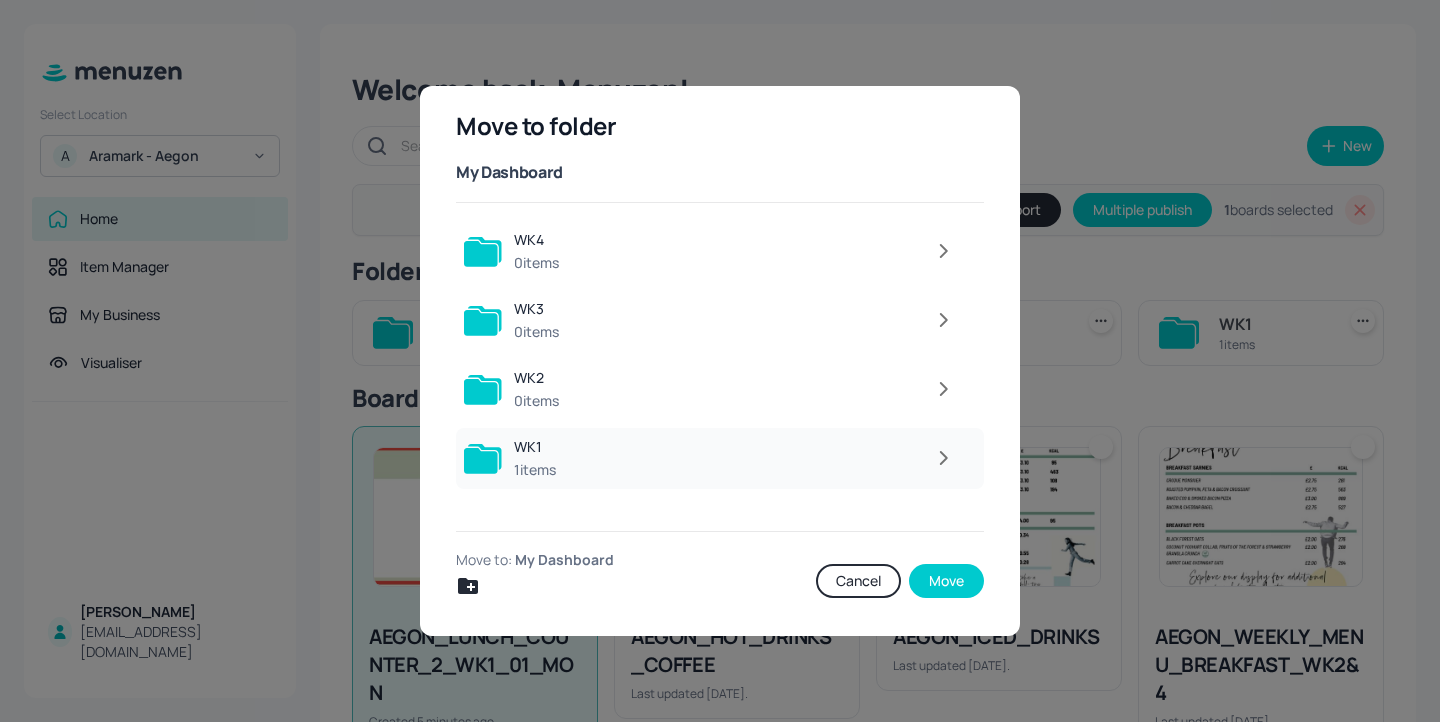 click at bounding box center [766, 458] 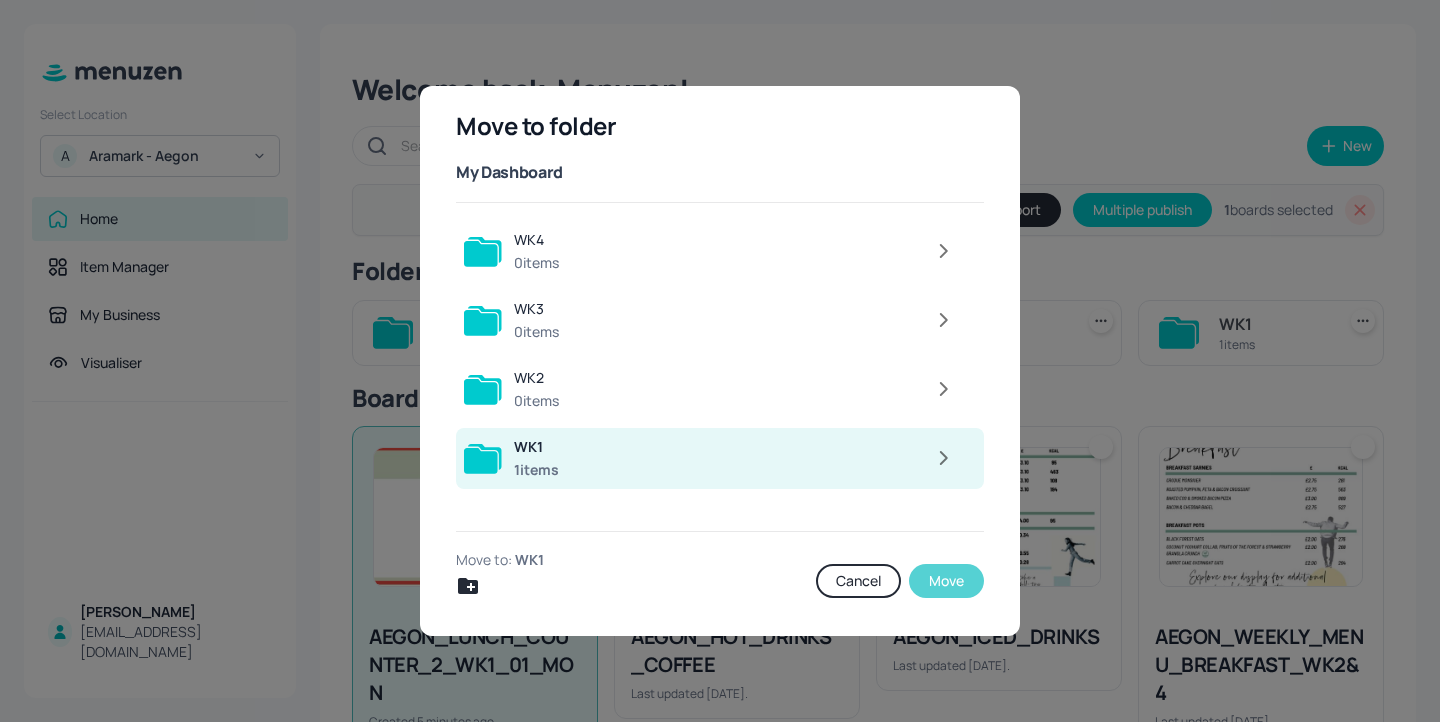 click on "Move" at bounding box center (946, 581) 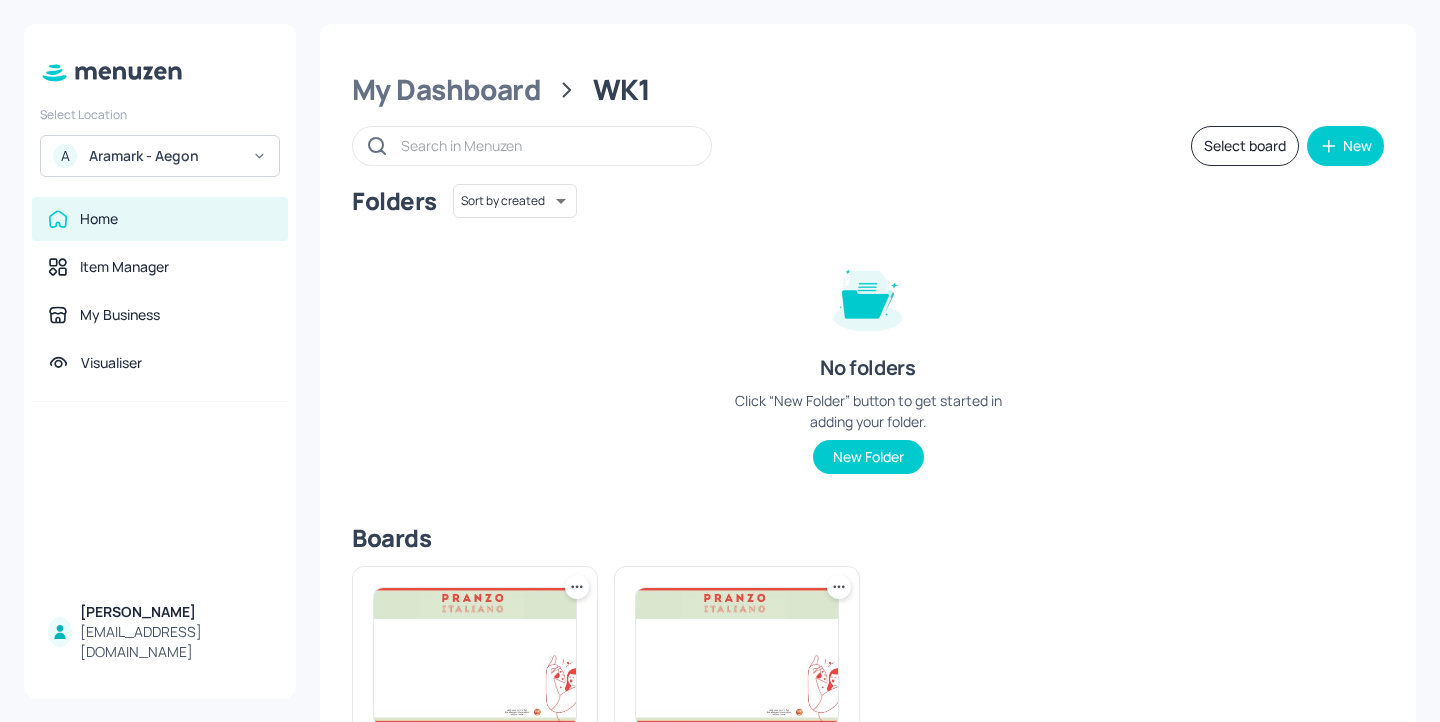 scroll, scrollTop: 267, scrollLeft: 0, axis: vertical 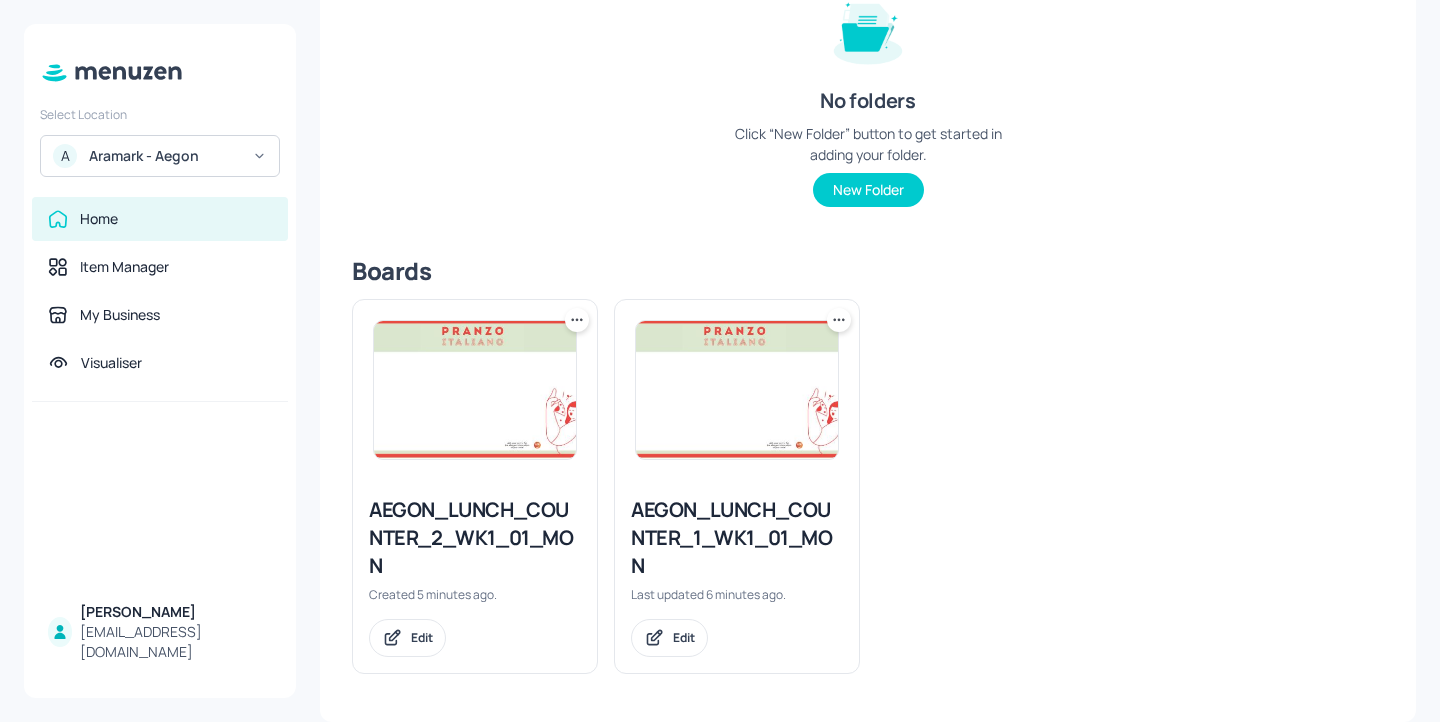 click on "AEGON_LUNCH_COUNTER_1_WK1_01_MON" at bounding box center (737, 538) 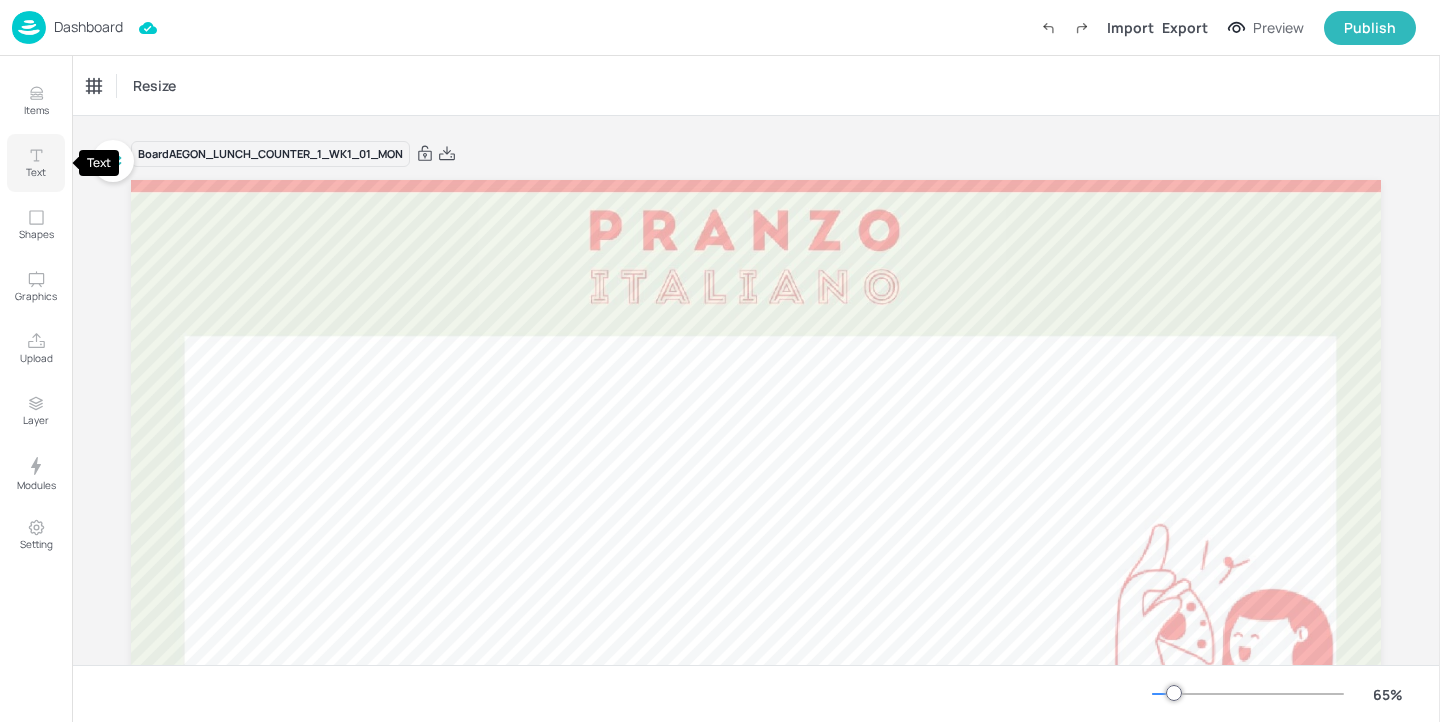 click on "Text" at bounding box center [36, 172] 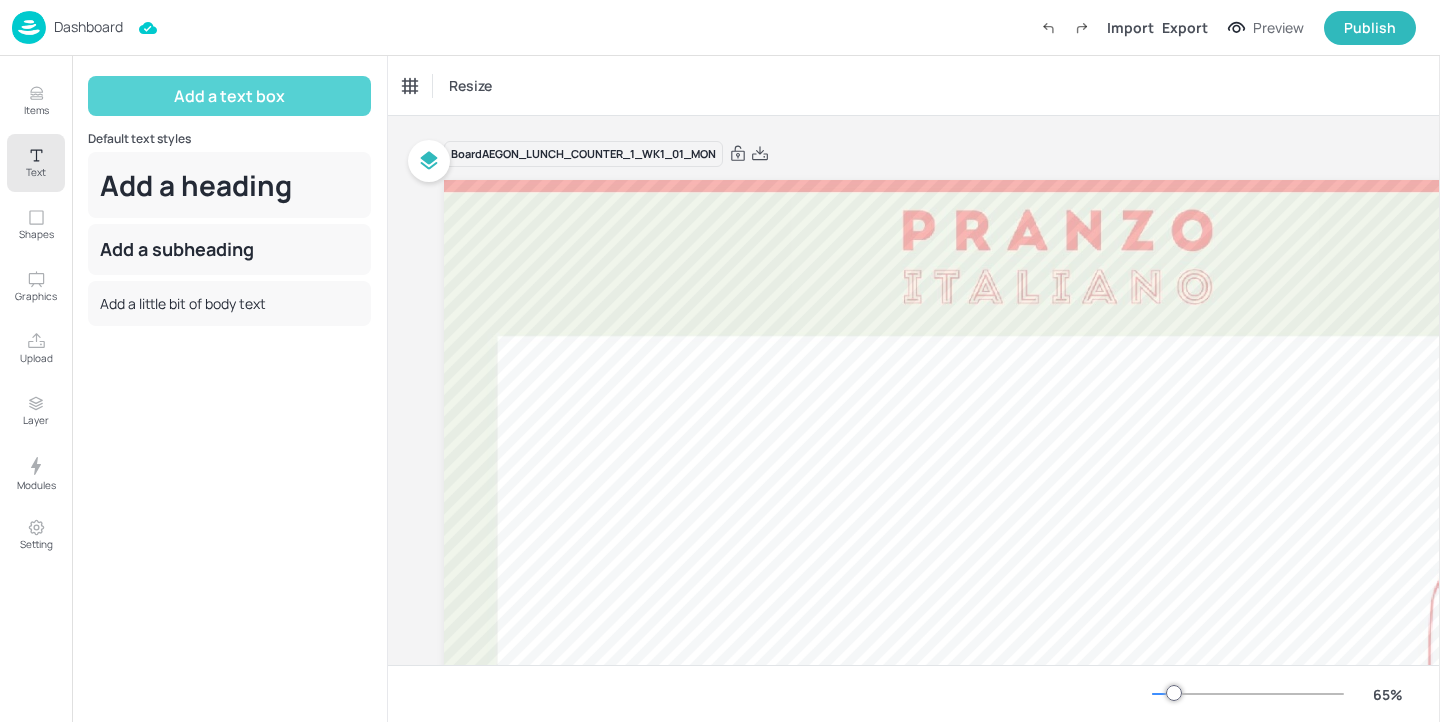 click on "Add a text box" at bounding box center (229, 96) 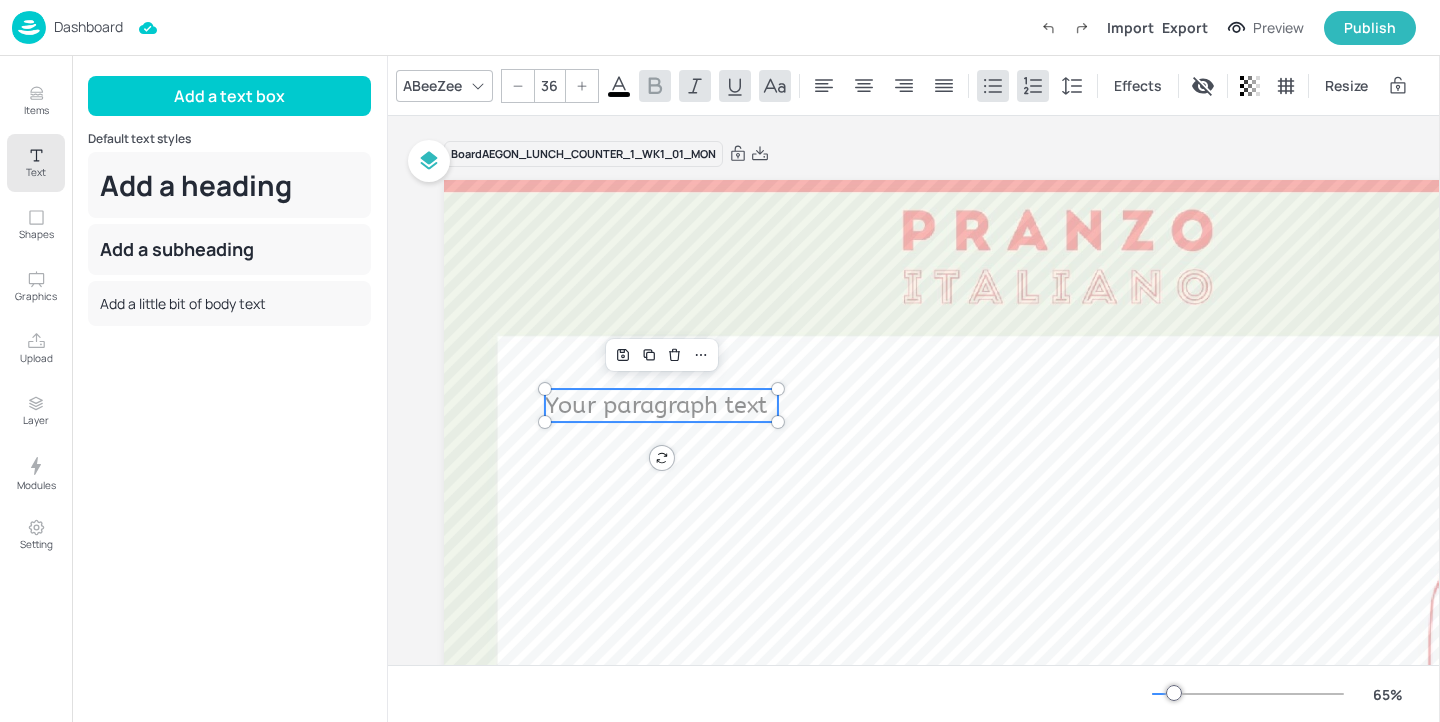 click at bounding box center [478, 86] 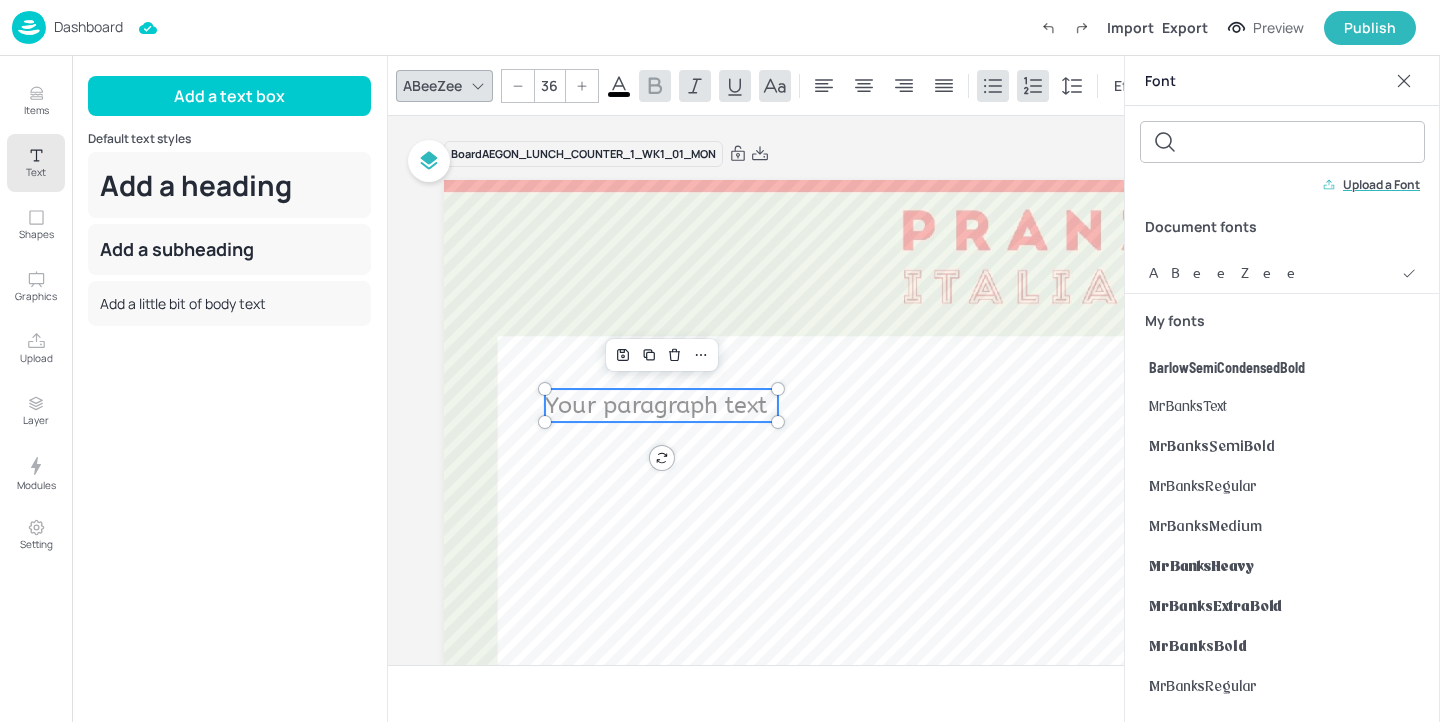 click at bounding box center [1298, 142] 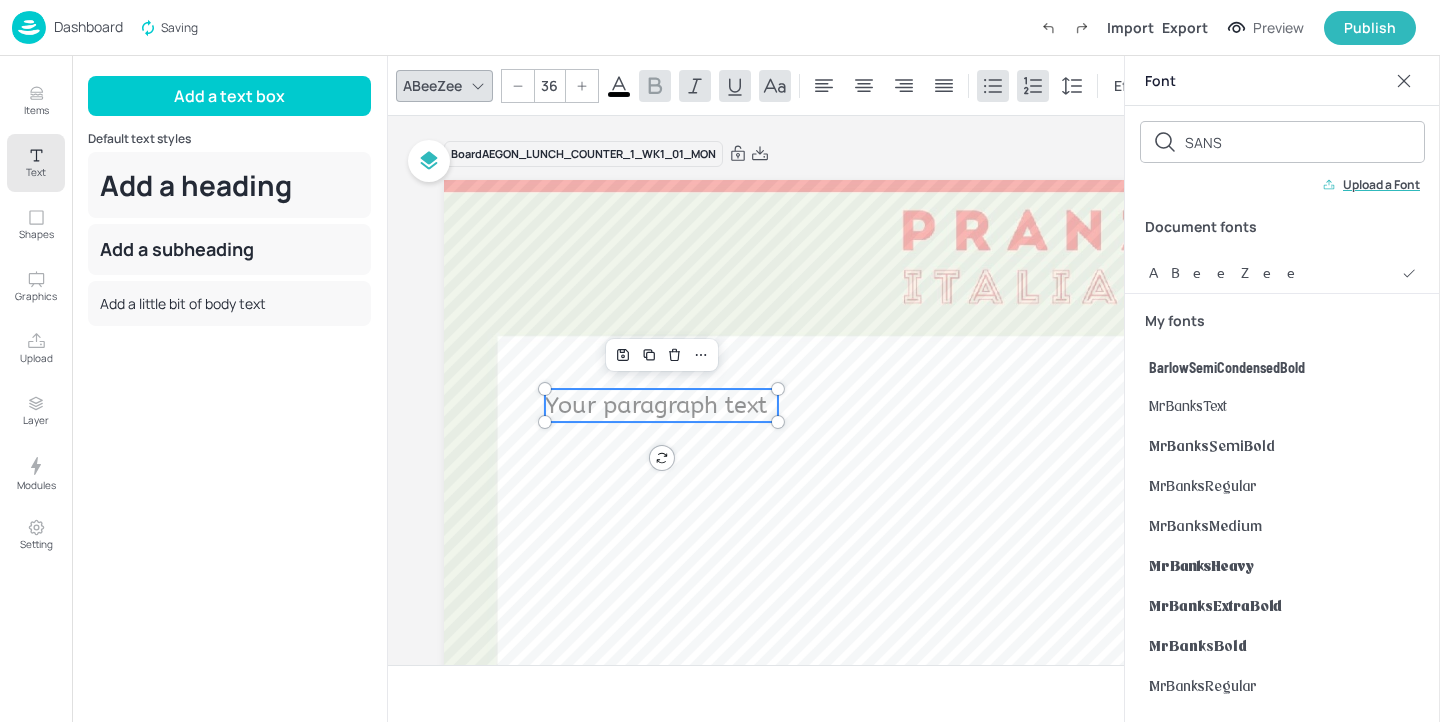 type on "SANS" 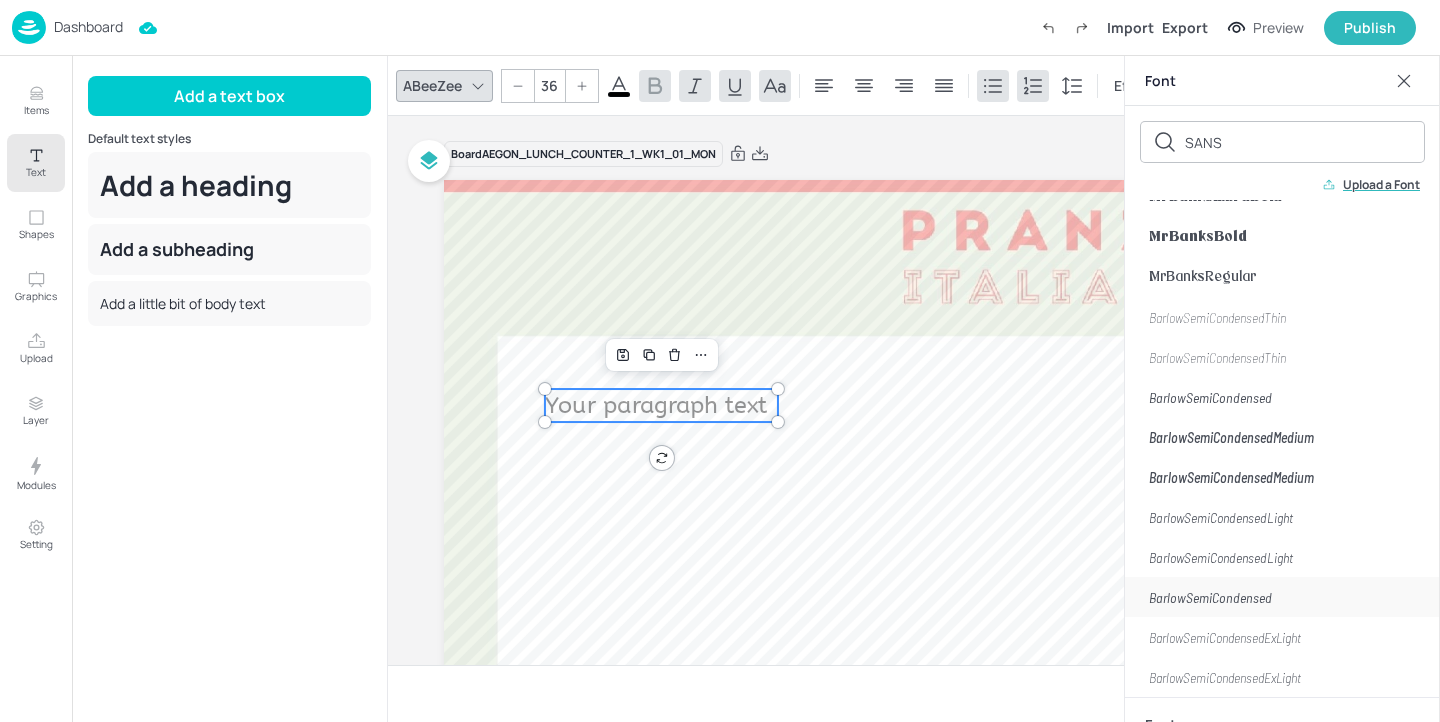scroll, scrollTop: 559, scrollLeft: 0, axis: vertical 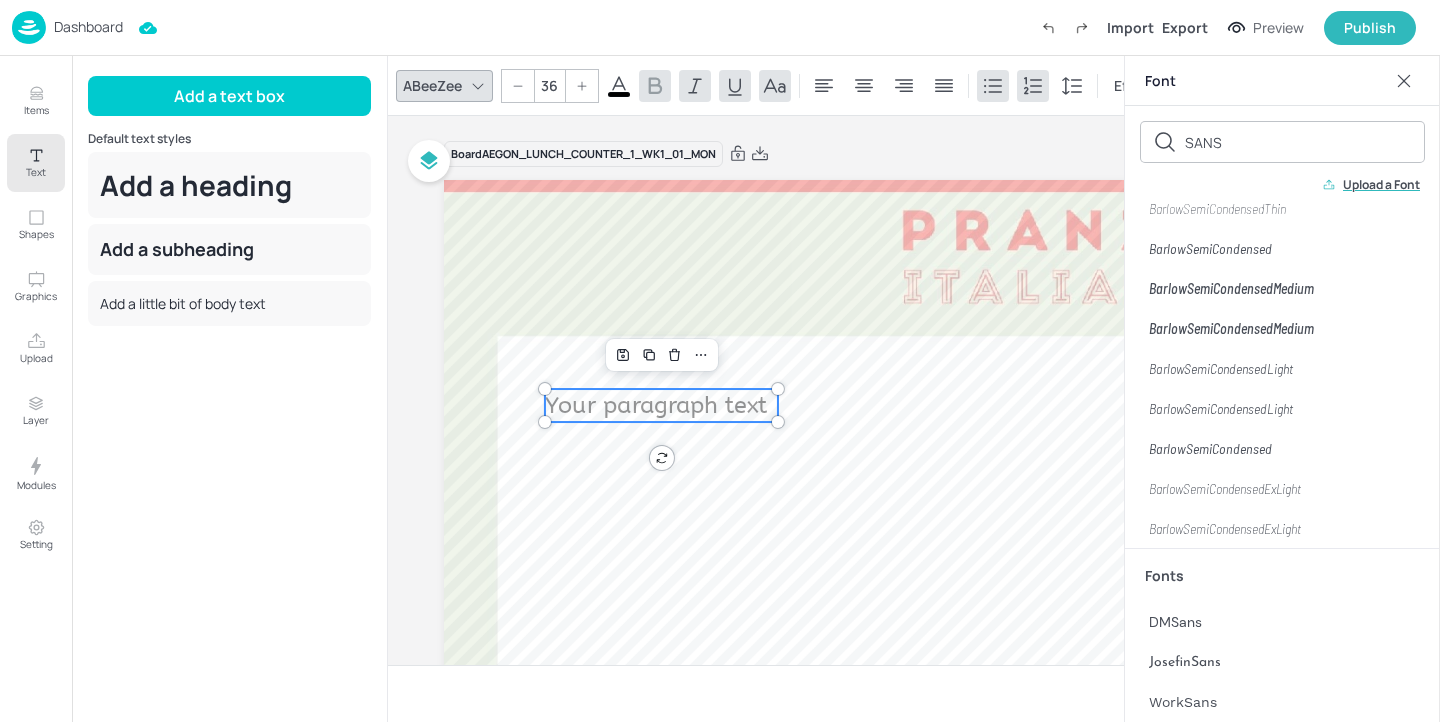 click 